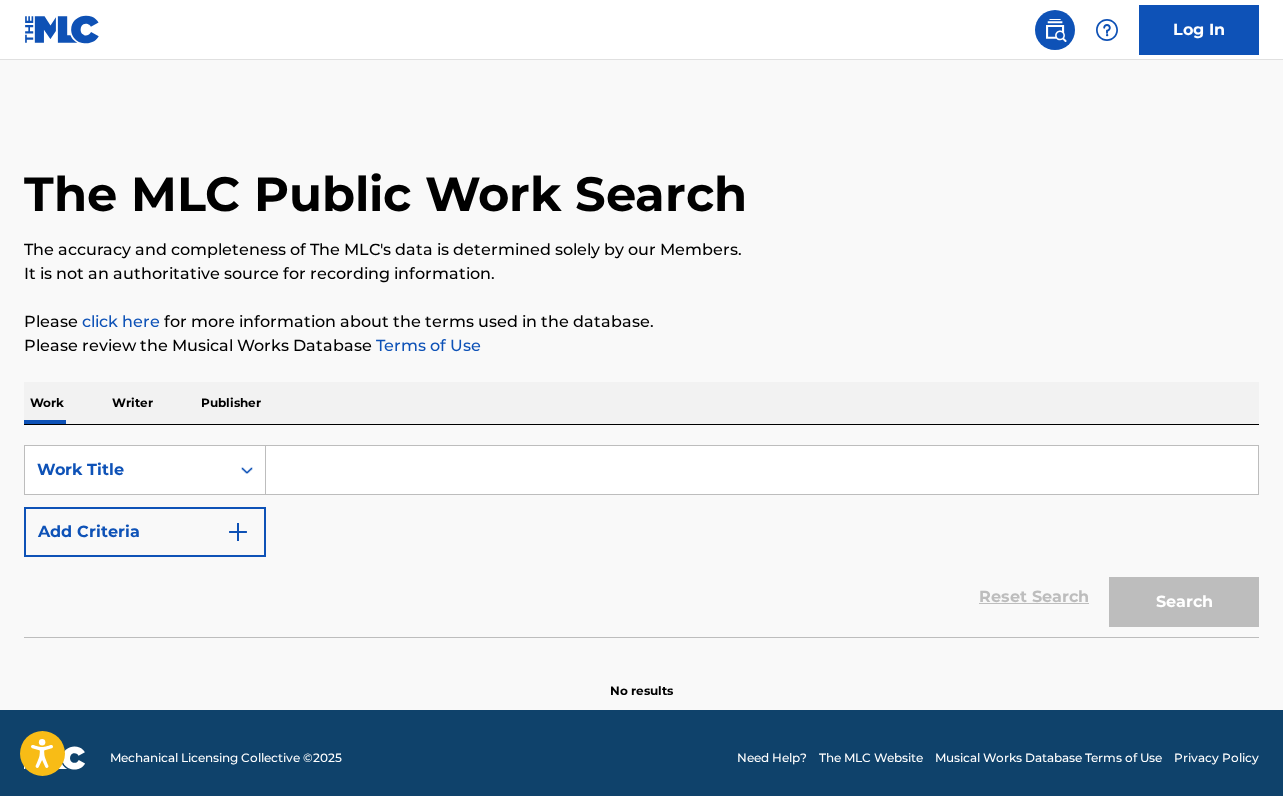 scroll, scrollTop: 0, scrollLeft: 0, axis: both 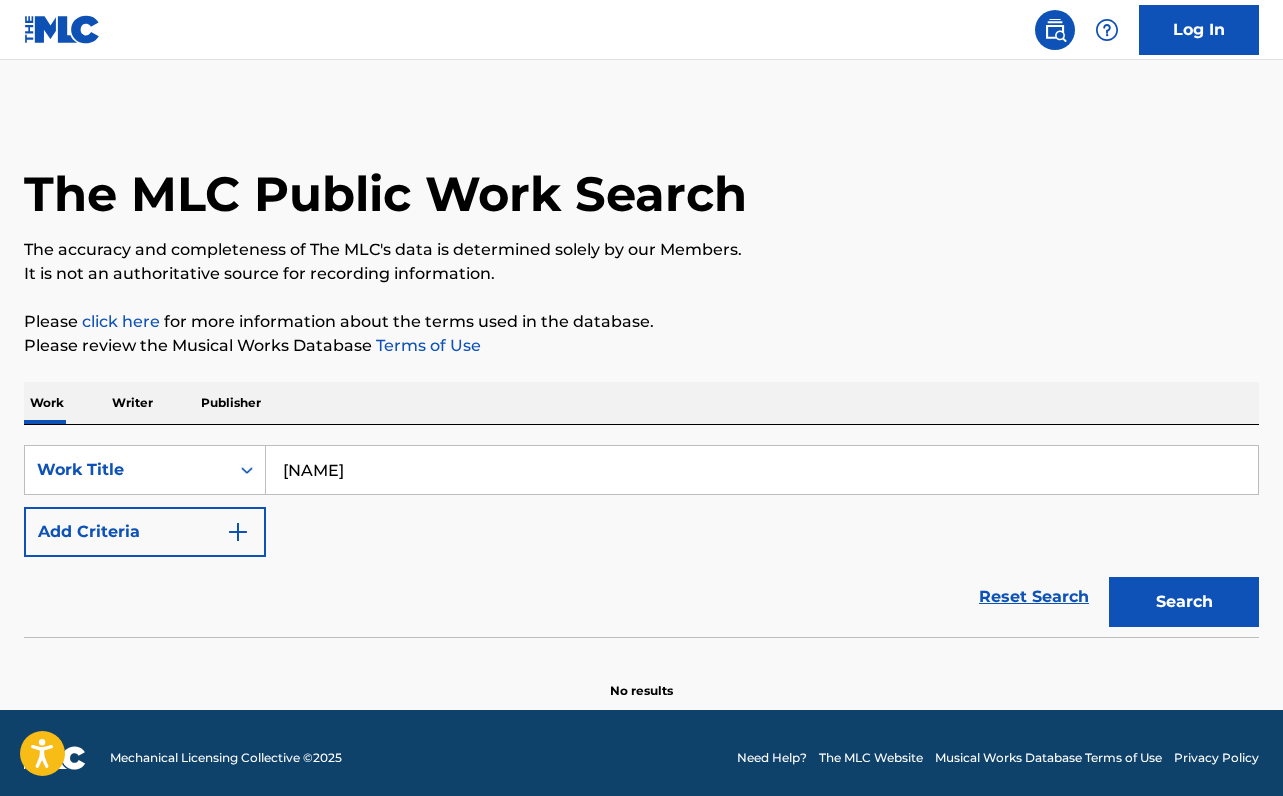 type on "[NAME]" 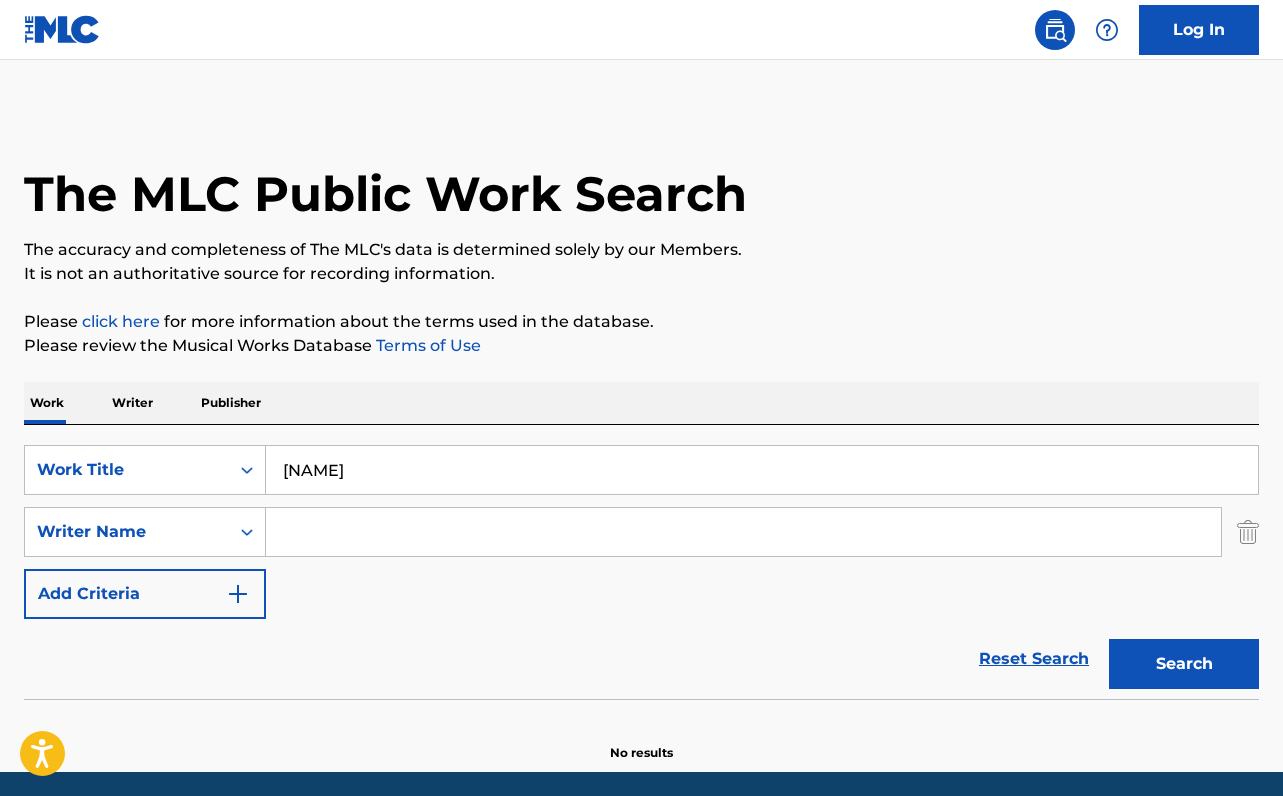 click at bounding box center [743, 532] 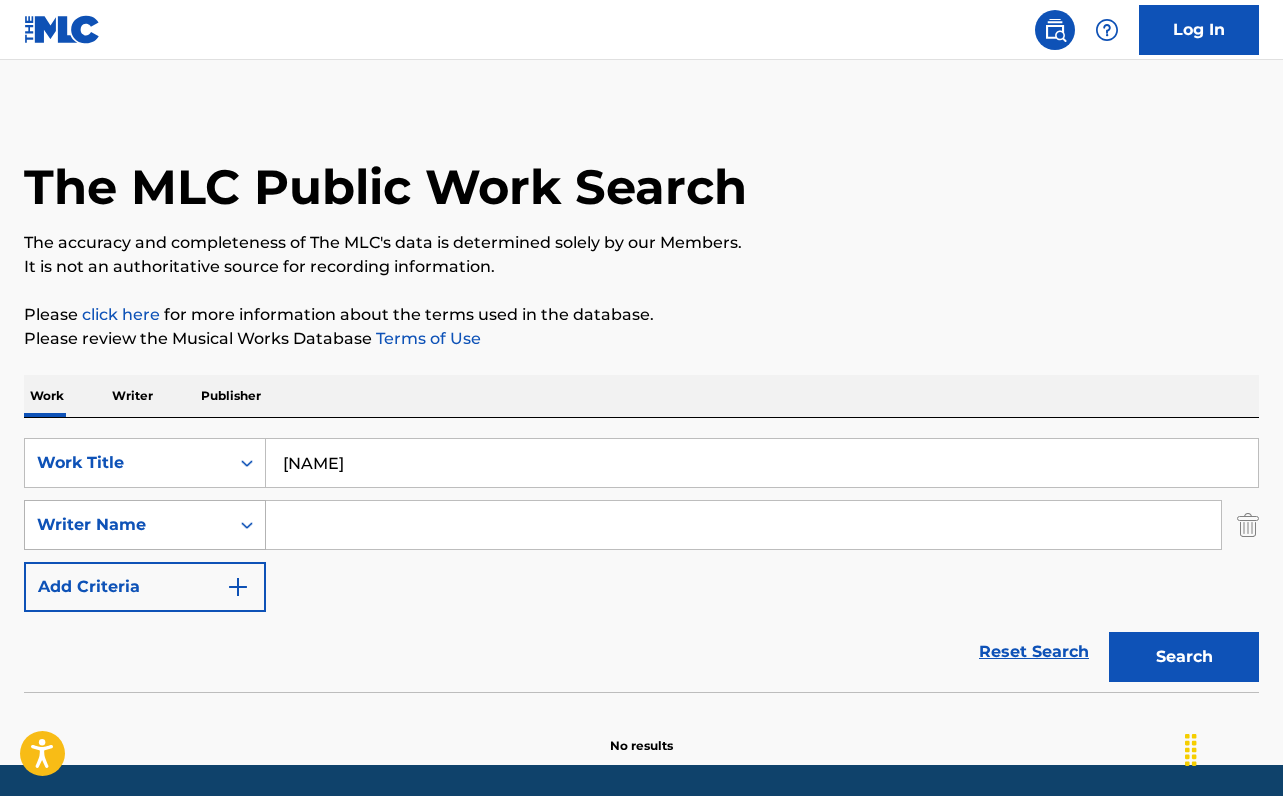 click on "Writer Name" at bounding box center [127, 525] 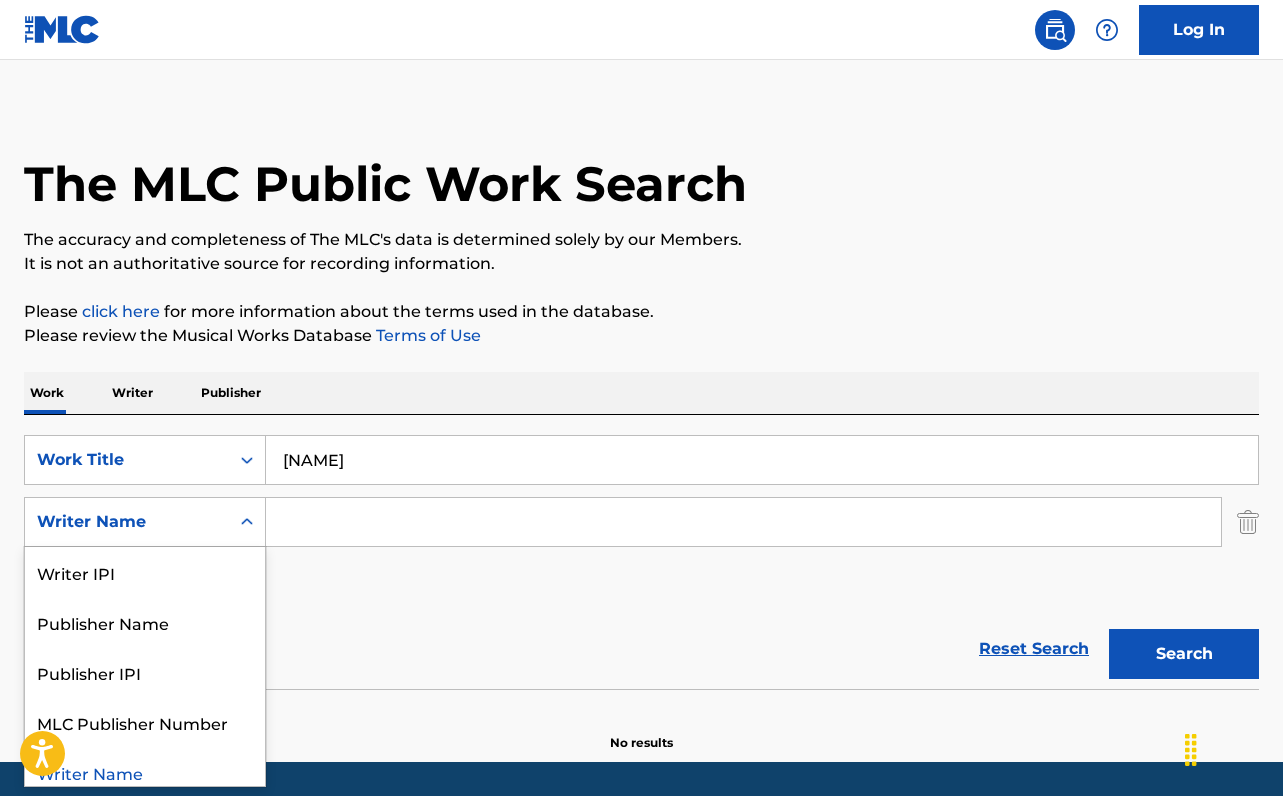 scroll, scrollTop: 12, scrollLeft: 0, axis: vertical 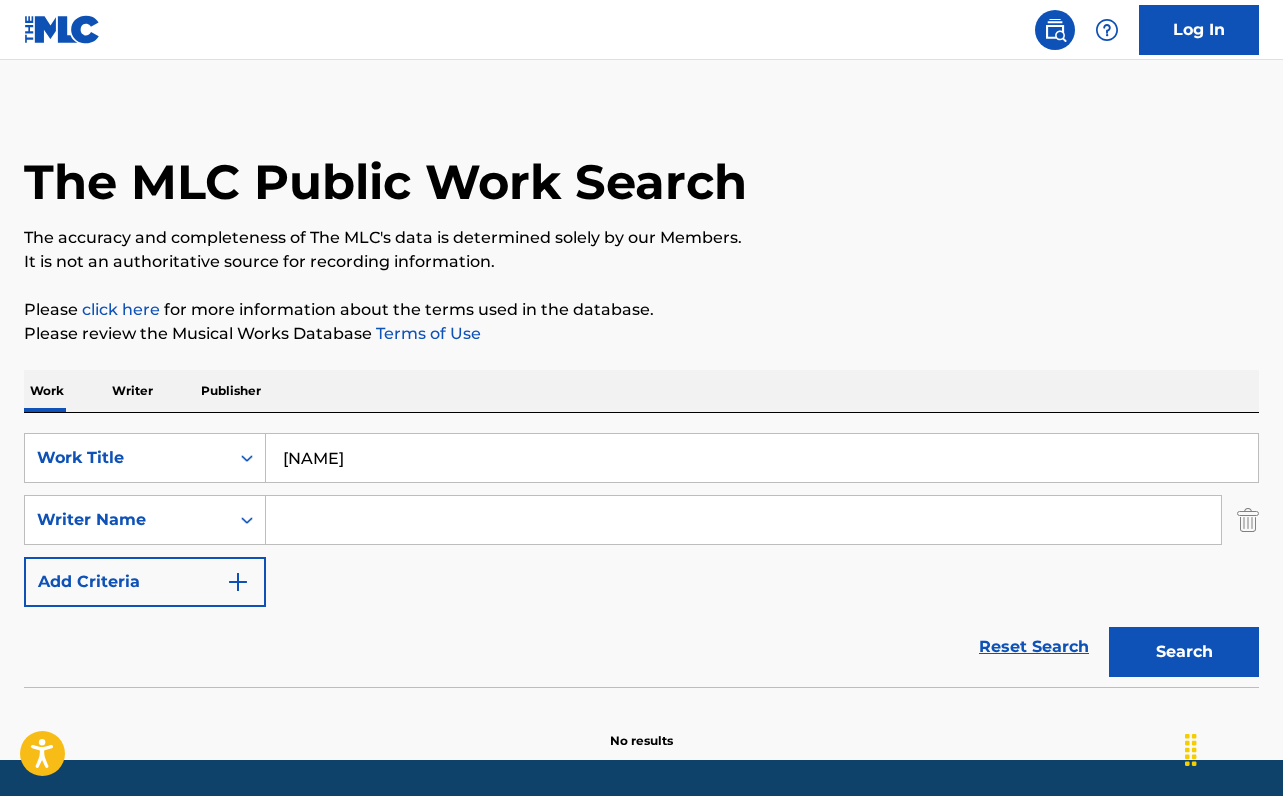 click at bounding box center (743, 520) 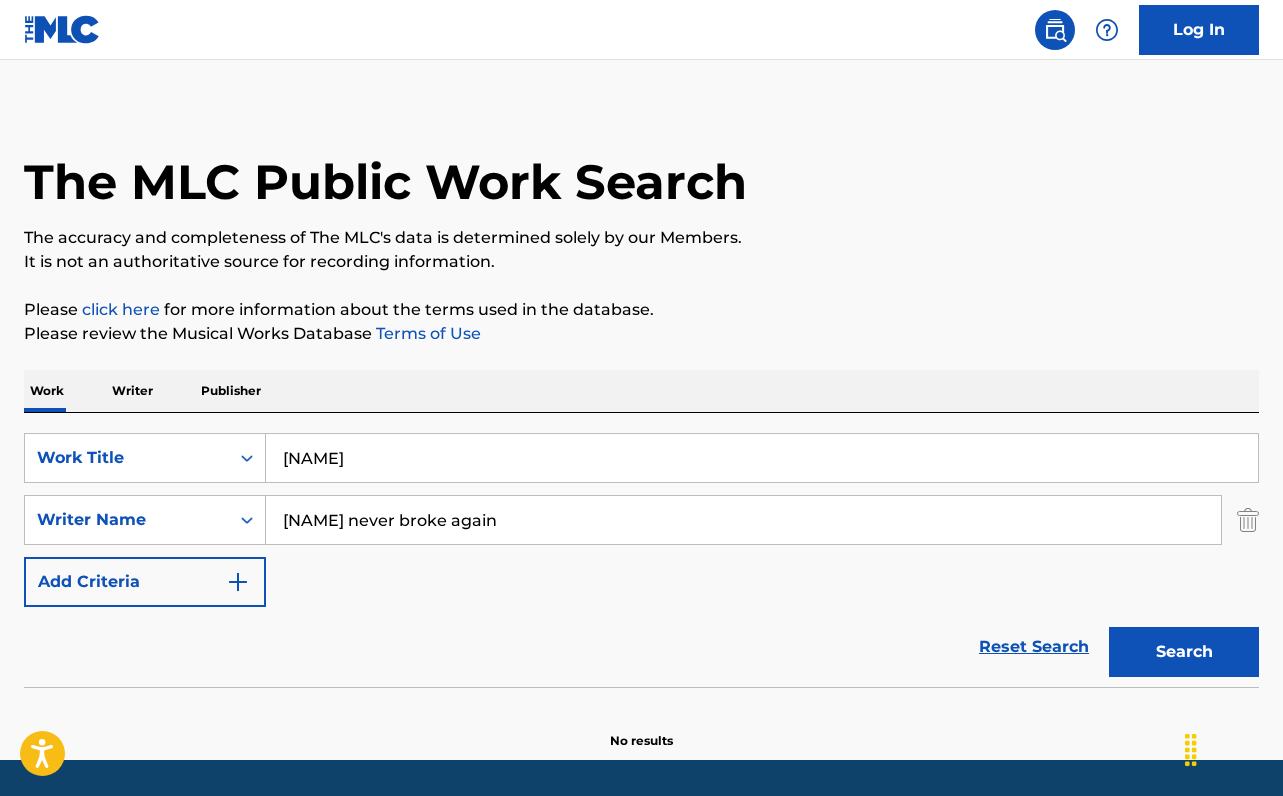 type on "[NAME] never broke again" 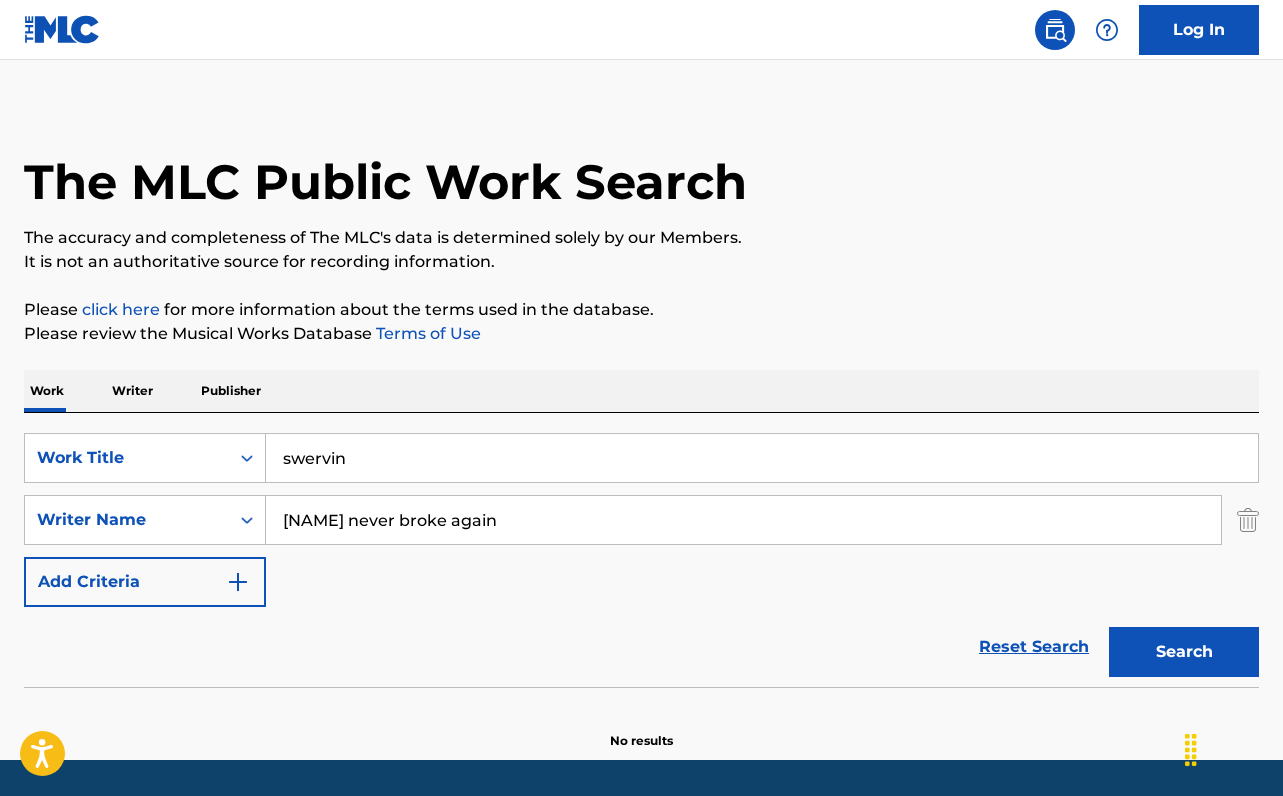 click on "Search" at bounding box center [1184, 652] 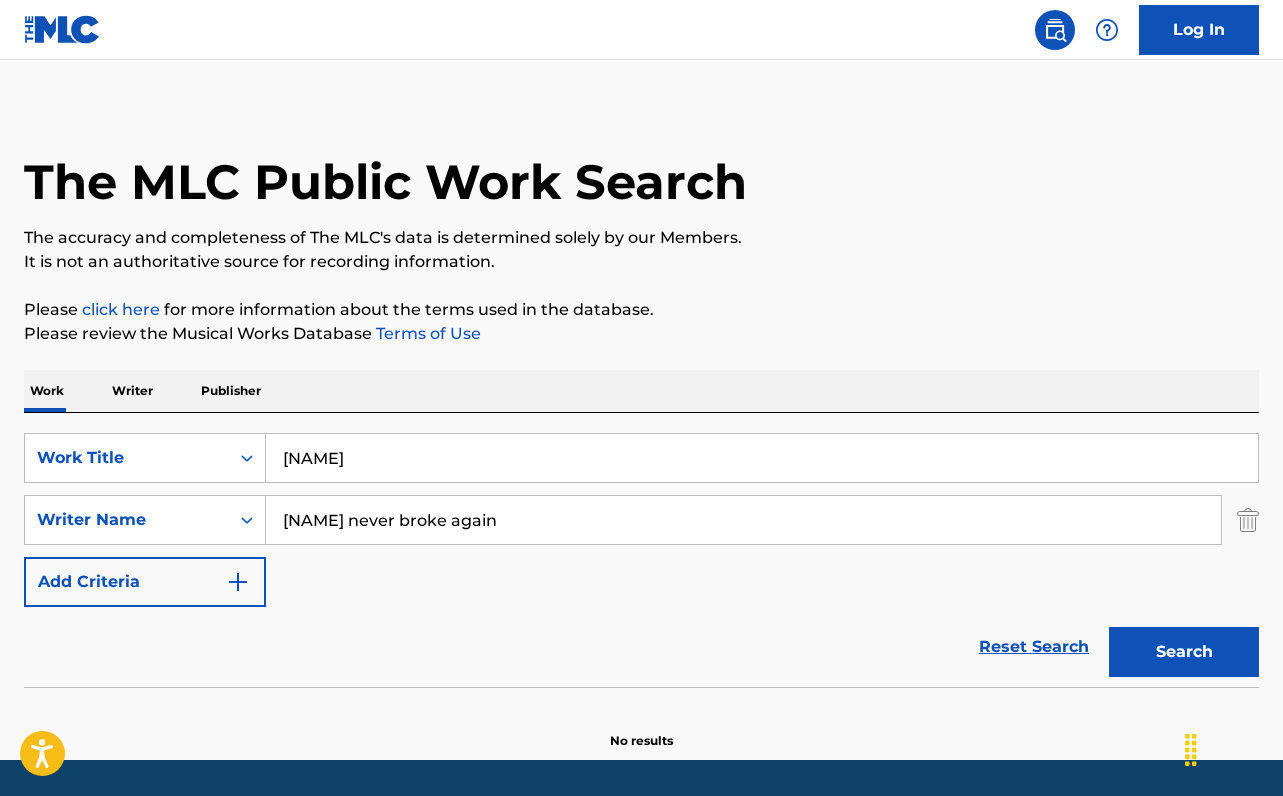 type on "[NAME]" 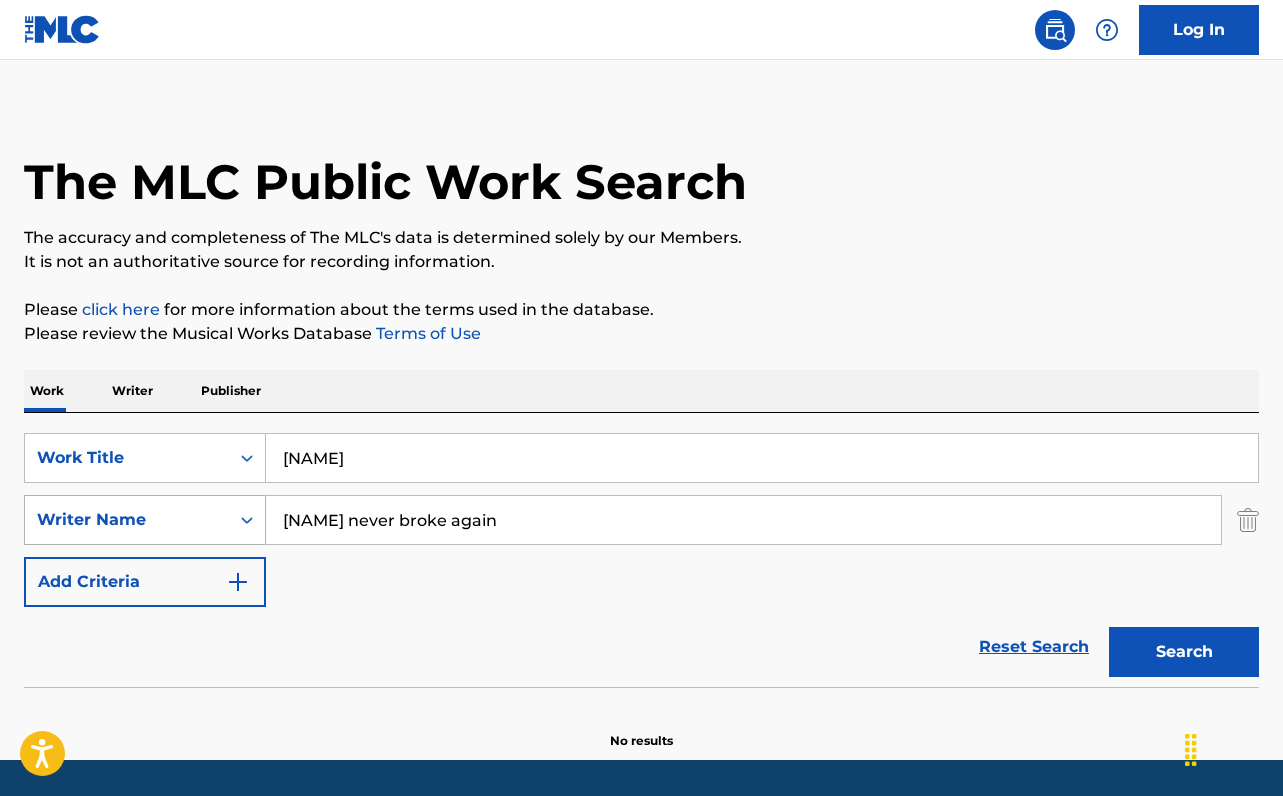 drag, startPoint x: 558, startPoint y: 528, endPoint x: 139, endPoint y: 518, distance: 419.11932 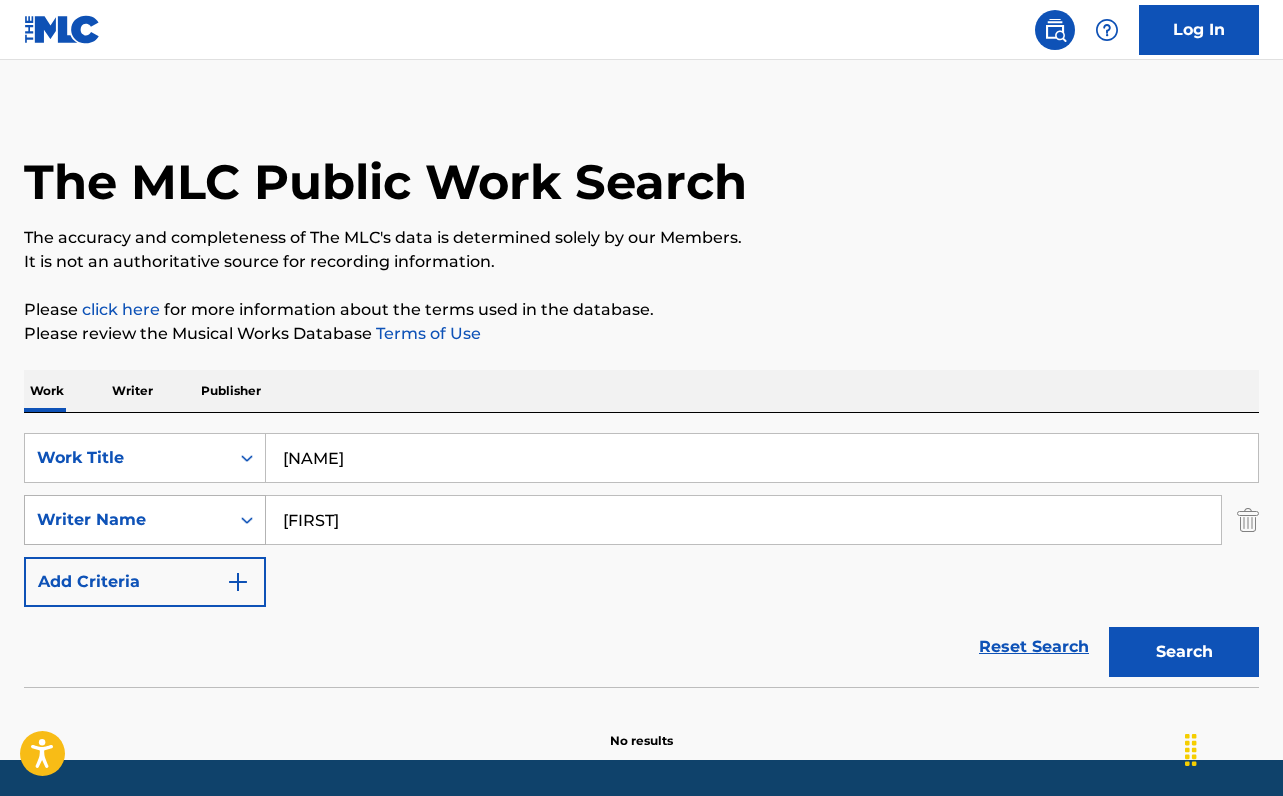 type on "[FIRST]" 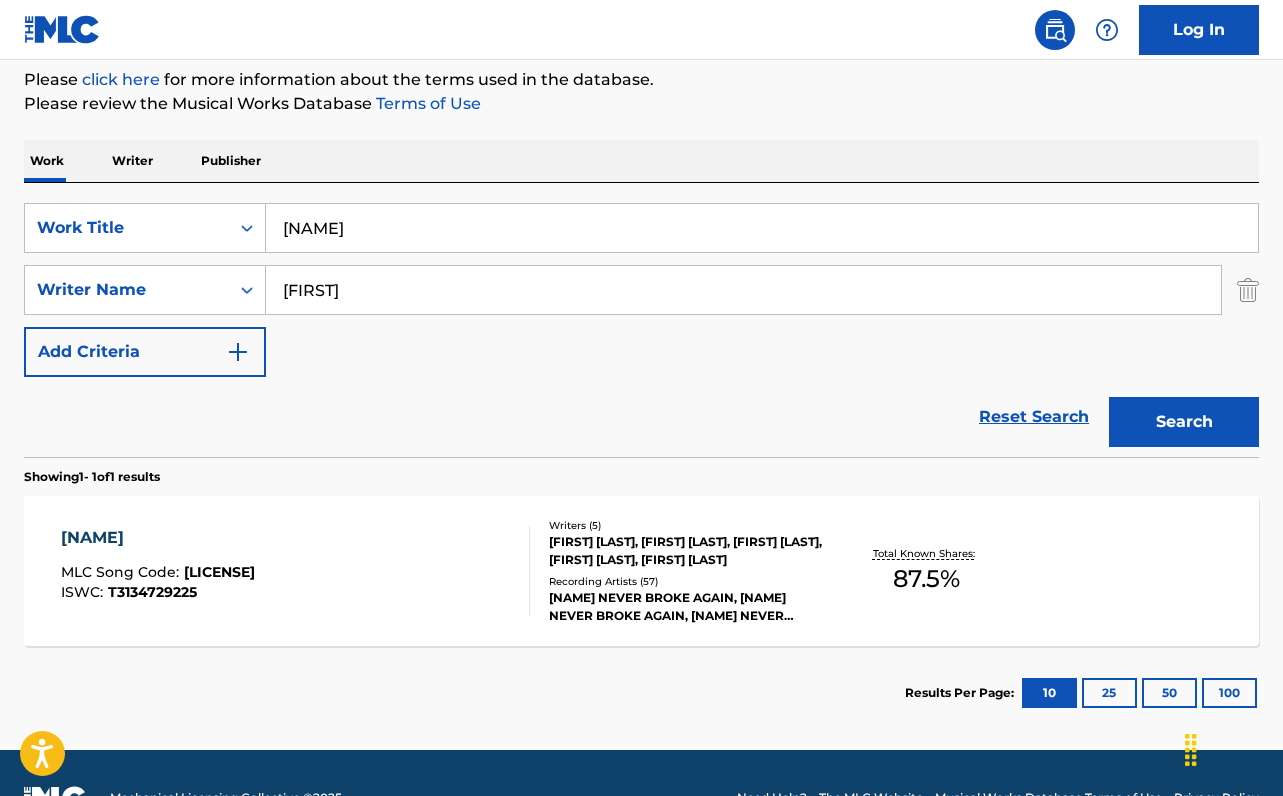 scroll, scrollTop: 243, scrollLeft: 0, axis: vertical 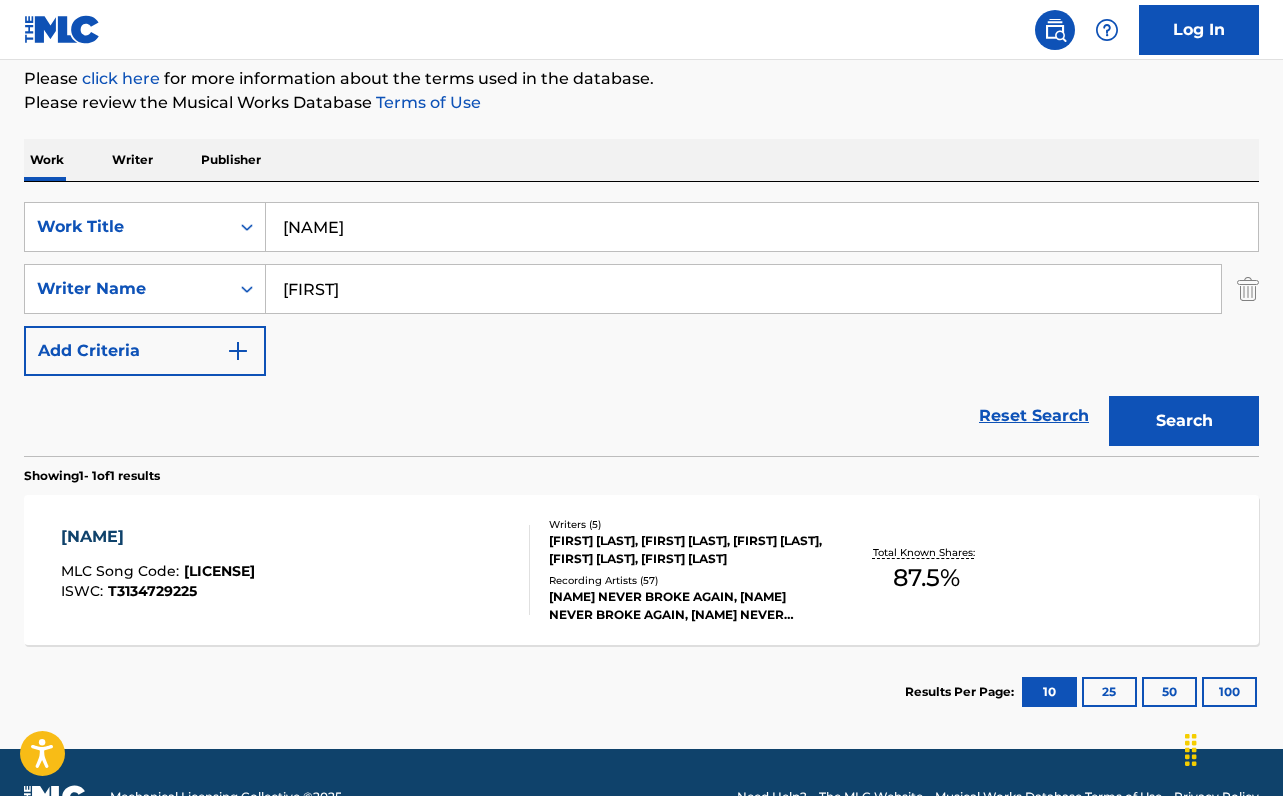 click on "[NAME]" at bounding box center (158, 537) 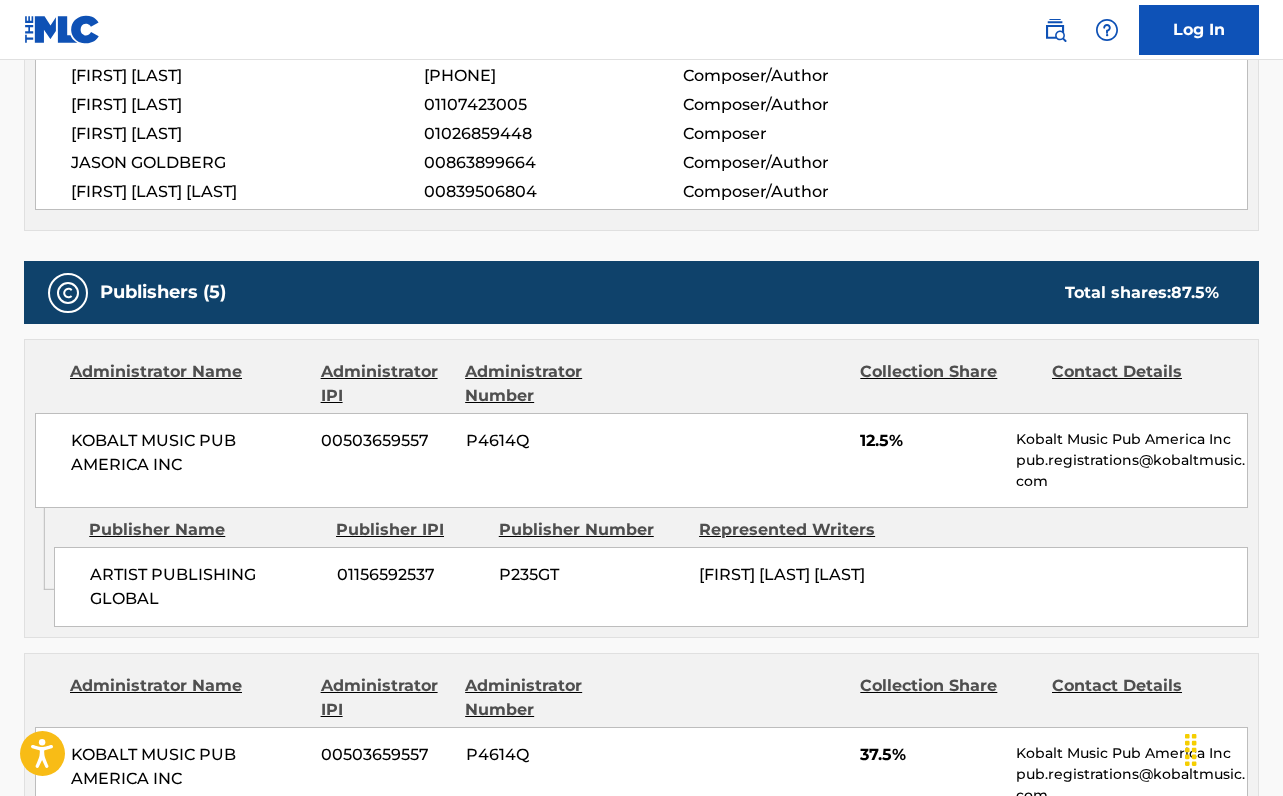 scroll, scrollTop: 772, scrollLeft: 0, axis: vertical 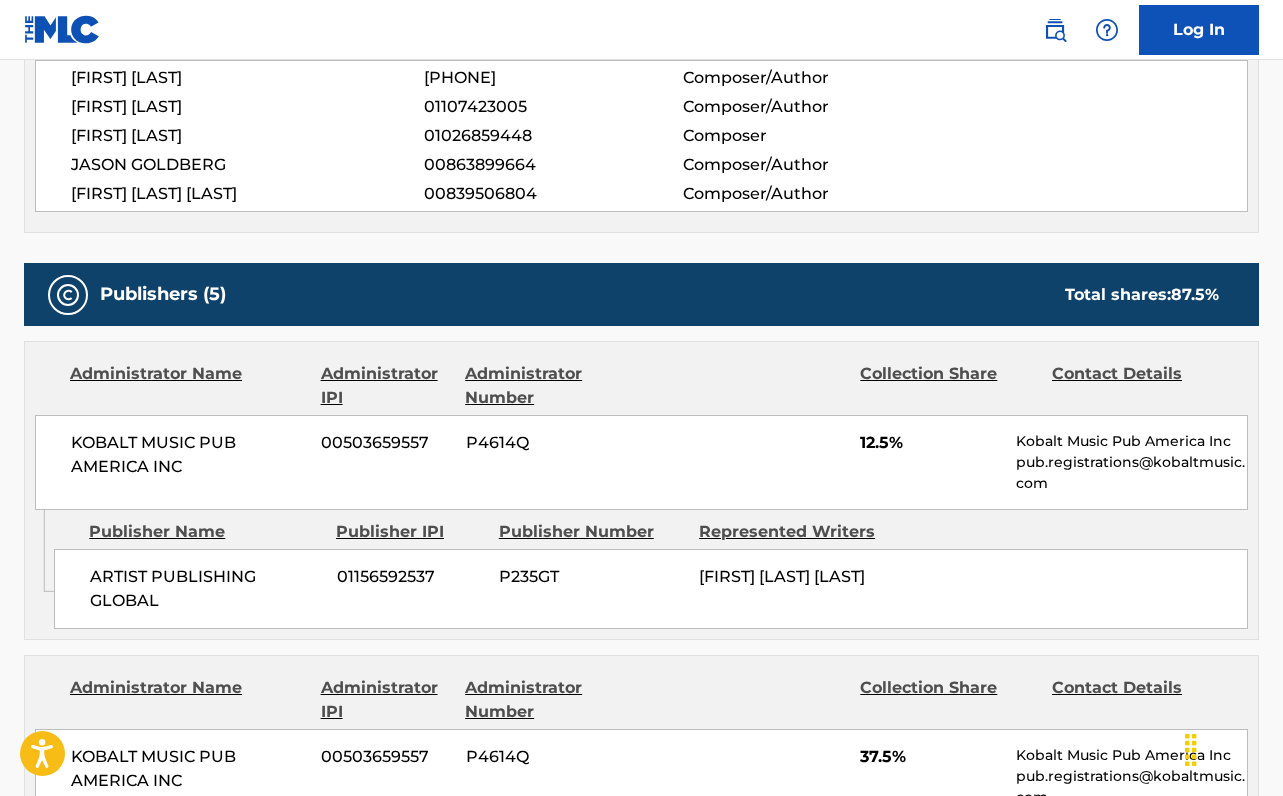 drag, startPoint x: 73, startPoint y: 101, endPoint x: 263, endPoint y: 103, distance: 190.01053 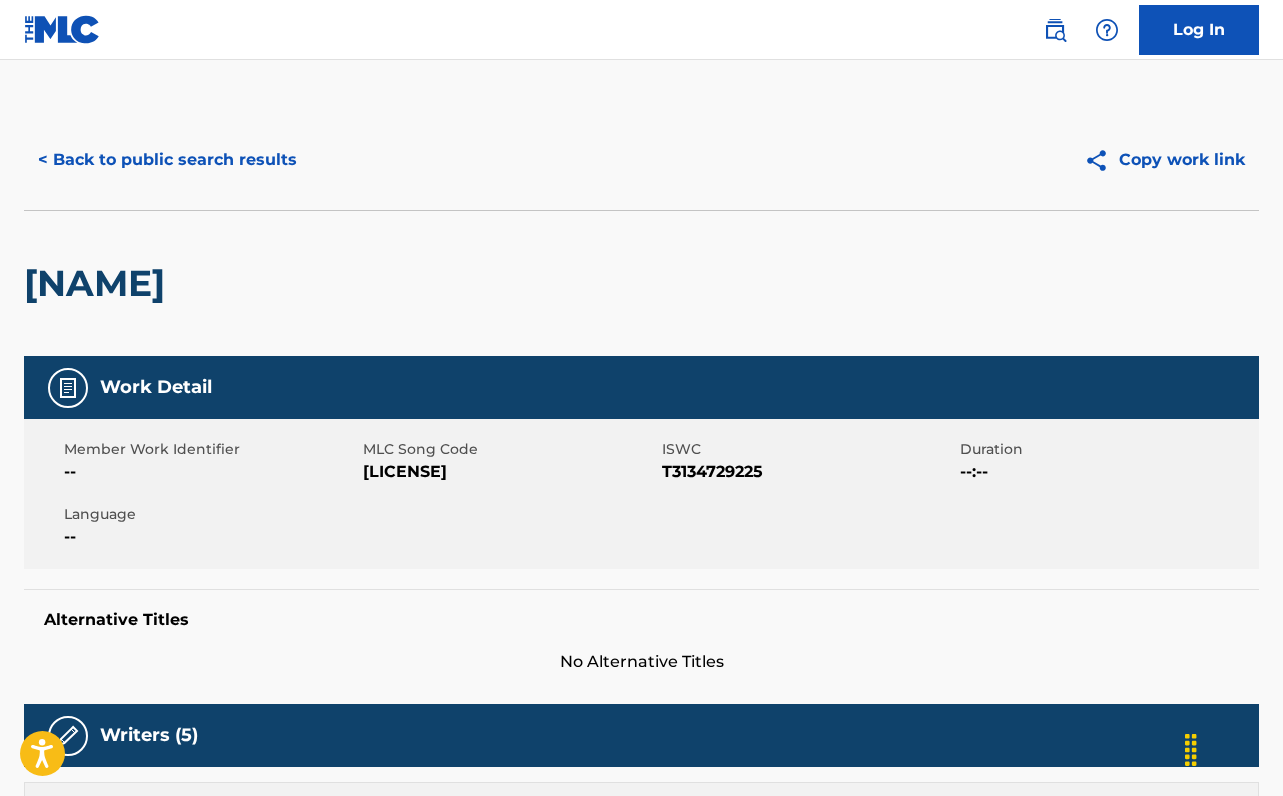 scroll, scrollTop: -1, scrollLeft: 0, axis: vertical 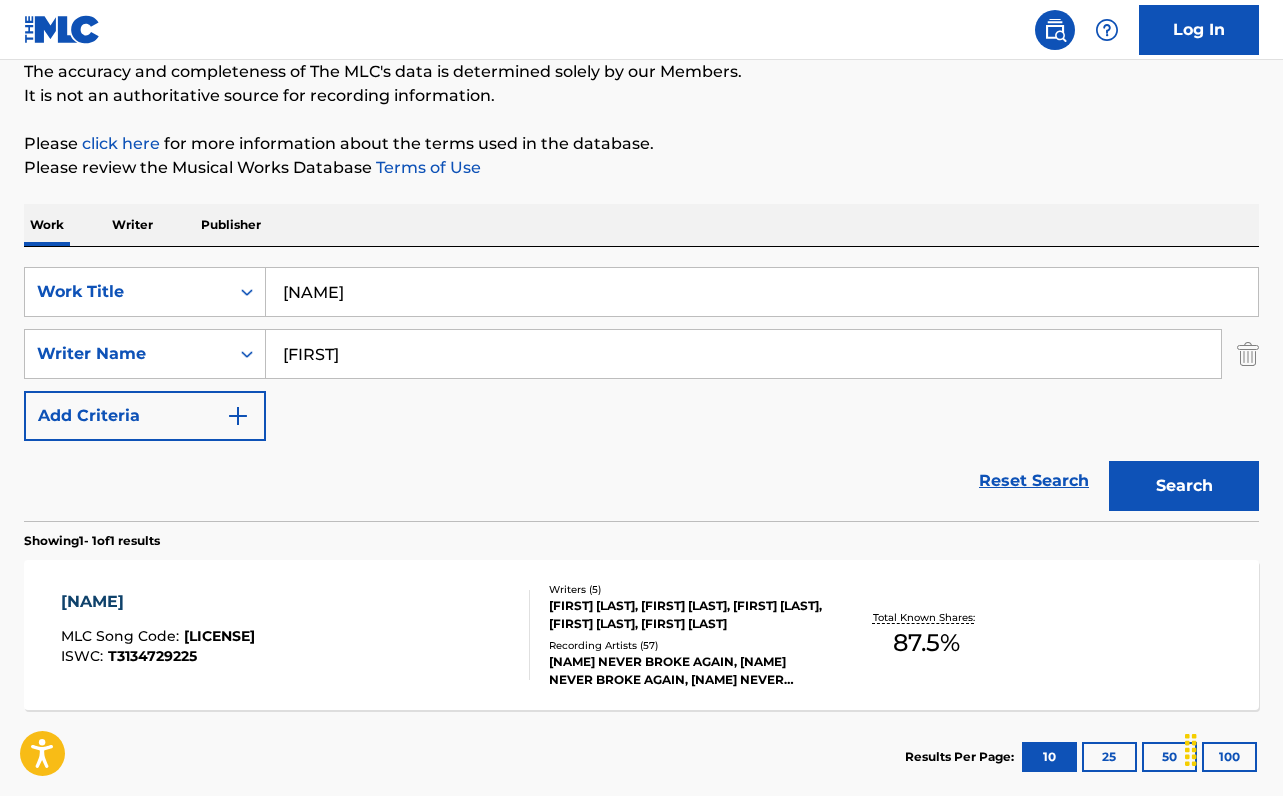 click on "Writer" at bounding box center [132, 225] 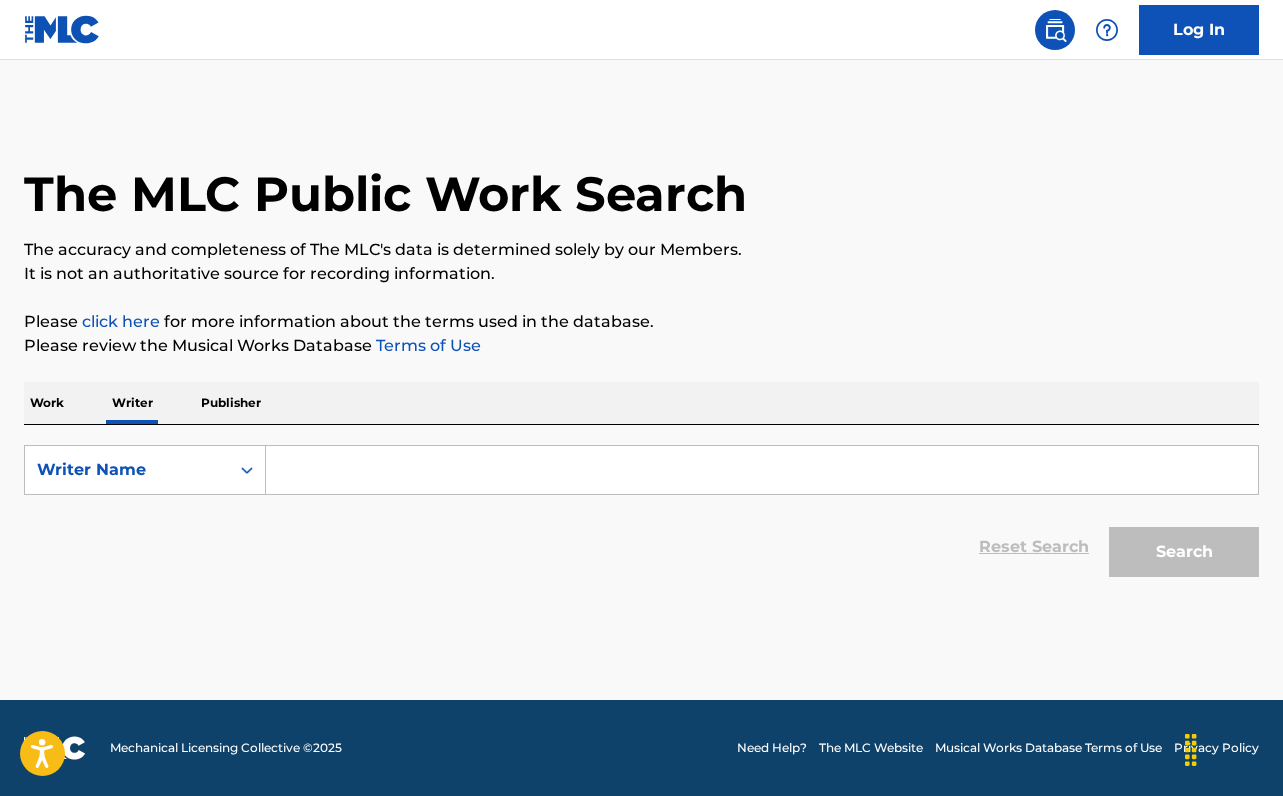 click at bounding box center (762, 470) 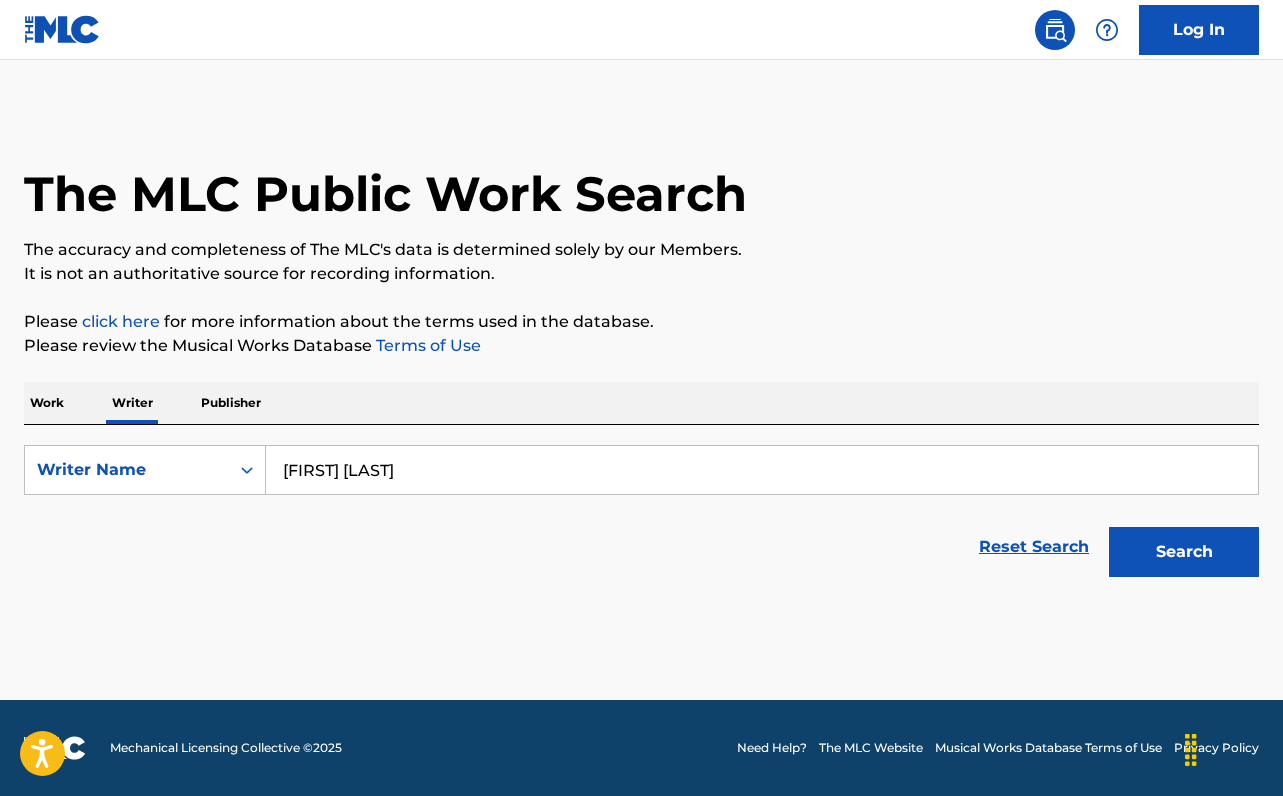 type on "[FIRST] [LAST]" 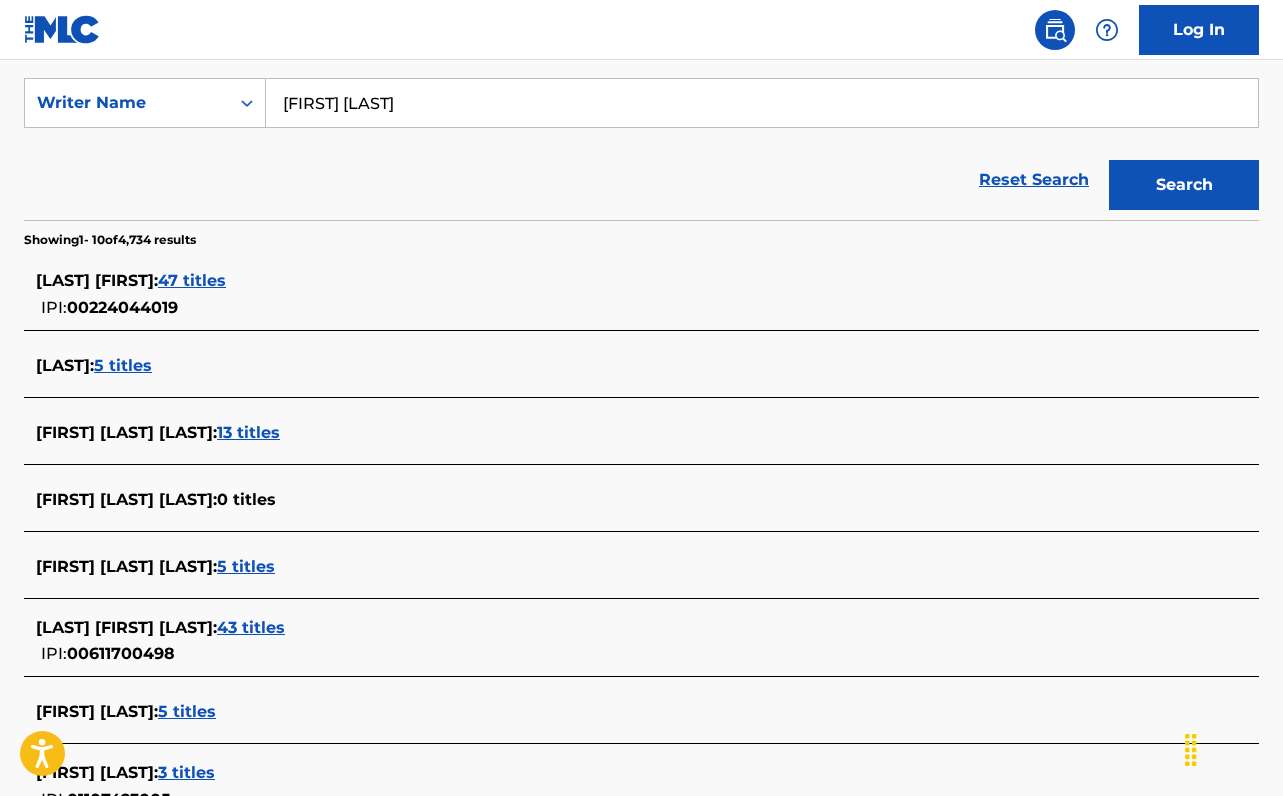 scroll, scrollTop: 398, scrollLeft: 0, axis: vertical 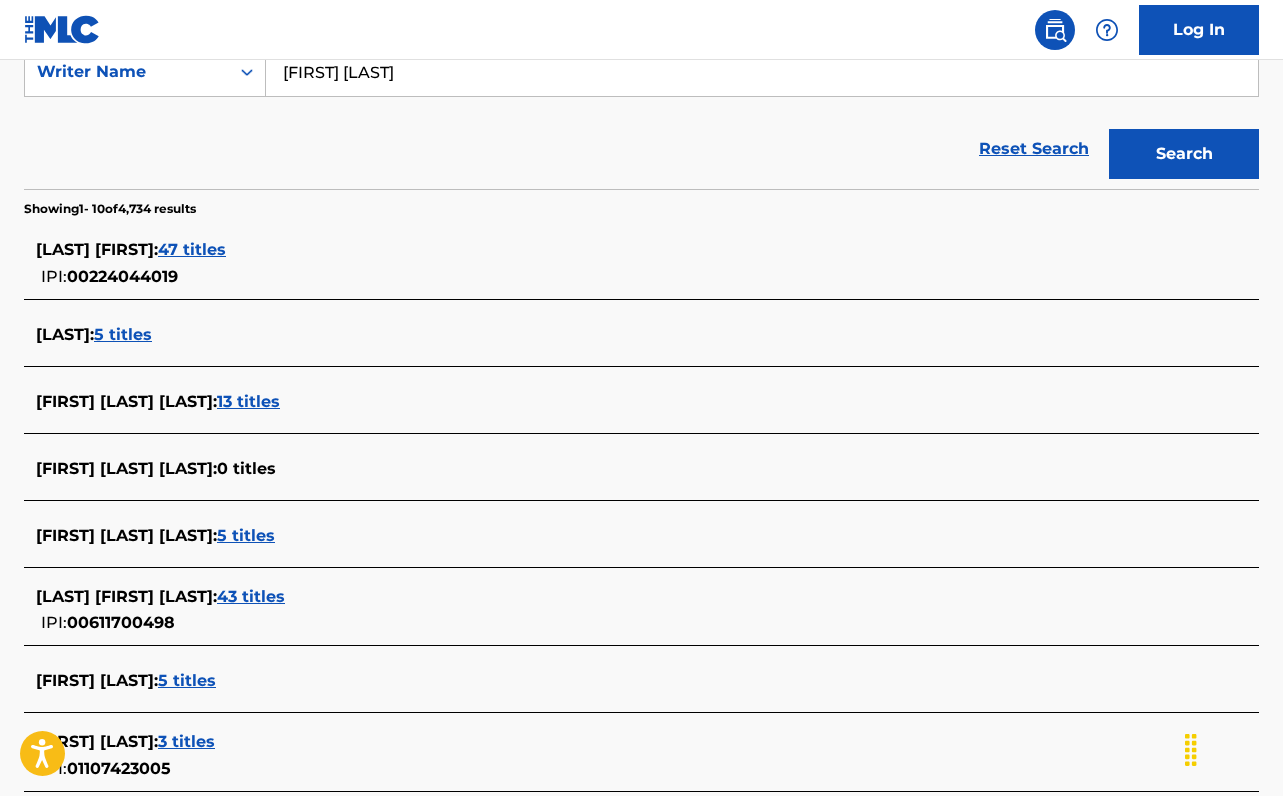 click on "13 titles" at bounding box center [248, 401] 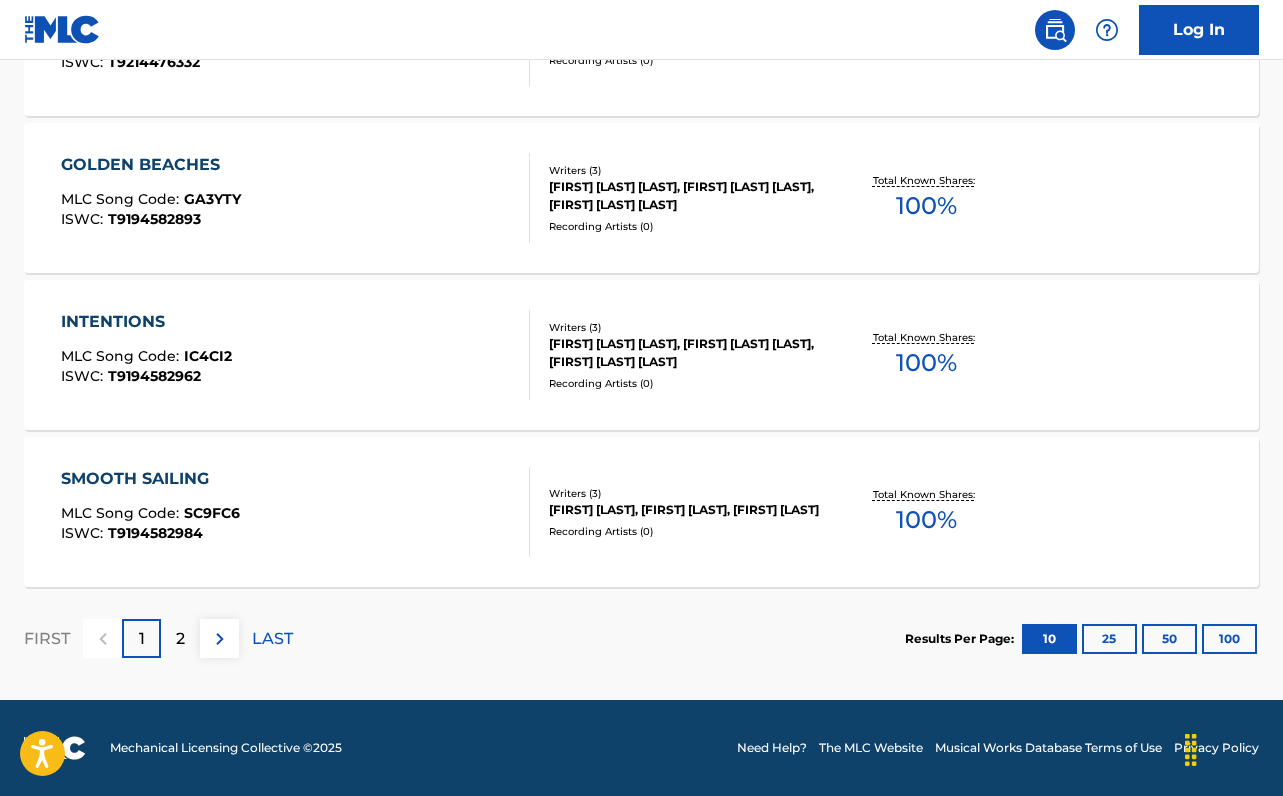 click at bounding box center (219, 638) 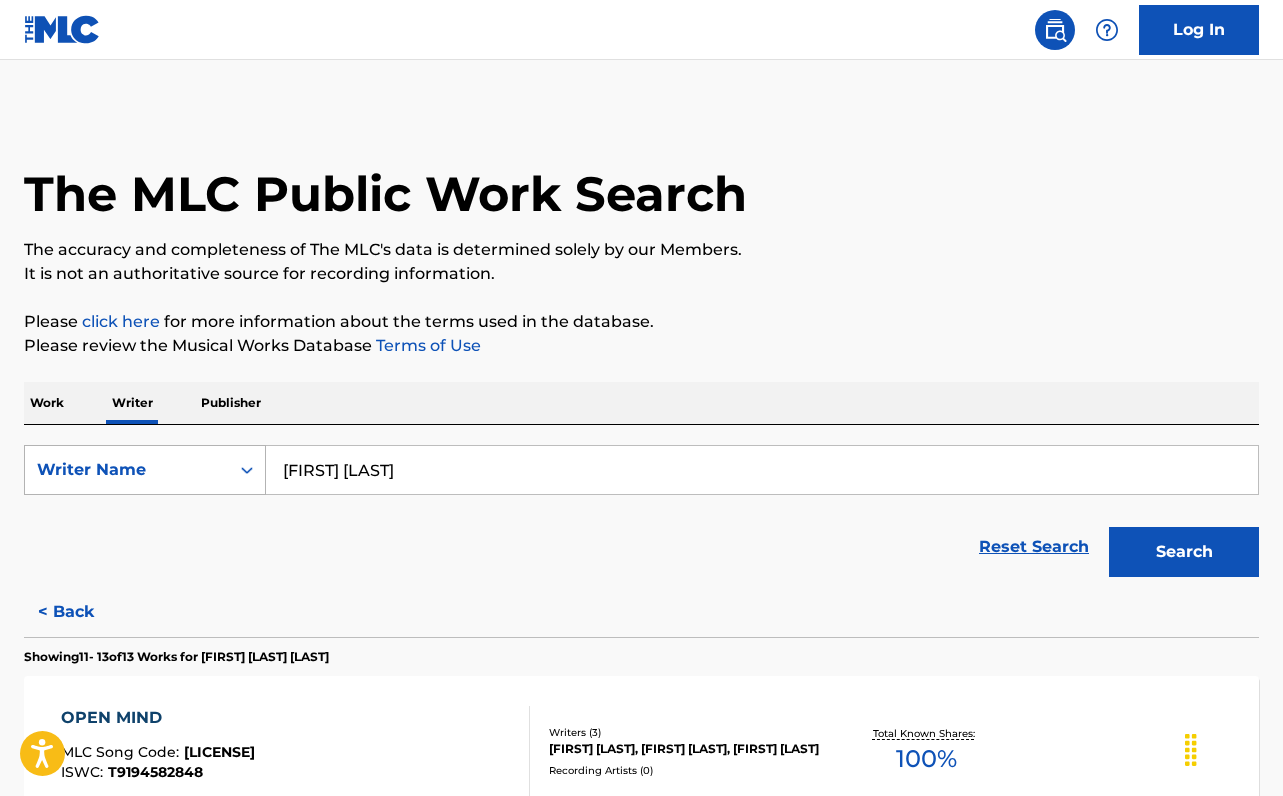scroll, scrollTop: 0, scrollLeft: 0, axis: both 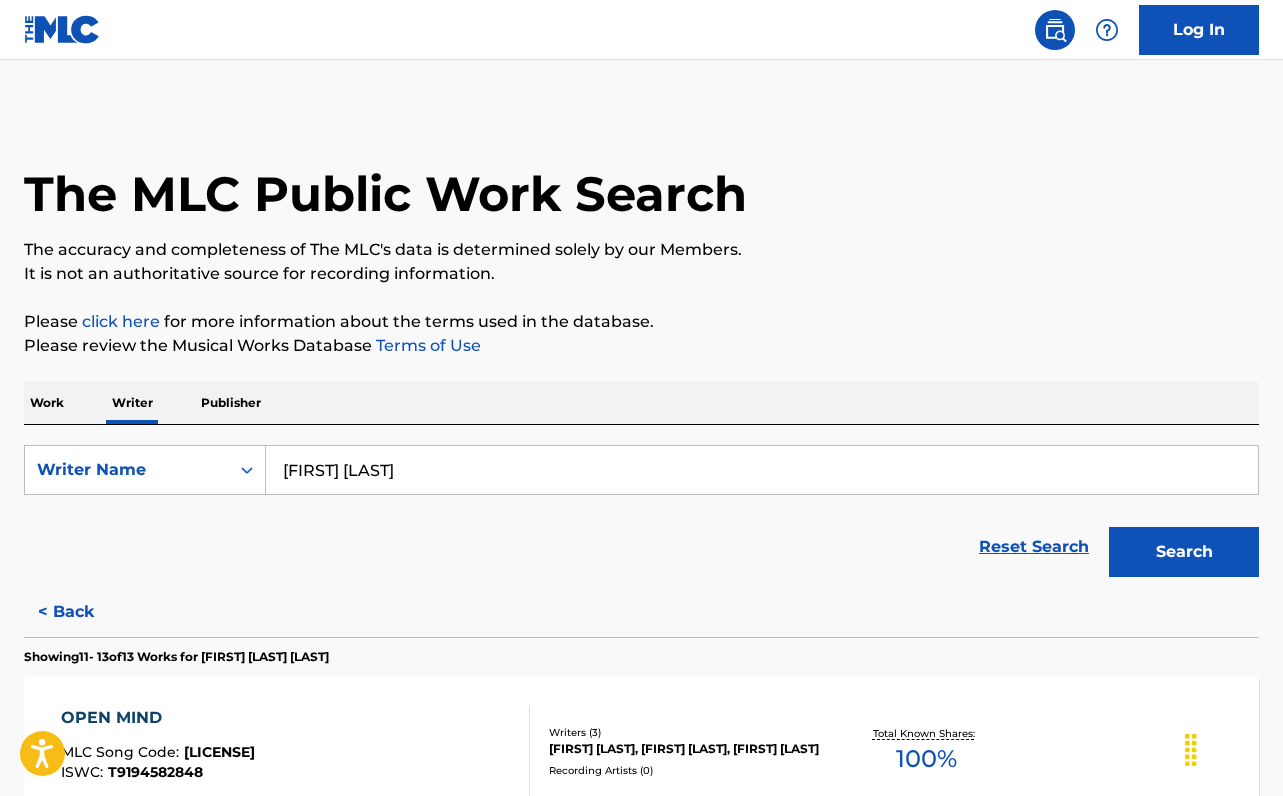 click on "Search" at bounding box center (1184, 552) 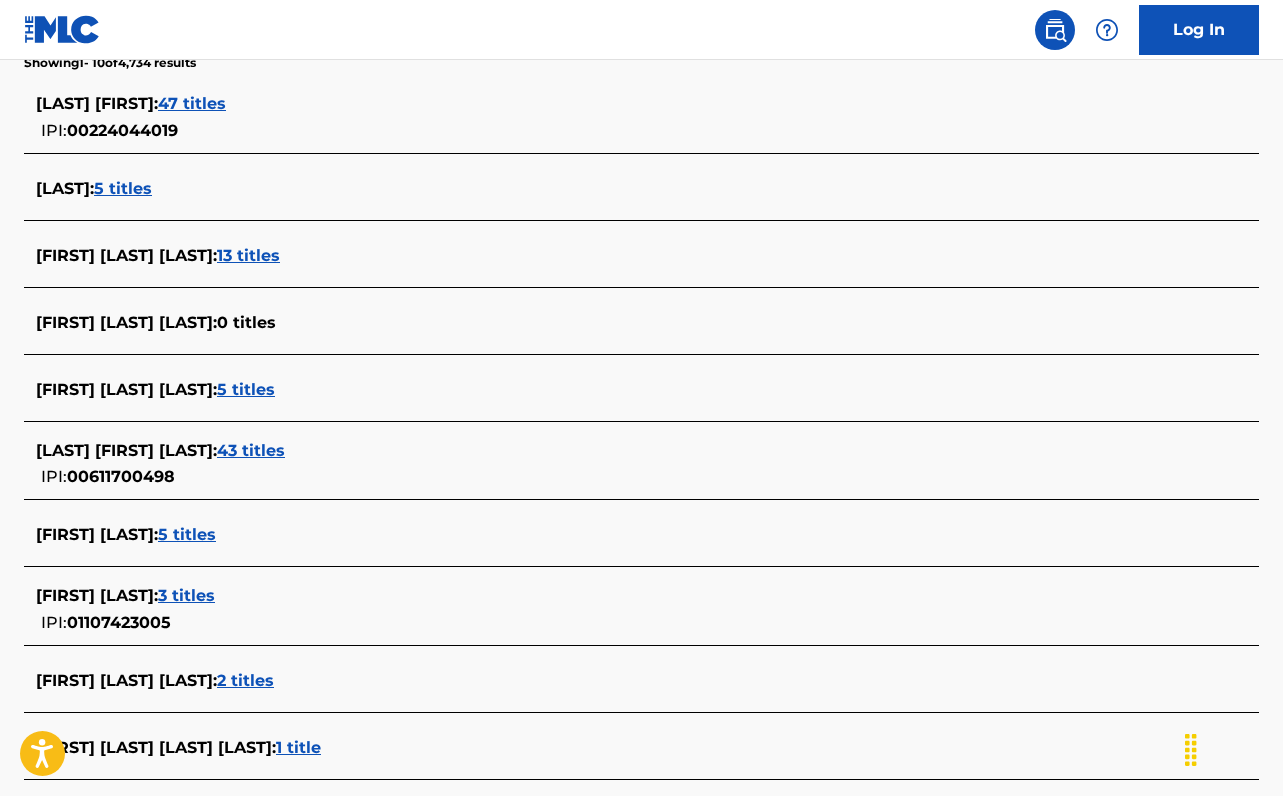 scroll, scrollTop: 542, scrollLeft: 0, axis: vertical 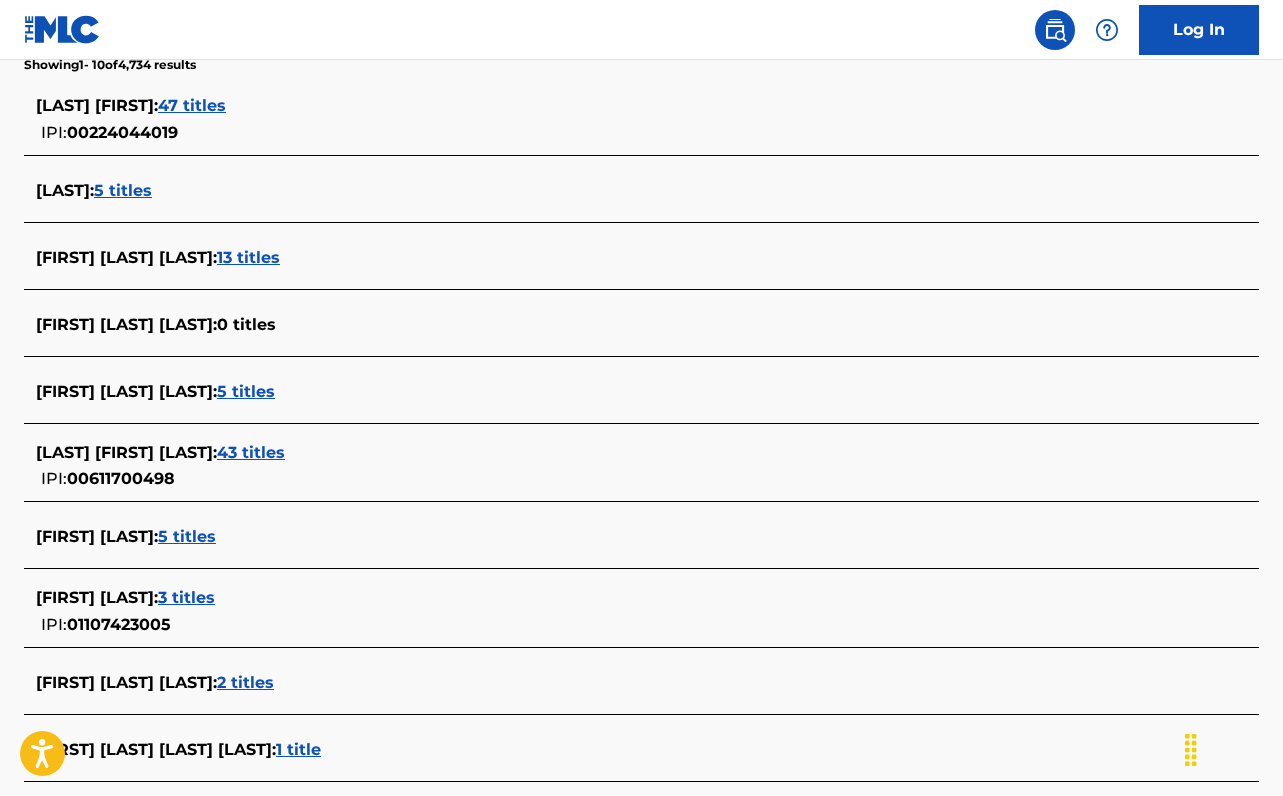 click on "5 titles" at bounding box center (187, 536) 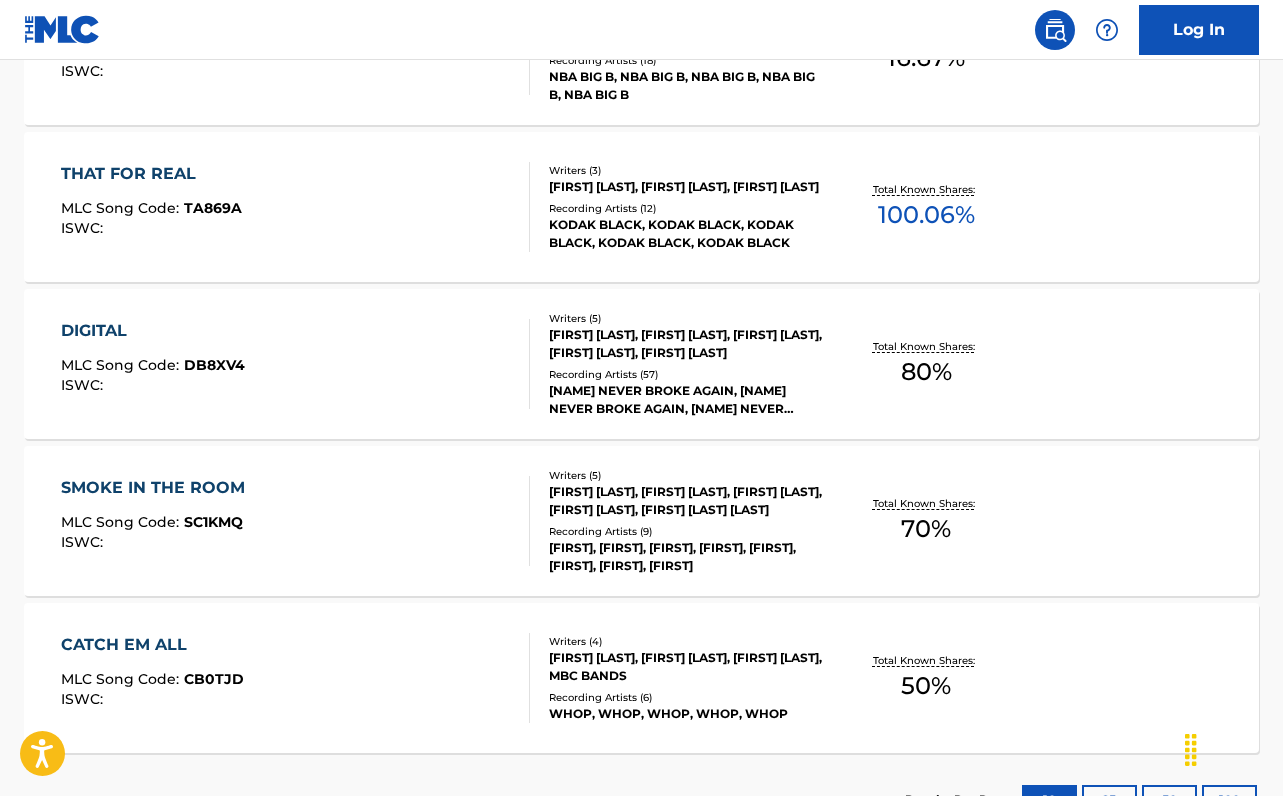 scroll, scrollTop: 672, scrollLeft: 0, axis: vertical 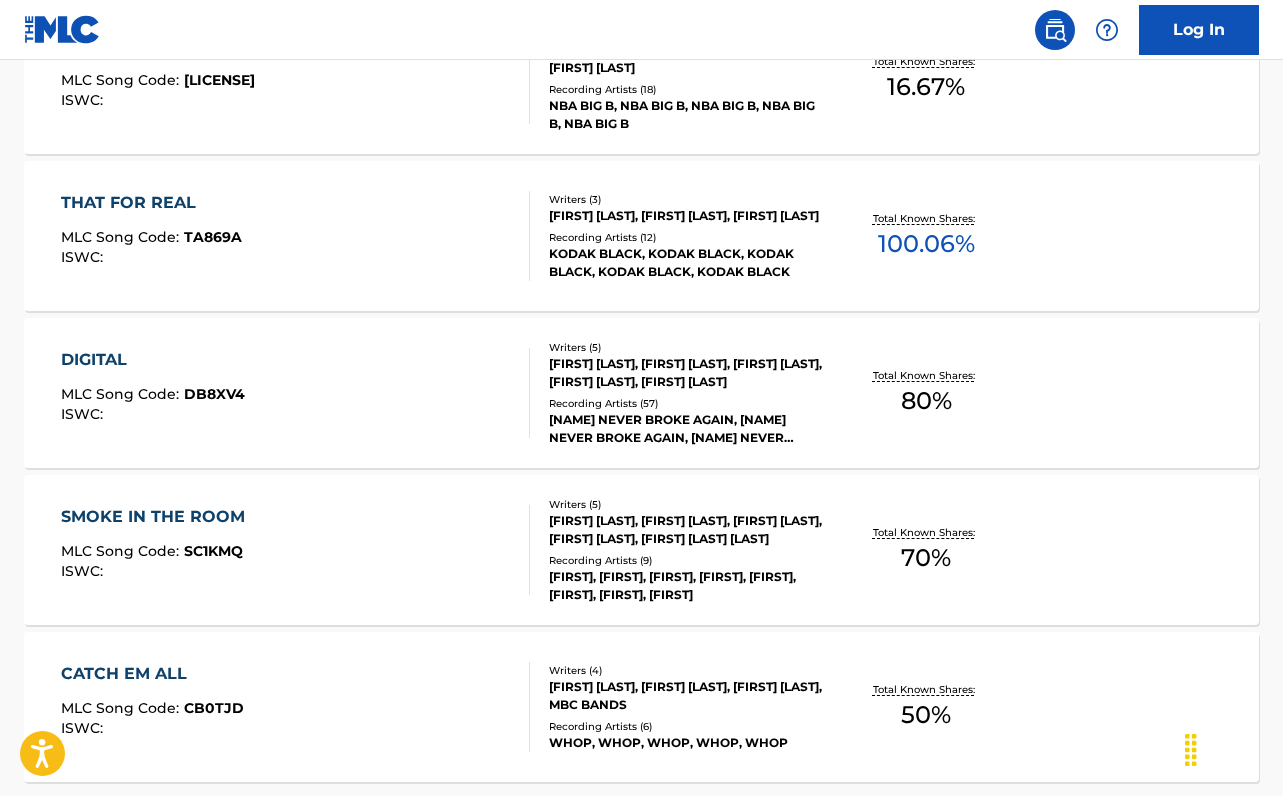 click on "DIGITAL MLC Song Code : DB8XV4 ISWC :" at bounding box center [295, 393] 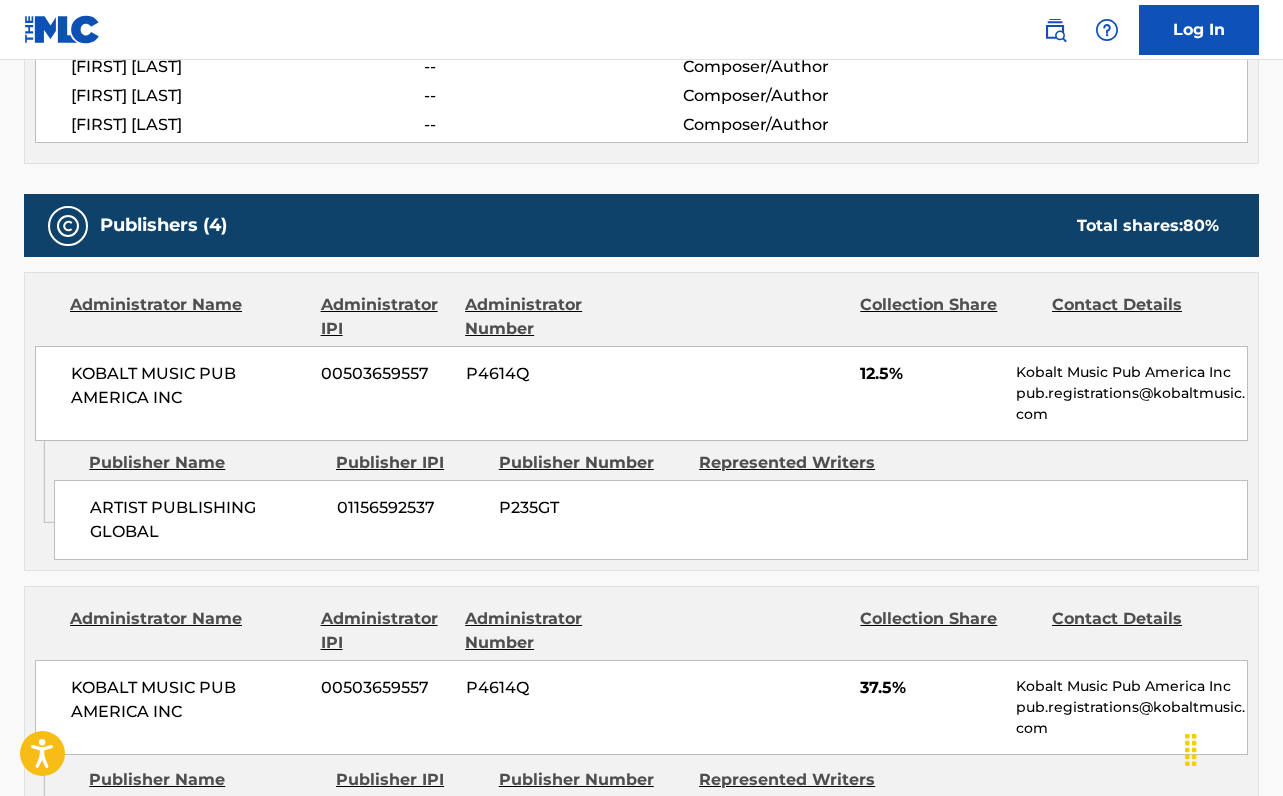 scroll, scrollTop: 385, scrollLeft: 0, axis: vertical 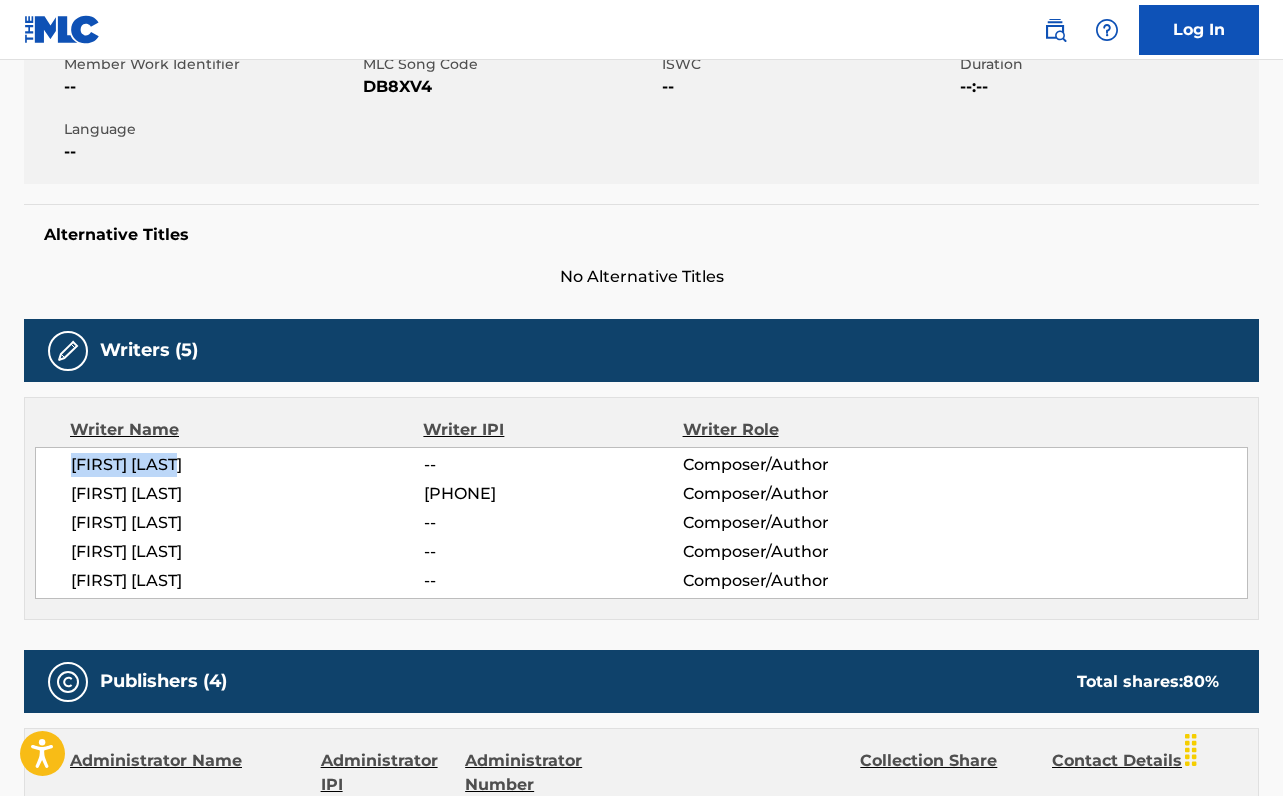 drag, startPoint x: 223, startPoint y: 461, endPoint x: 56, endPoint y: 463, distance: 167.01198 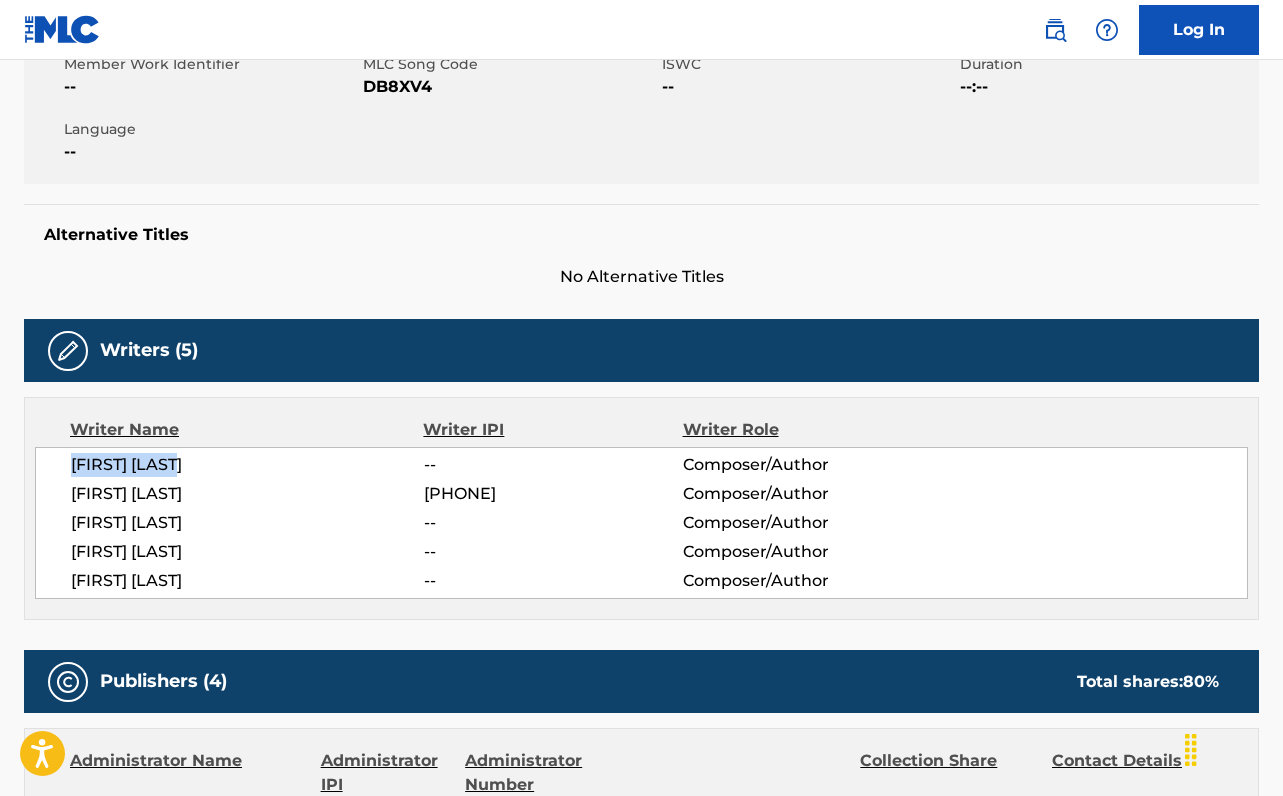 copy on "GENE WAGENAAR" 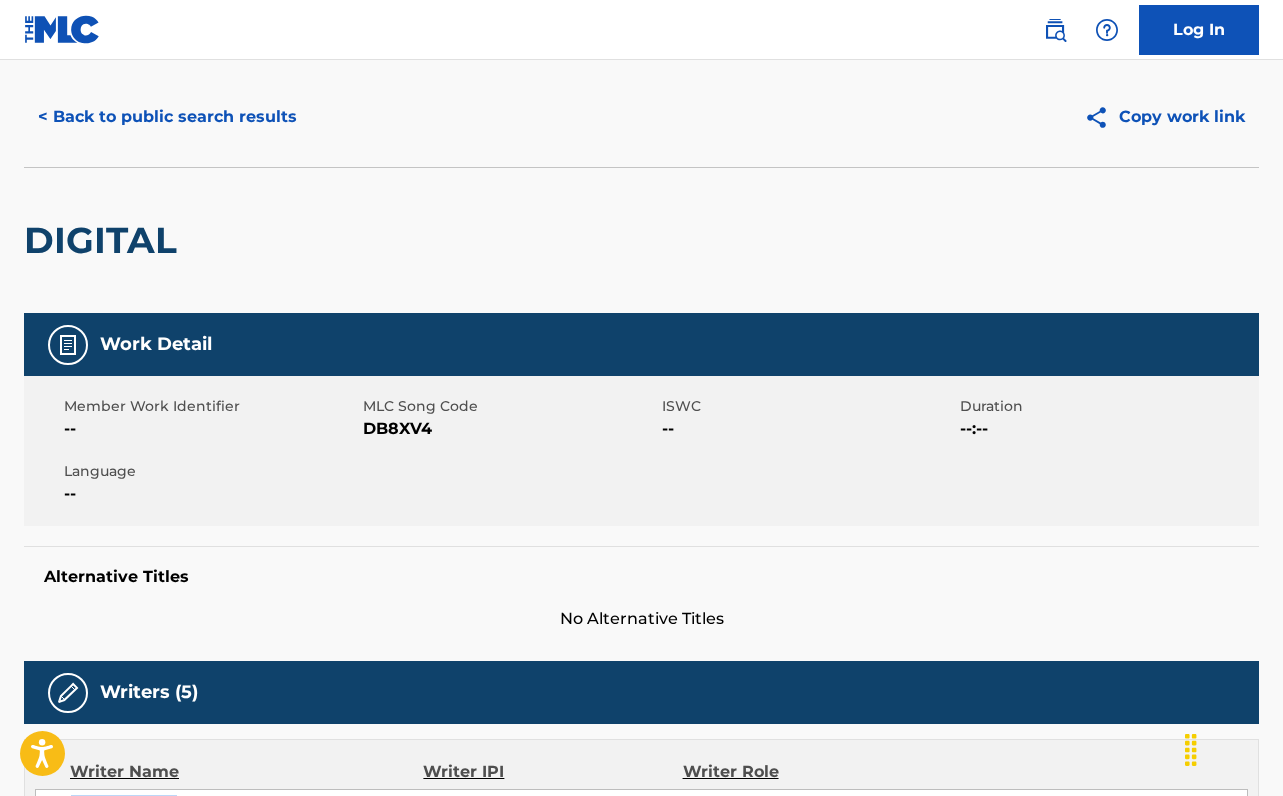 scroll, scrollTop: 54, scrollLeft: 0, axis: vertical 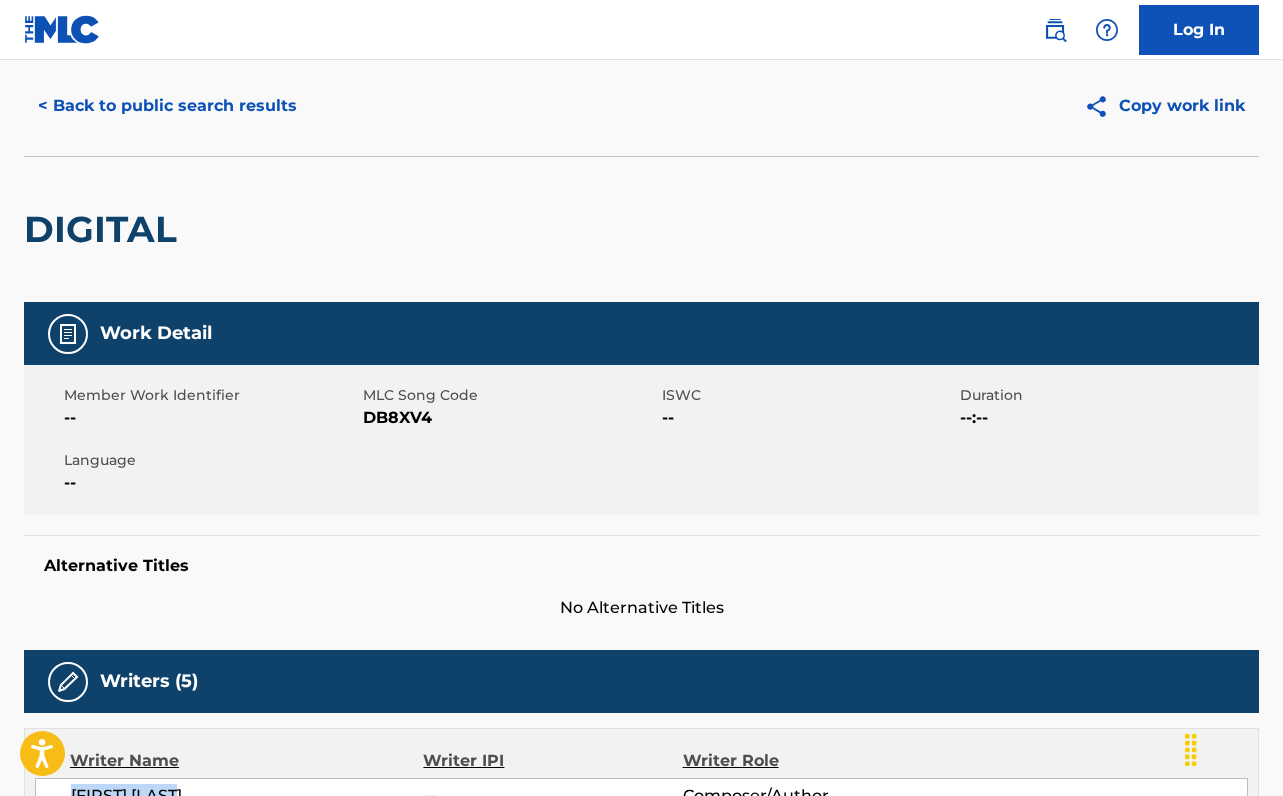 click on "< Back to public search results" at bounding box center (167, 106) 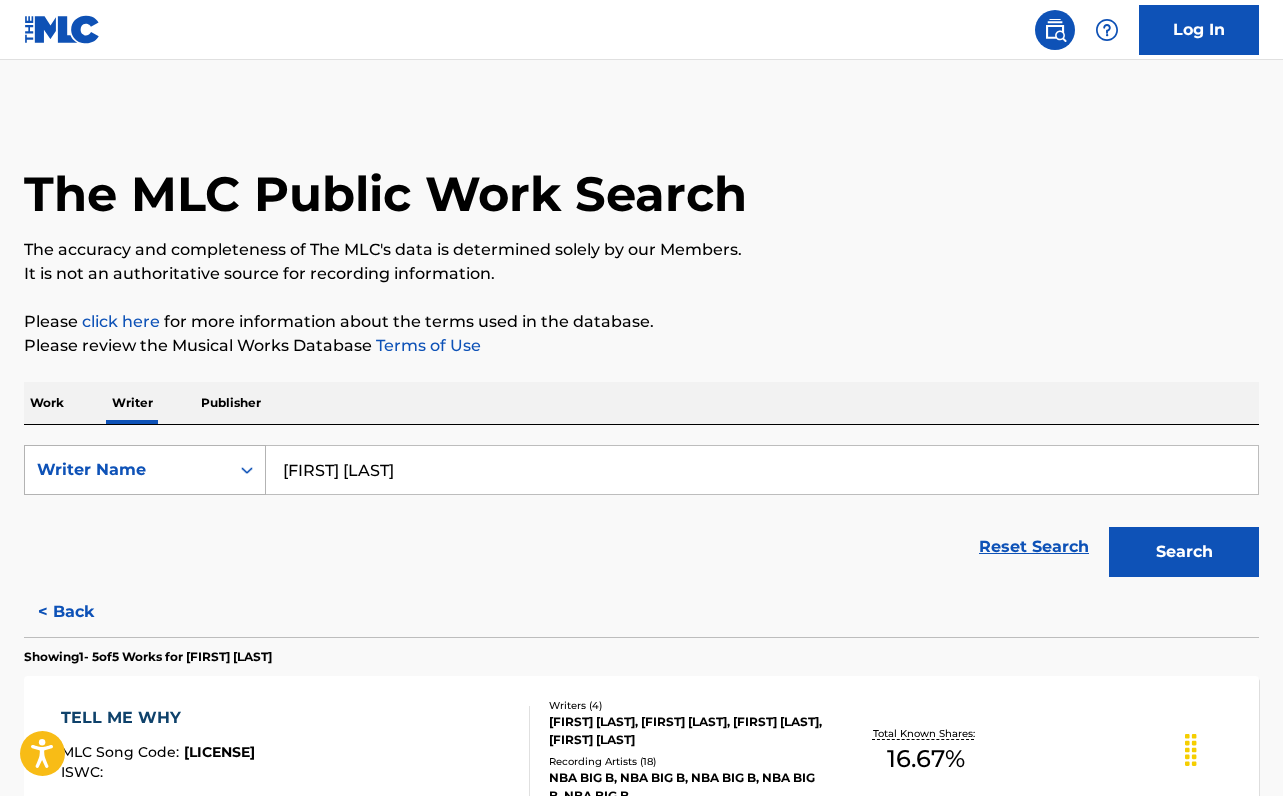 drag, startPoint x: 475, startPoint y: 461, endPoint x: 103, endPoint y: 462, distance: 372.00134 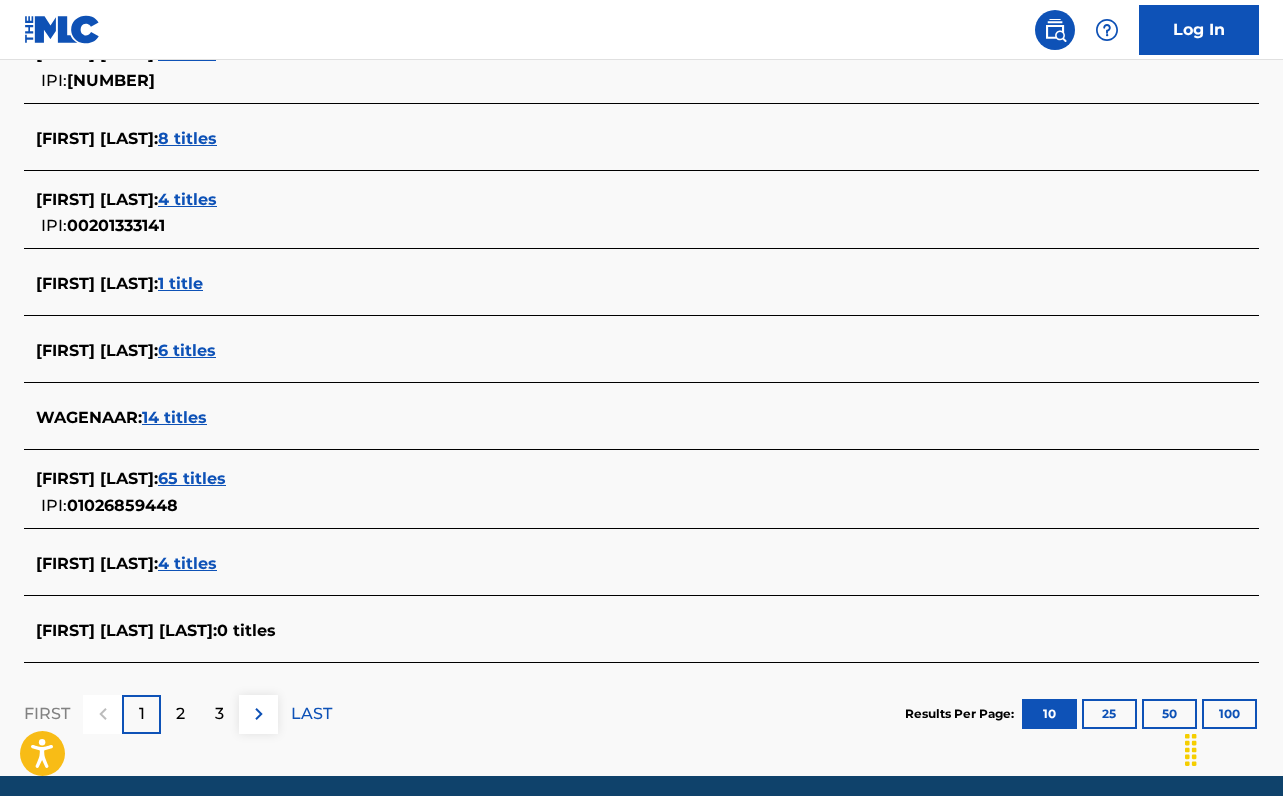scroll, scrollTop: 672, scrollLeft: 0, axis: vertical 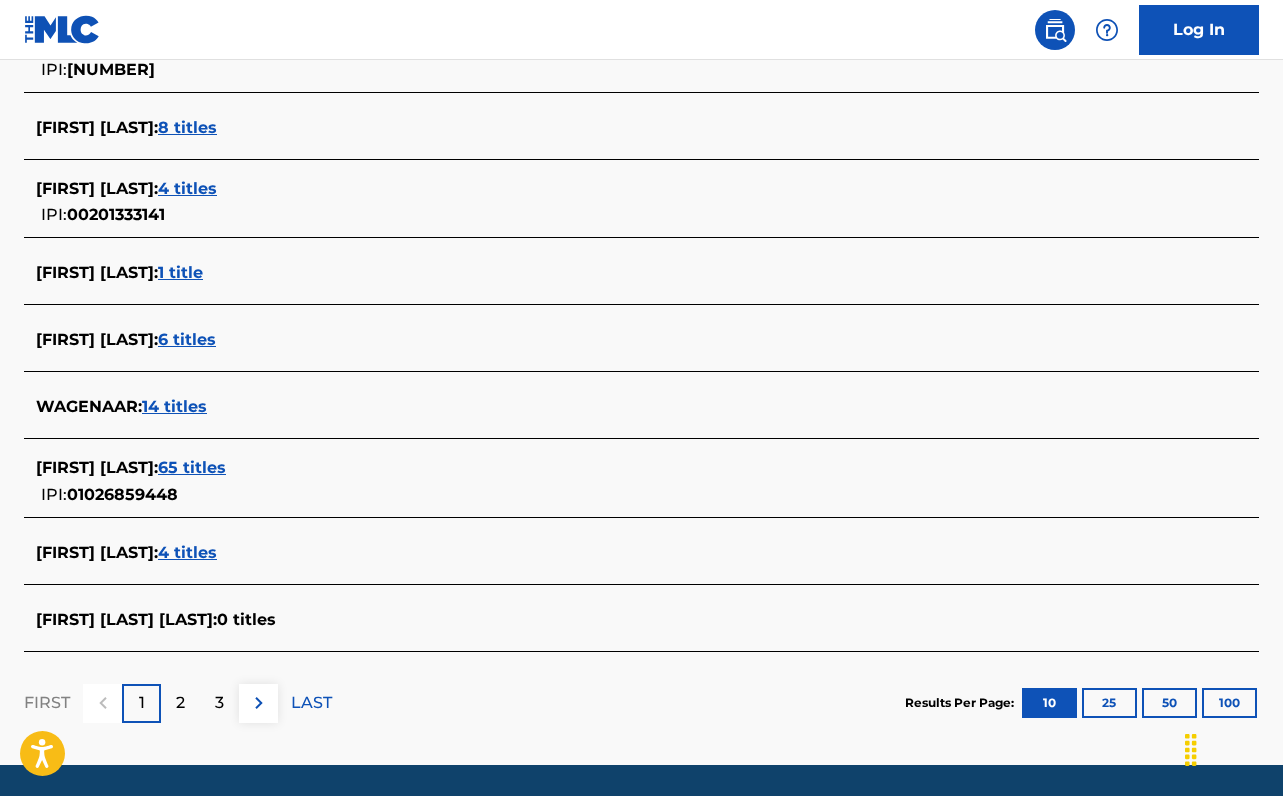 click on "65 titles" at bounding box center (192, 467) 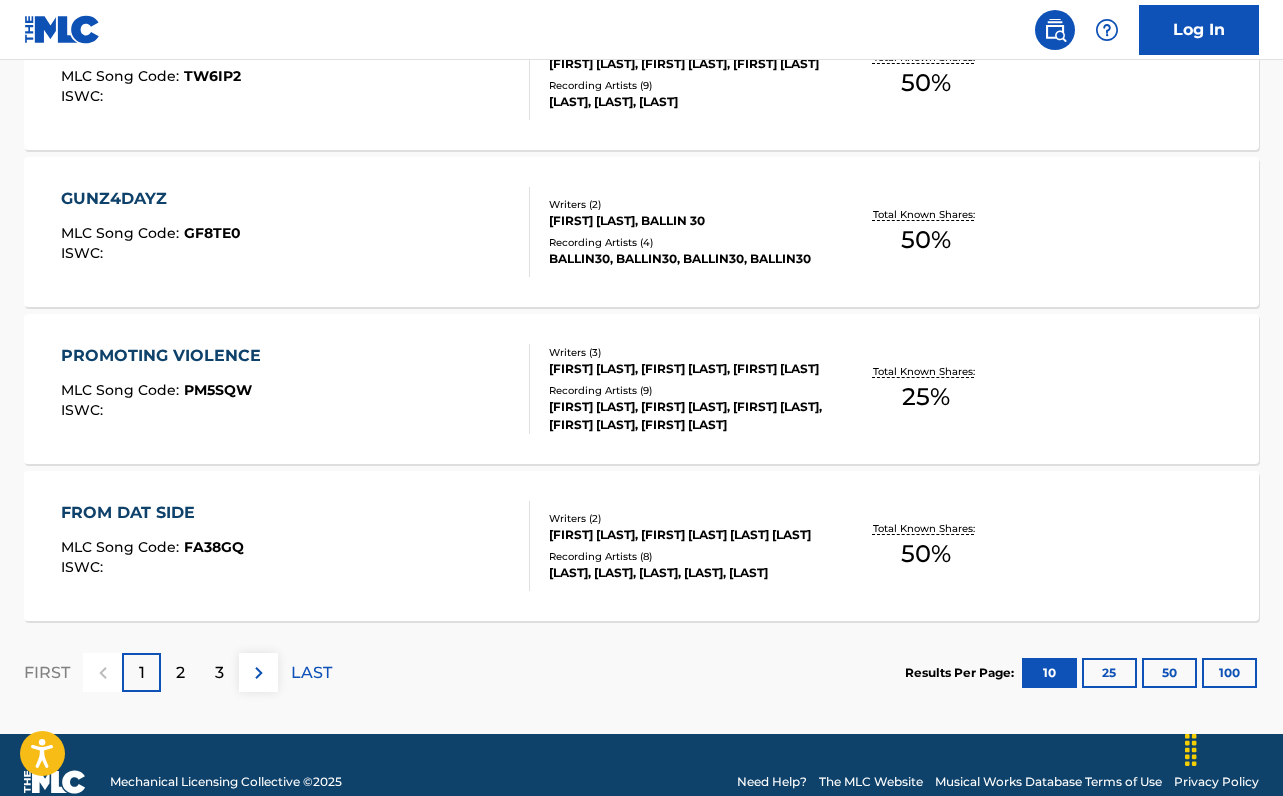 scroll, scrollTop: 1634, scrollLeft: 0, axis: vertical 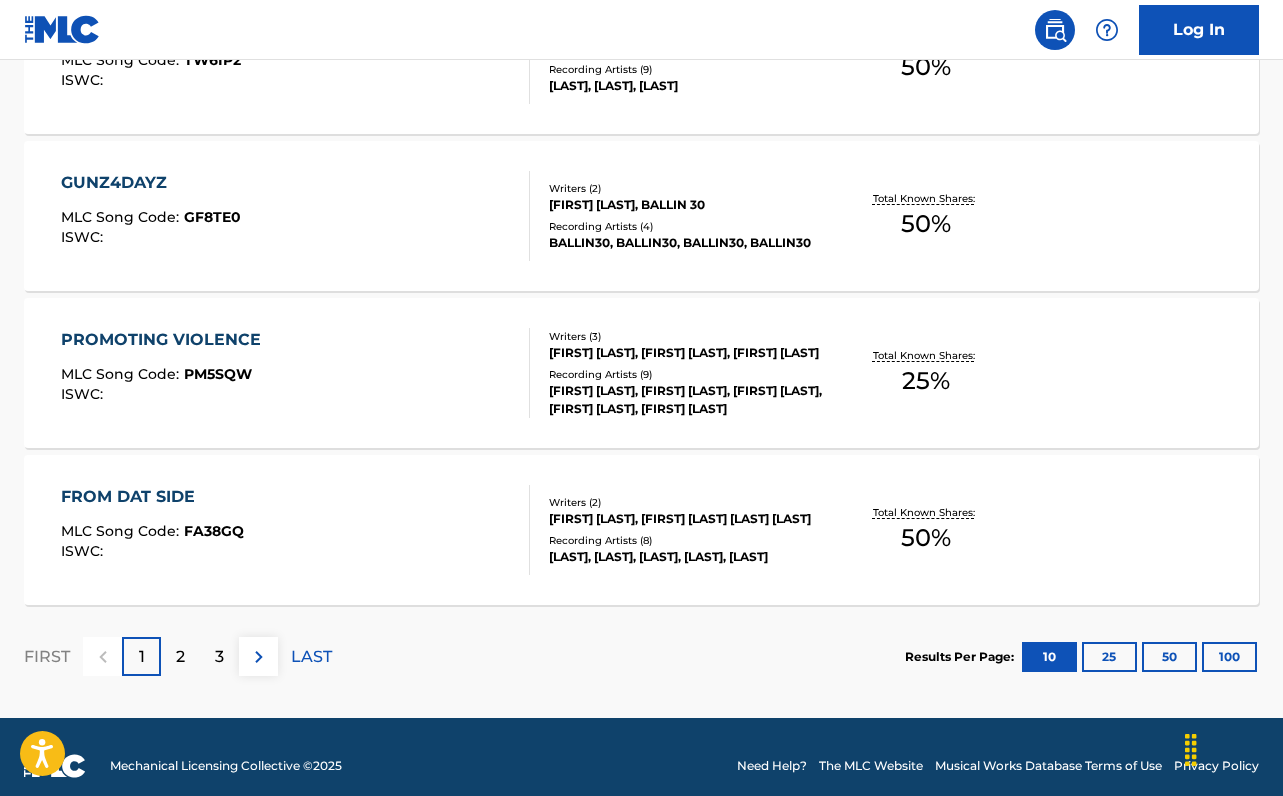 click at bounding box center (259, 657) 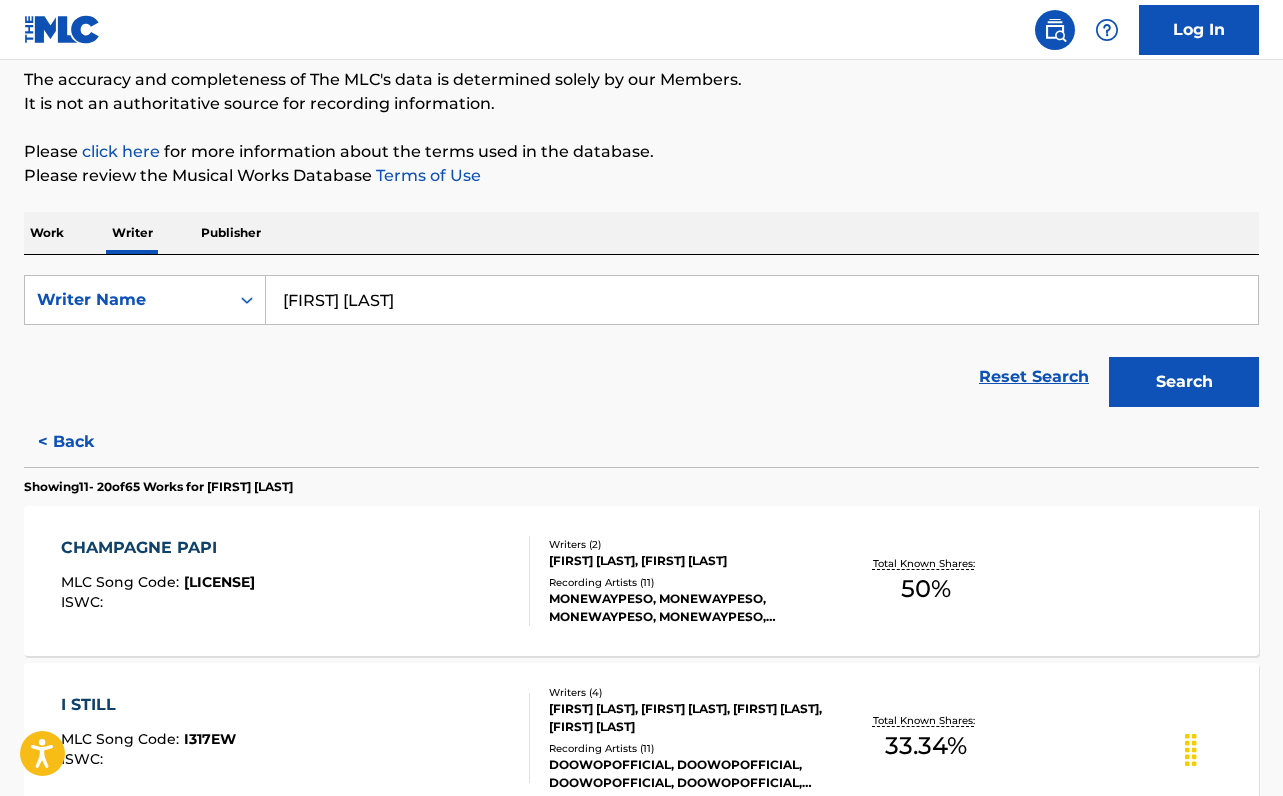 scroll, scrollTop: 143, scrollLeft: 0, axis: vertical 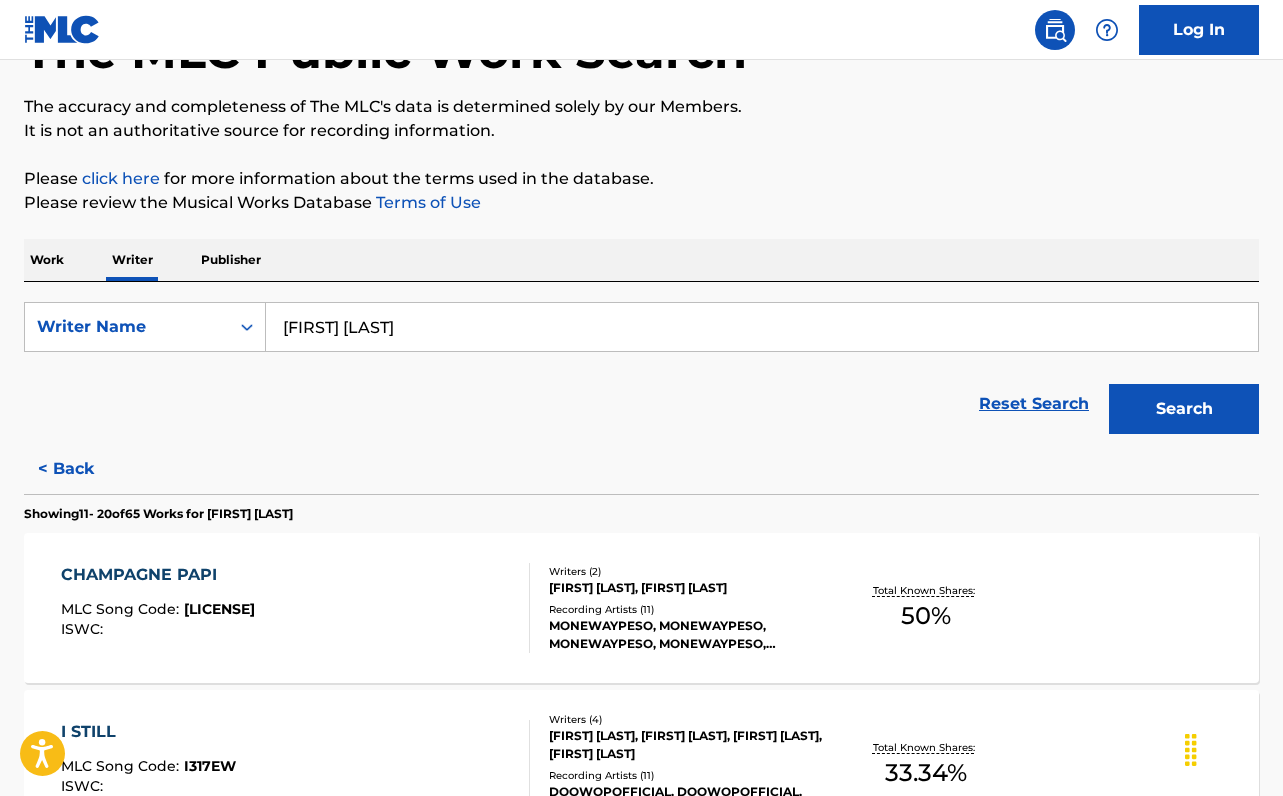 click on "CHAMPAGNE PAPI MLC Song Code : CJ57GY ISWC : Writers ( 2 ) GENE WAGENAAR, MONEWAY PESO Recording Artists ( 11 ) MONEWAYPESO, MONEWAYPESO, MONEWAYPESO, MONEWAYPESO, MONEWAYPESO Total Known Shares: 50 %" at bounding box center [641, 608] 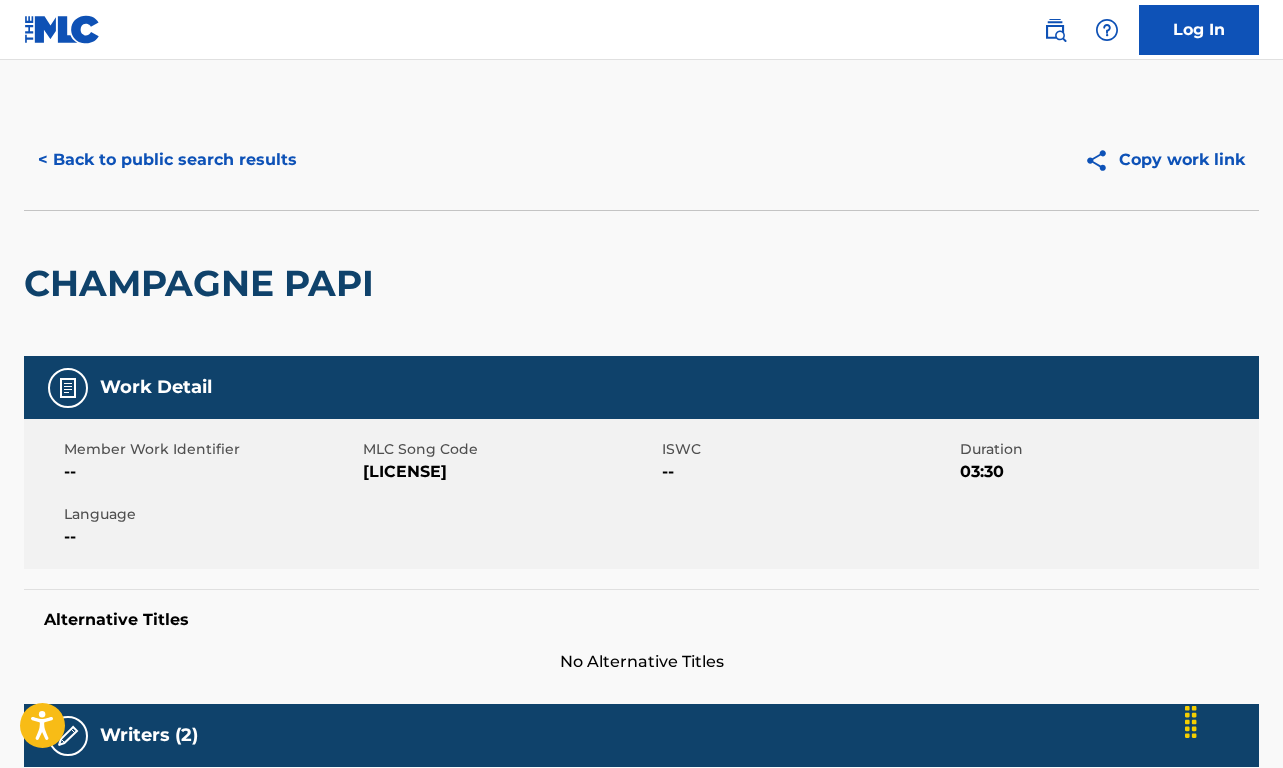 scroll, scrollTop: 0, scrollLeft: 0, axis: both 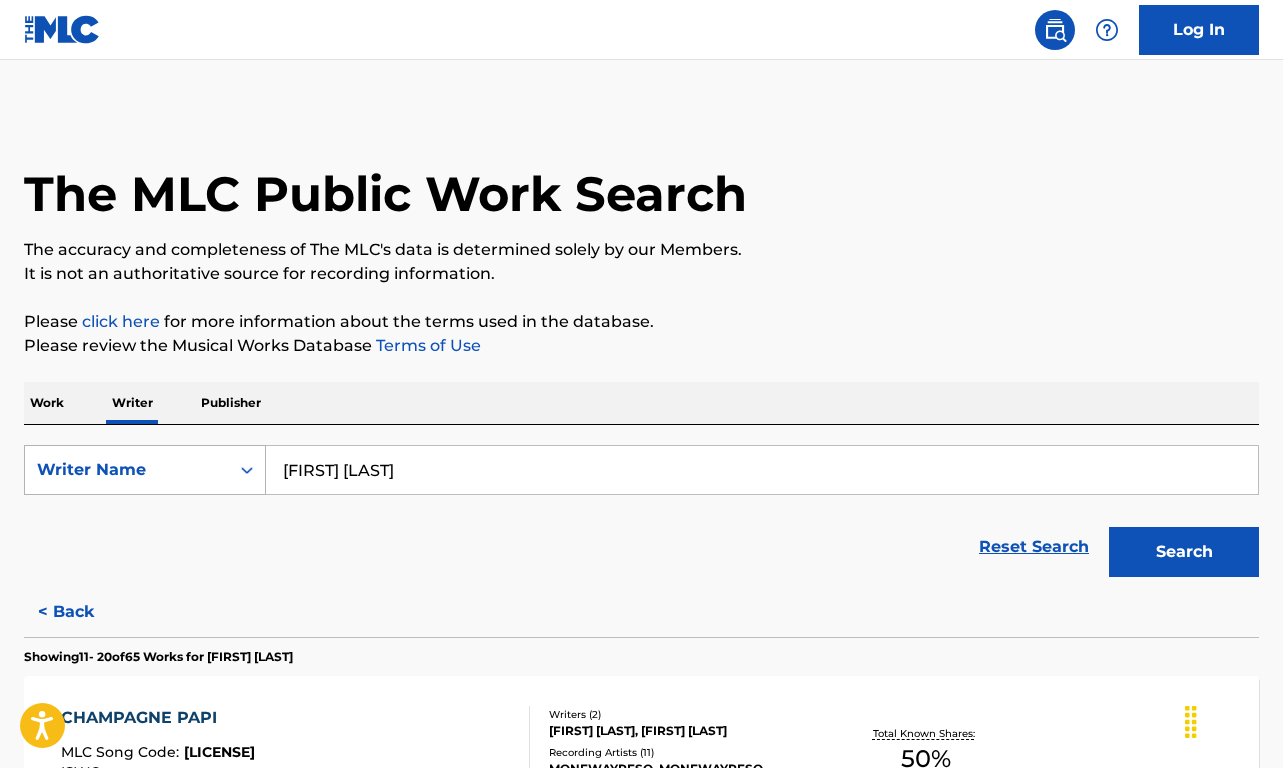drag, startPoint x: 476, startPoint y: 468, endPoint x: 178, endPoint y: 466, distance: 298.0067 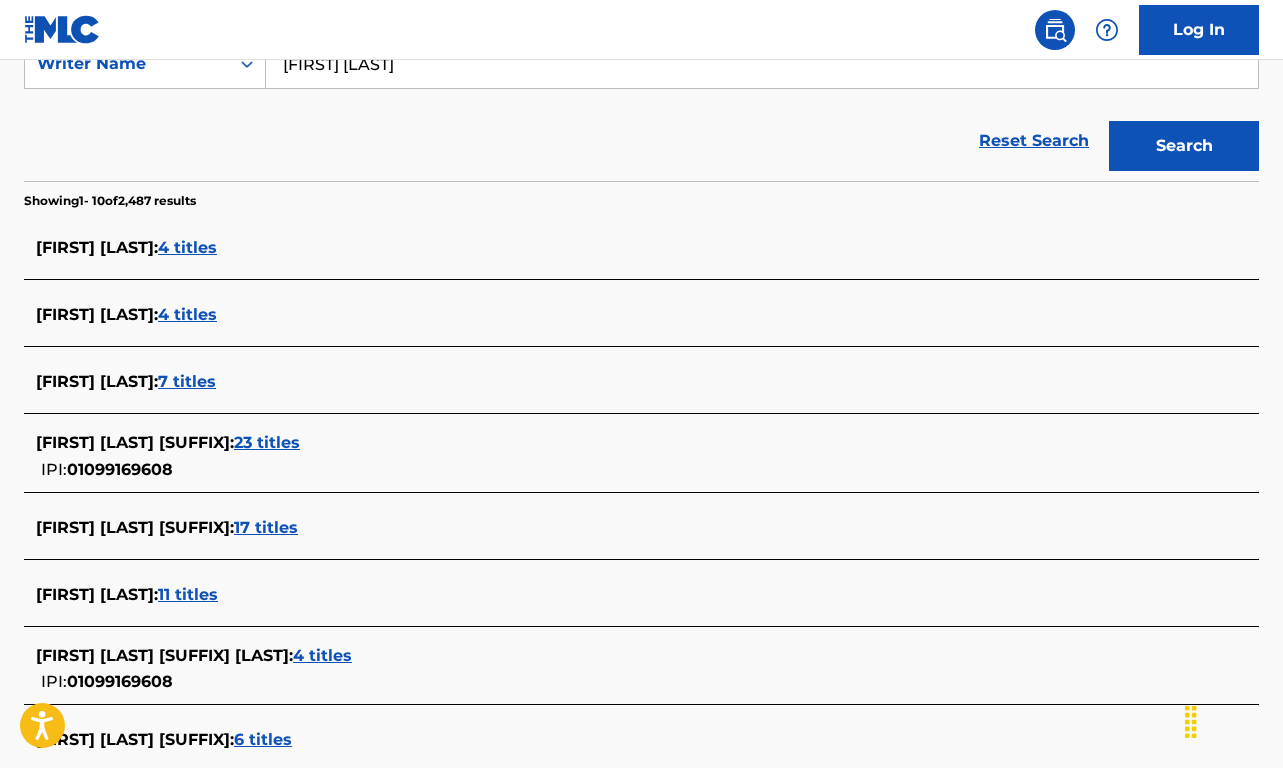 scroll, scrollTop: 422, scrollLeft: 0, axis: vertical 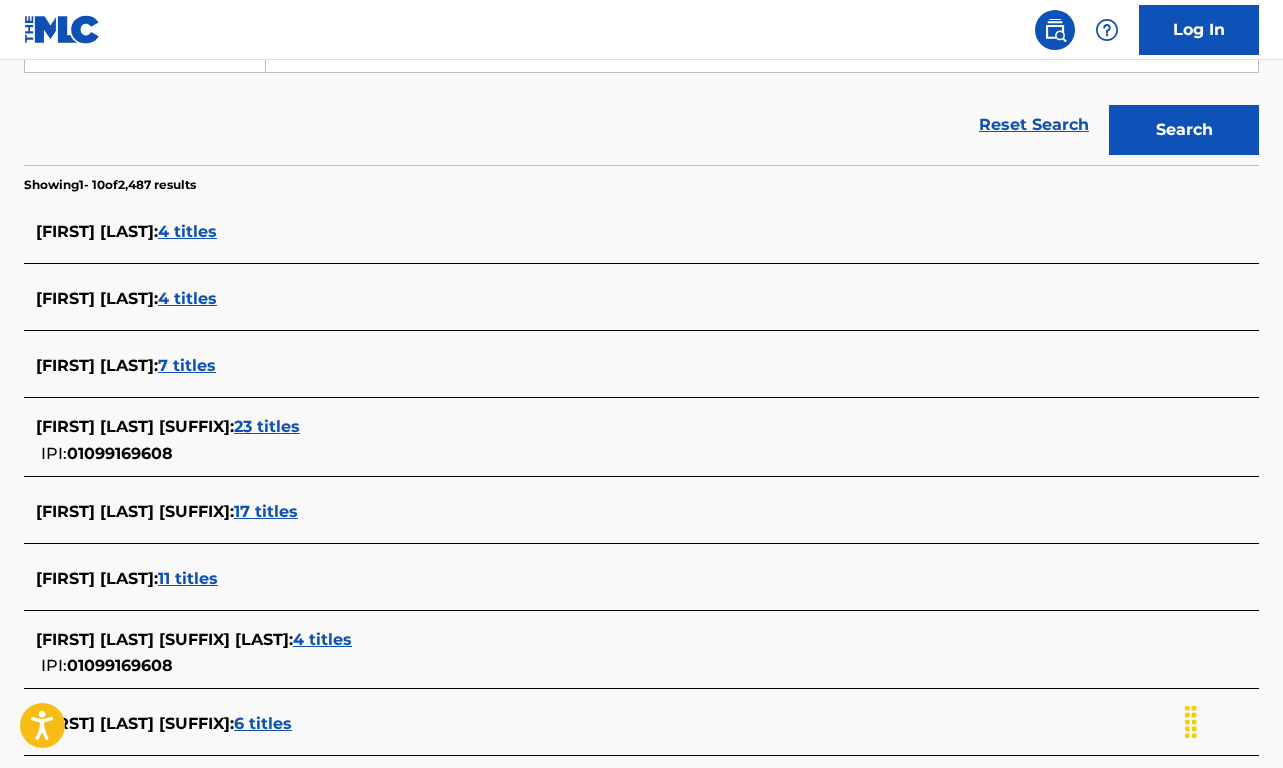 click on "23 titles" at bounding box center [267, 426] 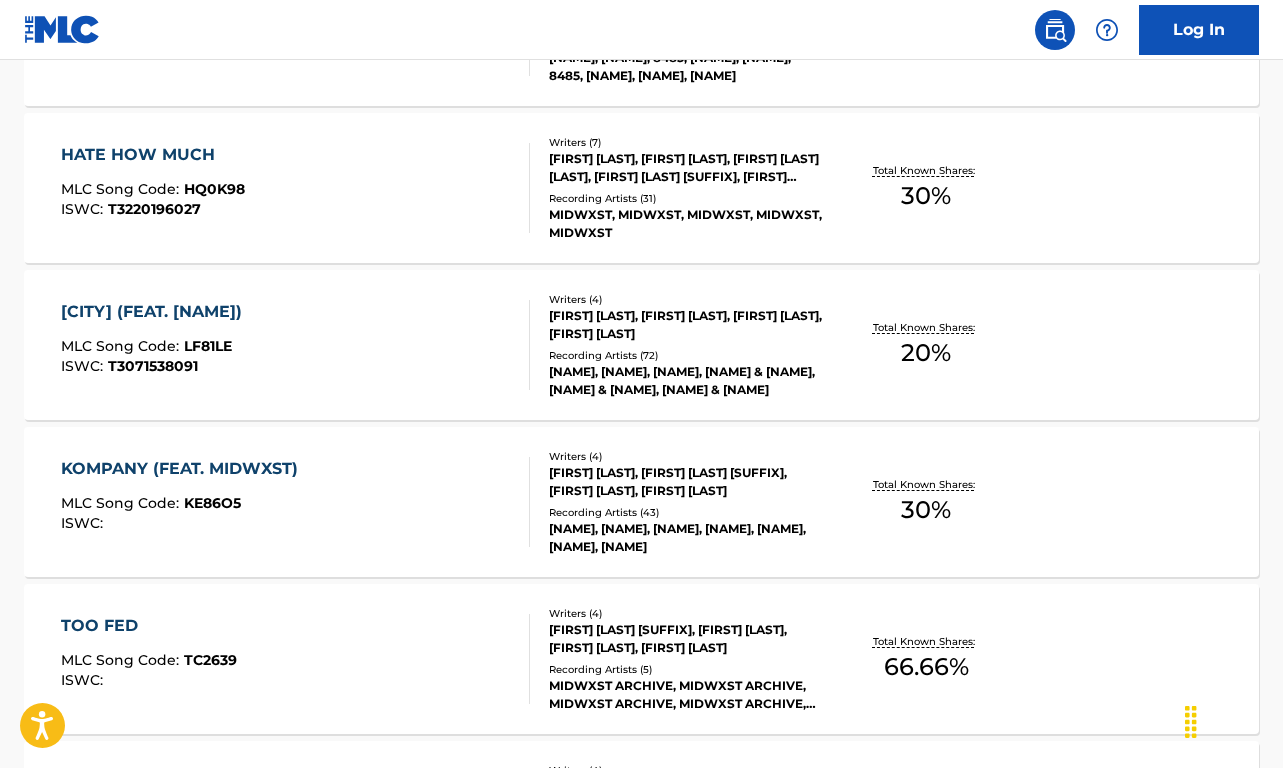 scroll, scrollTop: 972, scrollLeft: 0, axis: vertical 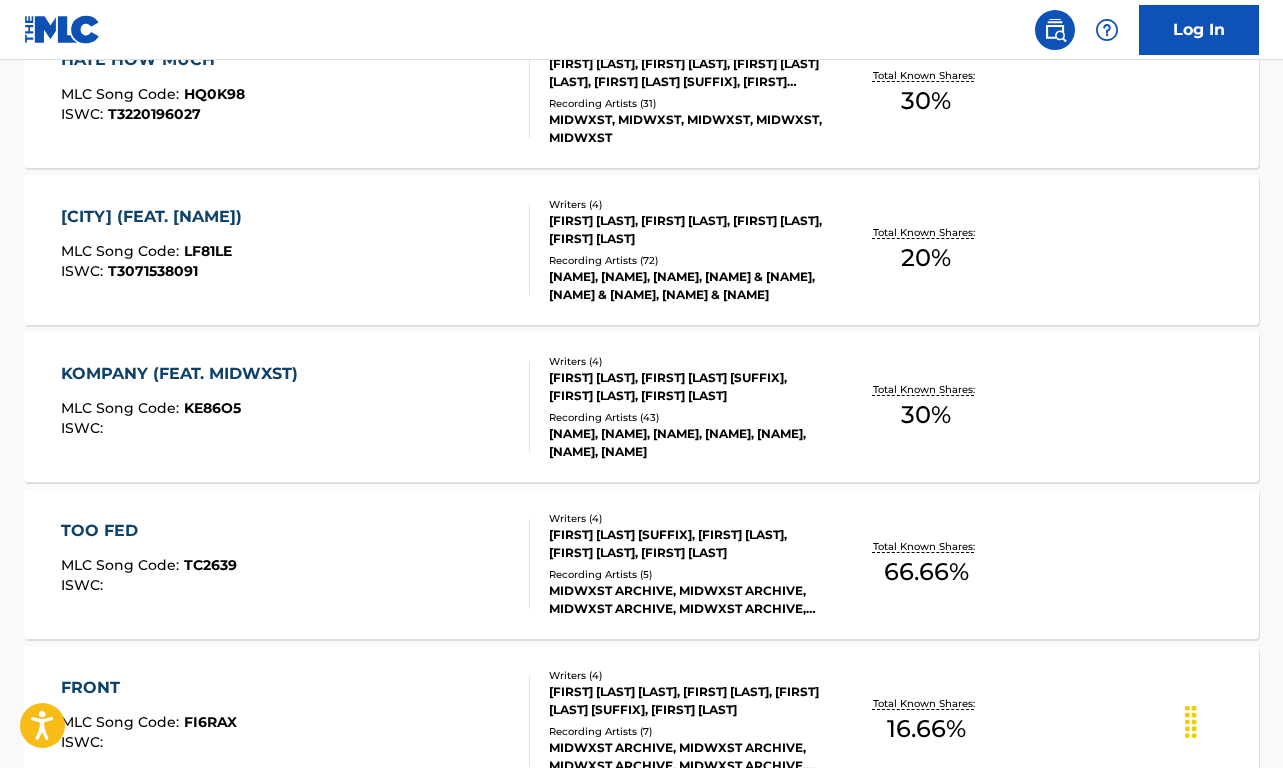click on "KOMPANY (FEAT. MIDWXST) MLC Song Code : KE86O5 ISWC :" at bounding box center [295, 407] 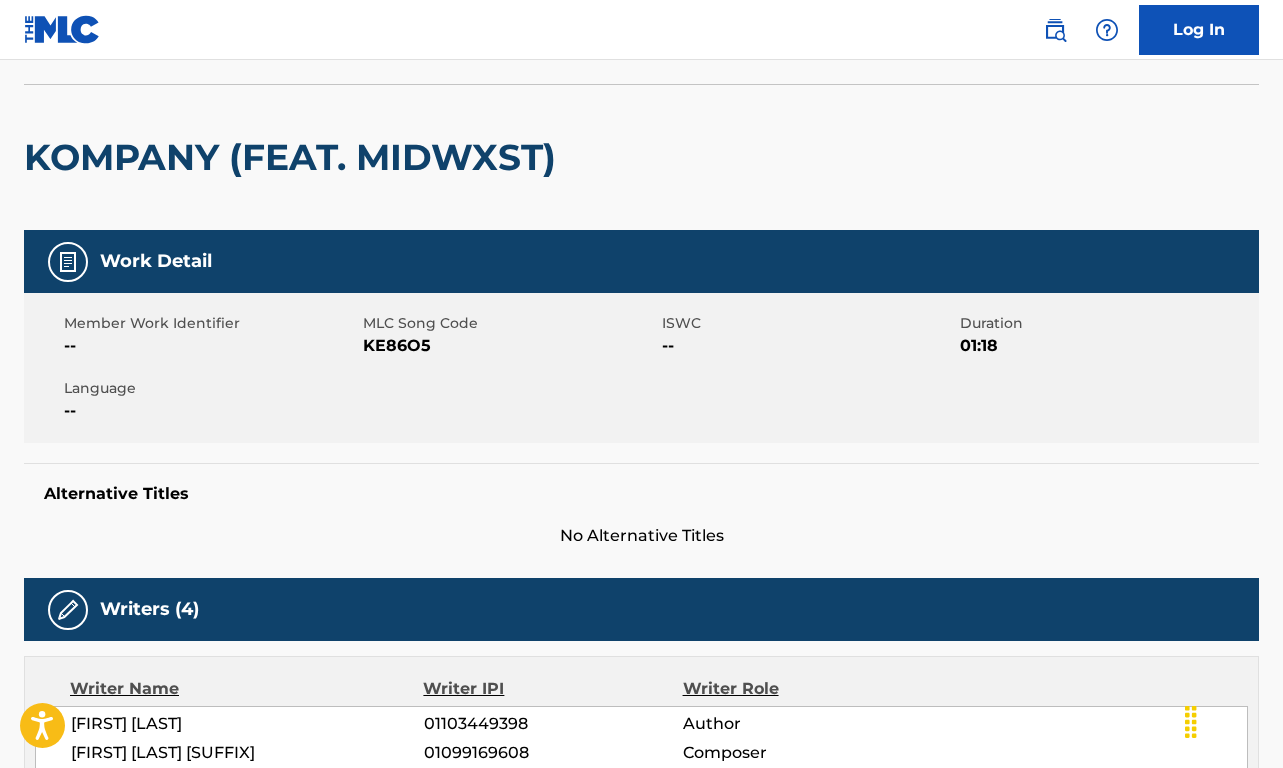 scroll, scrollTop: 115, scrollLeft: 0, axis: vertical 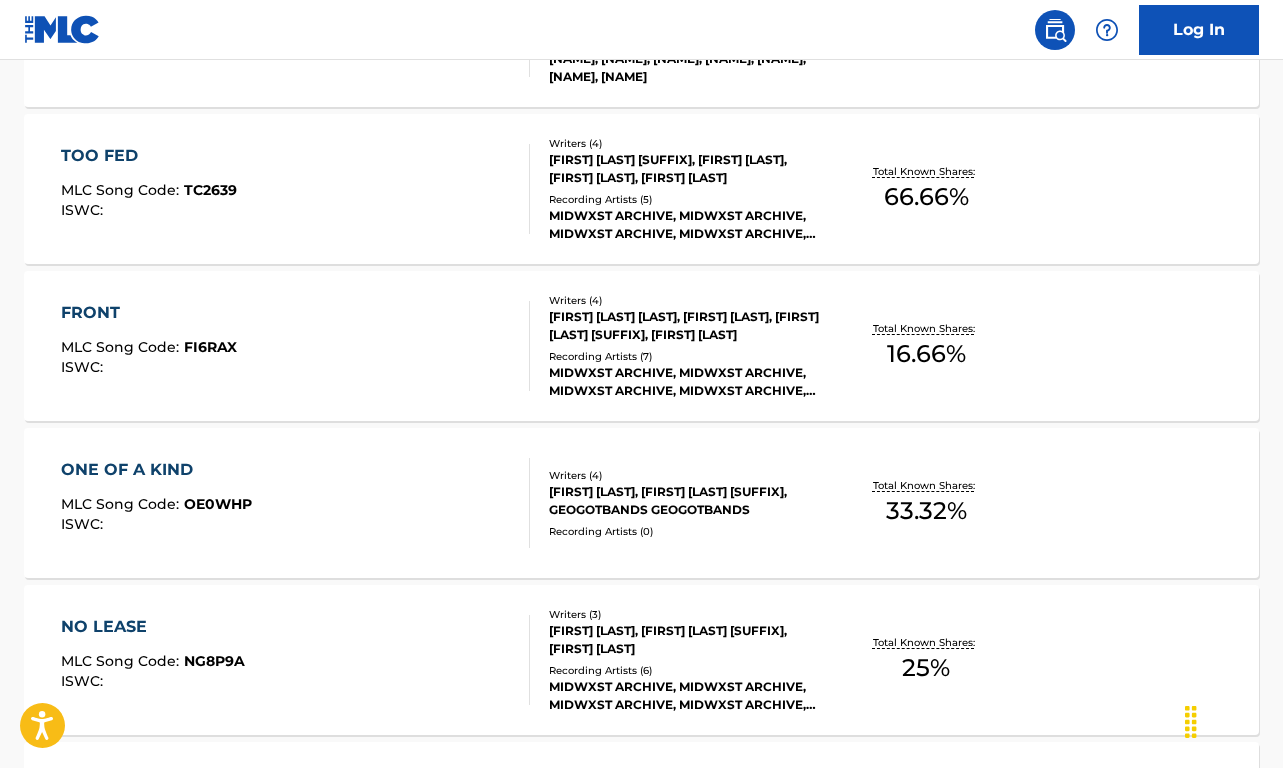 click on "ONE OF A KIND MLC Song Code : OE0WHP ISWC :" at bounding box center [295, 503] 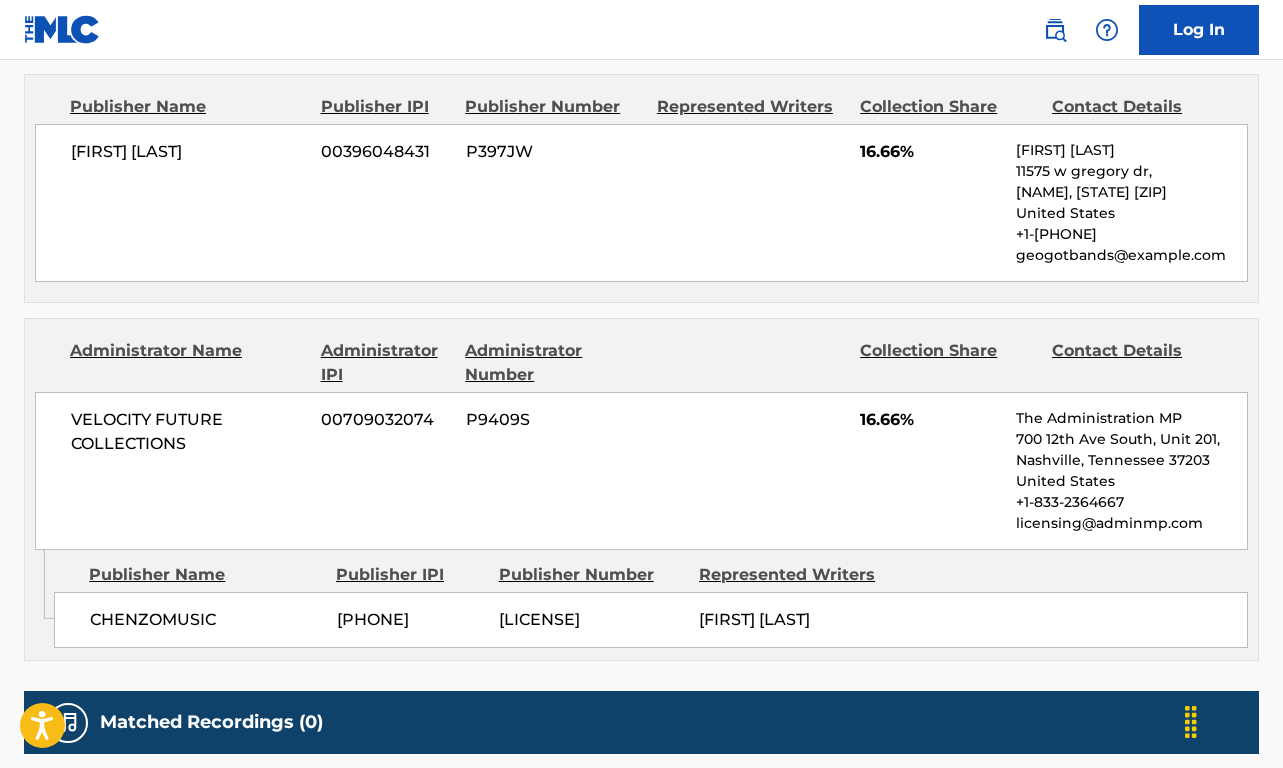 scroll, scrollTop: 1014, scrollLeft: 0, axis: vertical 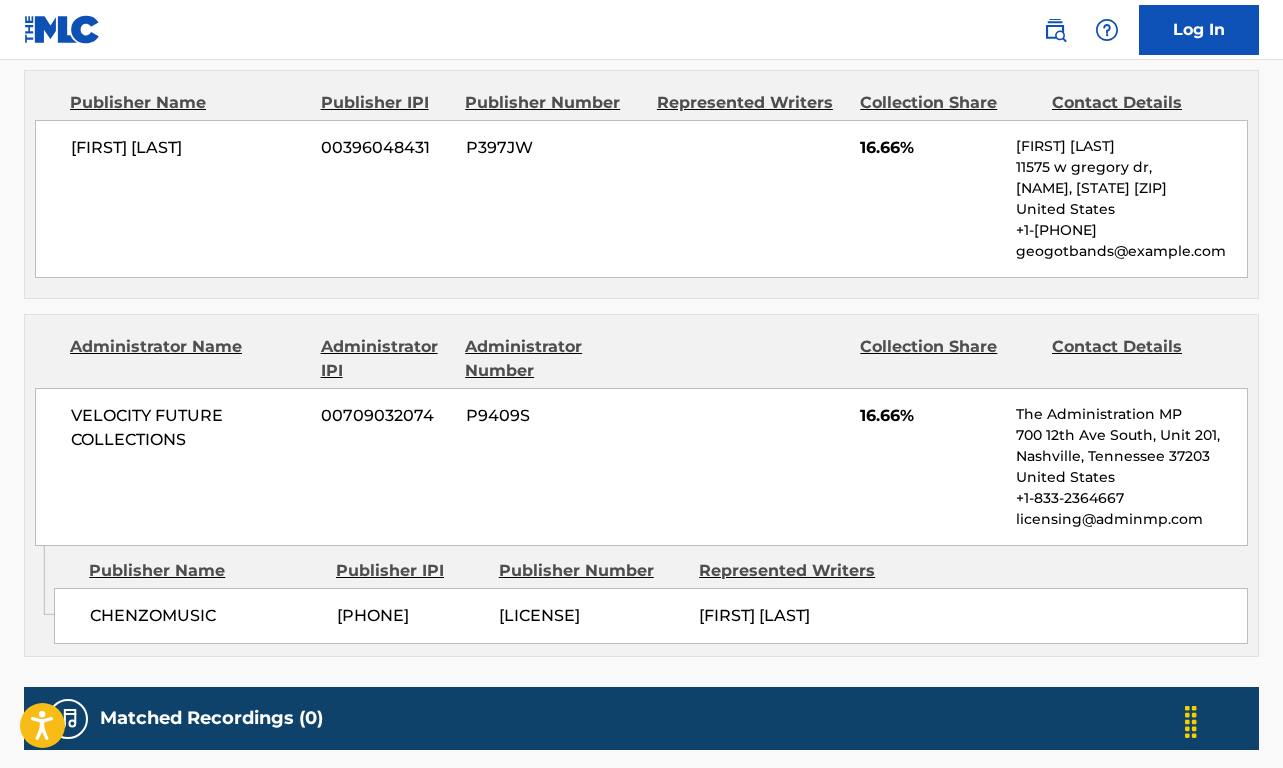 click on "CHENZOMUSIC 01219840550 P305J9 VINCENZO DONATO" at bounding box center (651, 616) 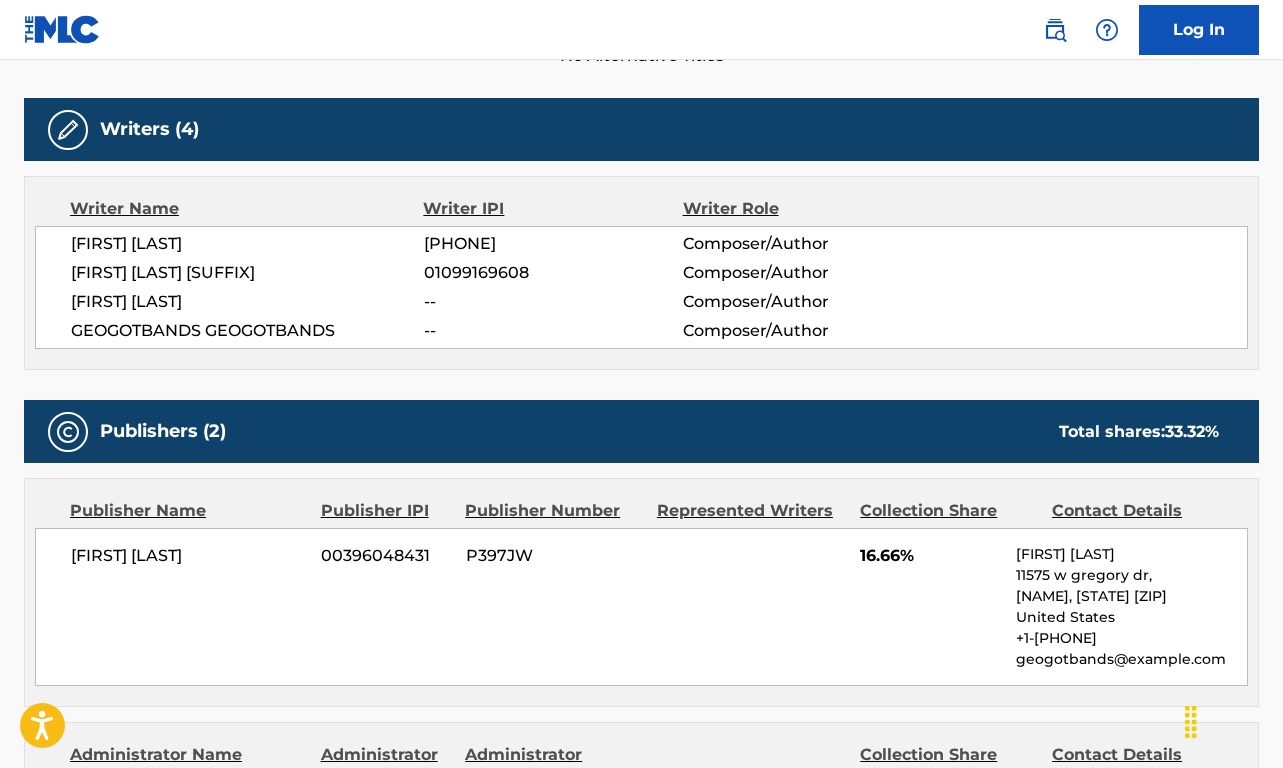 scroll, scrollTop: 606, scrollLeft: 0, axis: vertical 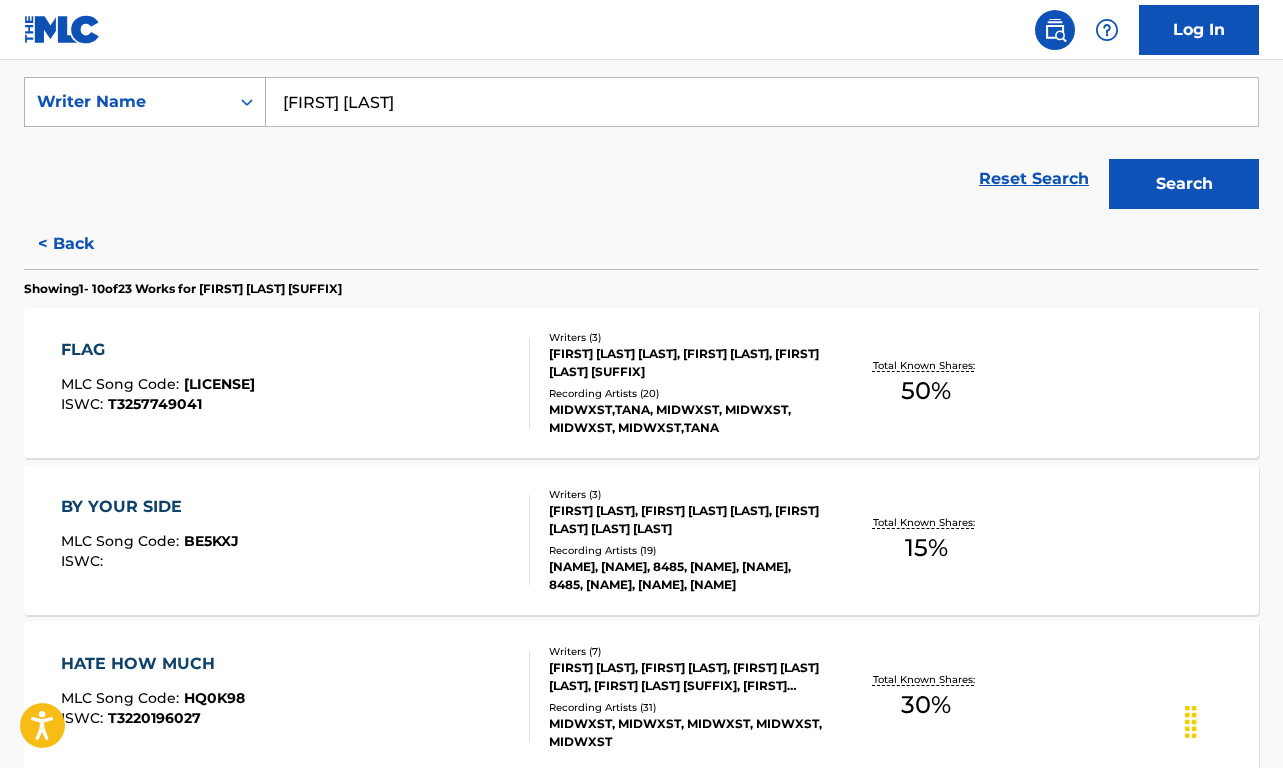 click on "Writer Name" at bounding box center (127, 102) 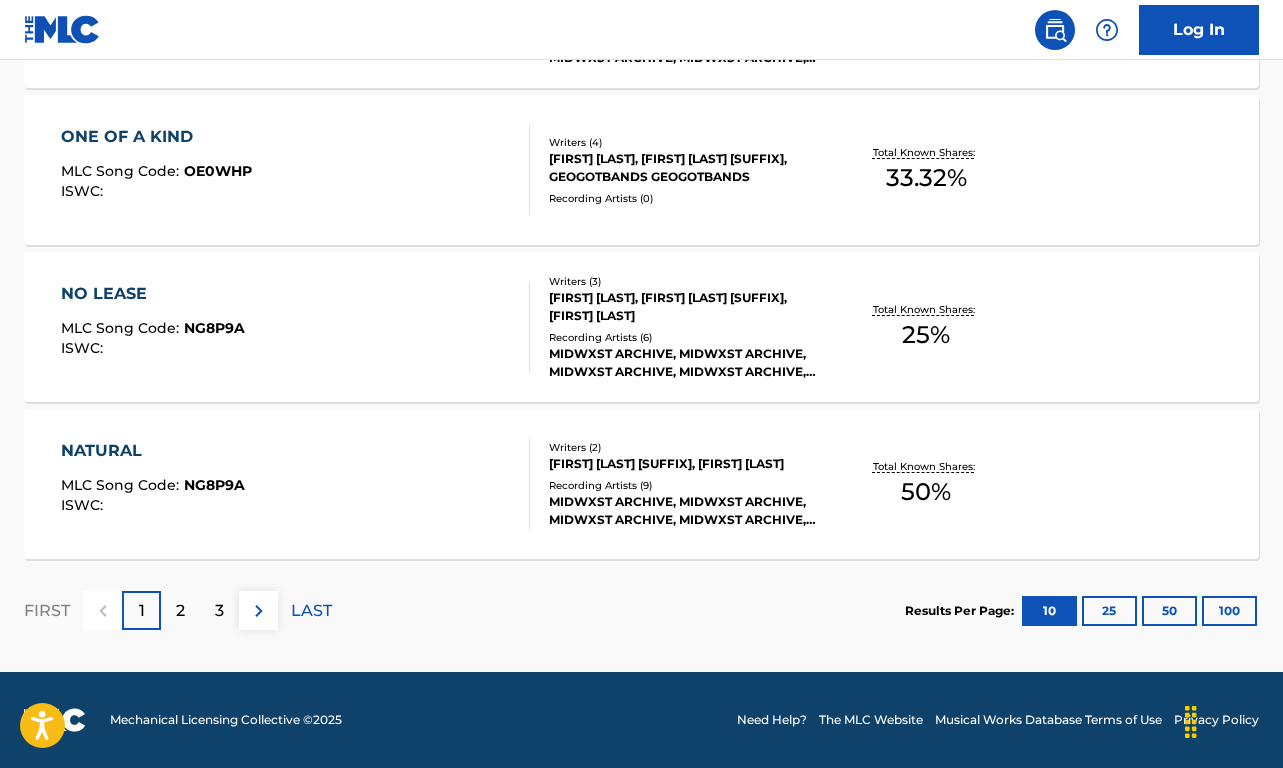 scroll, scrollTop: 1680, scrollLeft: 0, axis: vertical 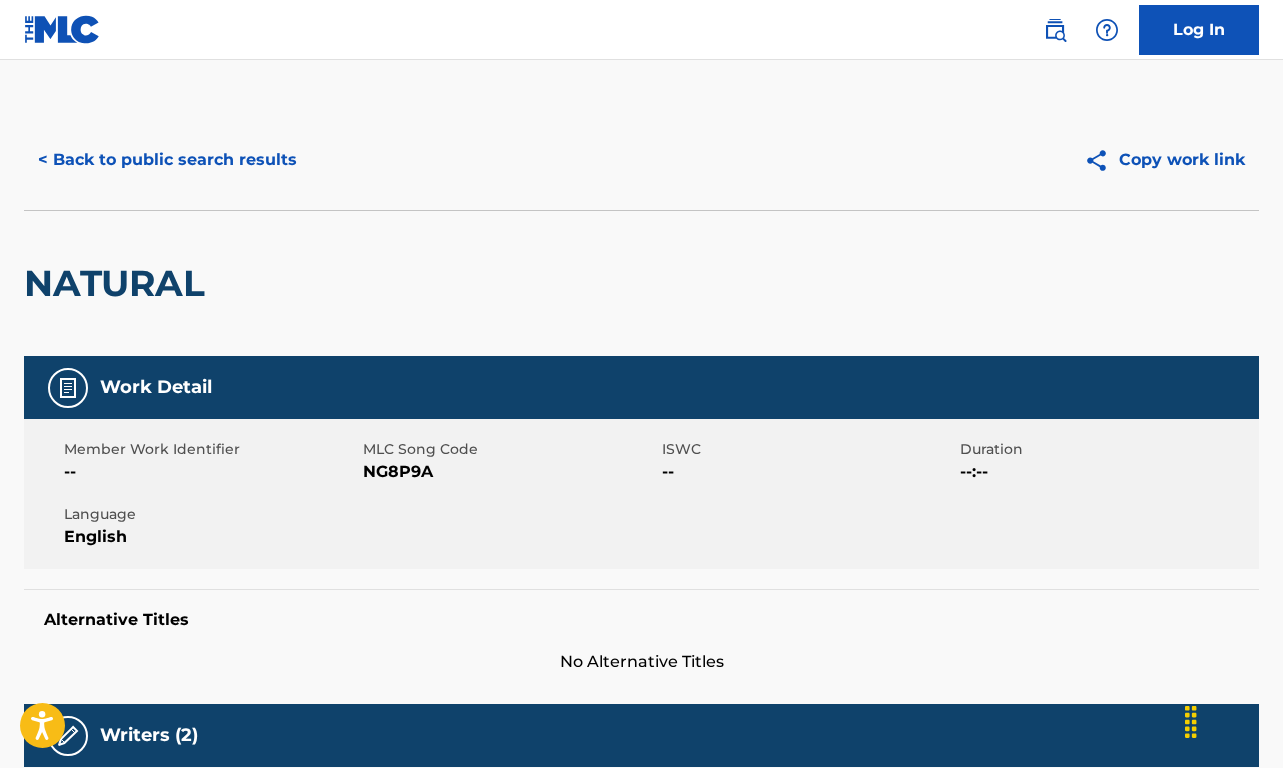 click on "< Back to public search results" at bounding box center [167, 160] 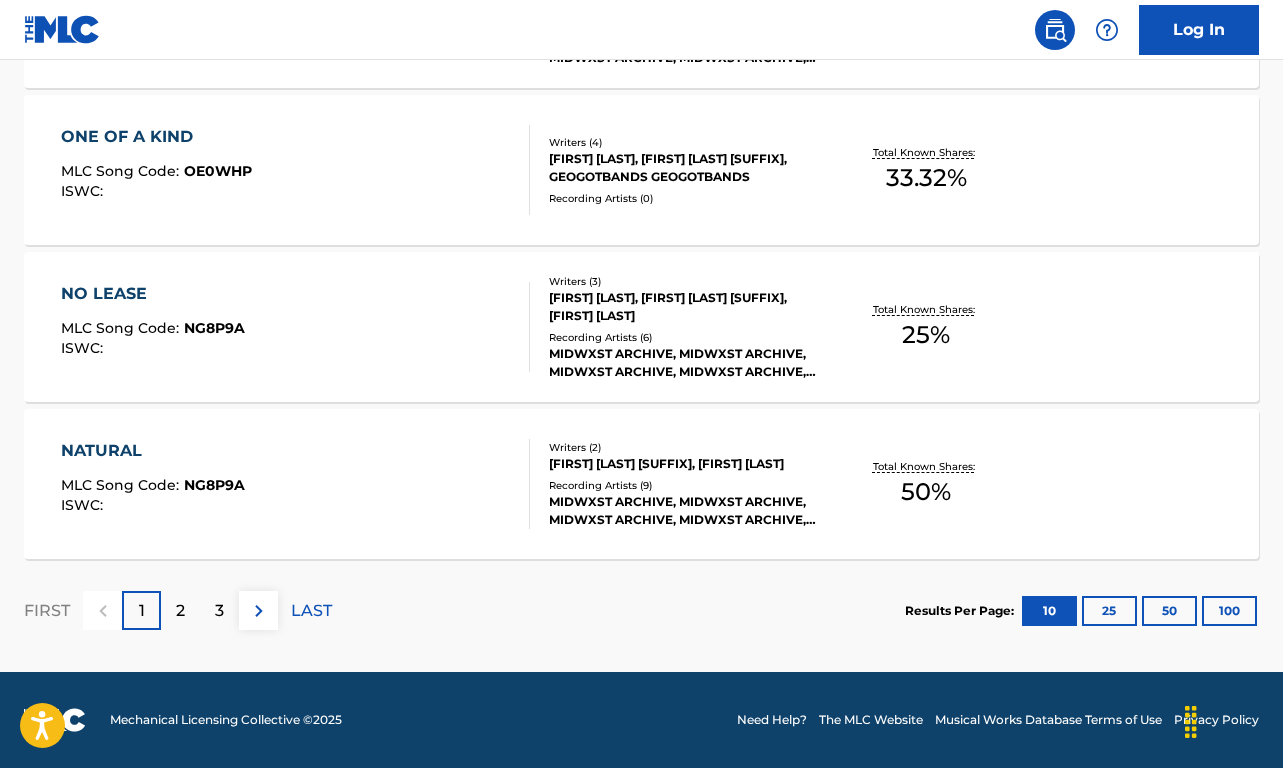 scroll, scrollTop: 1680, scrollLeft: 0, axis: vertical 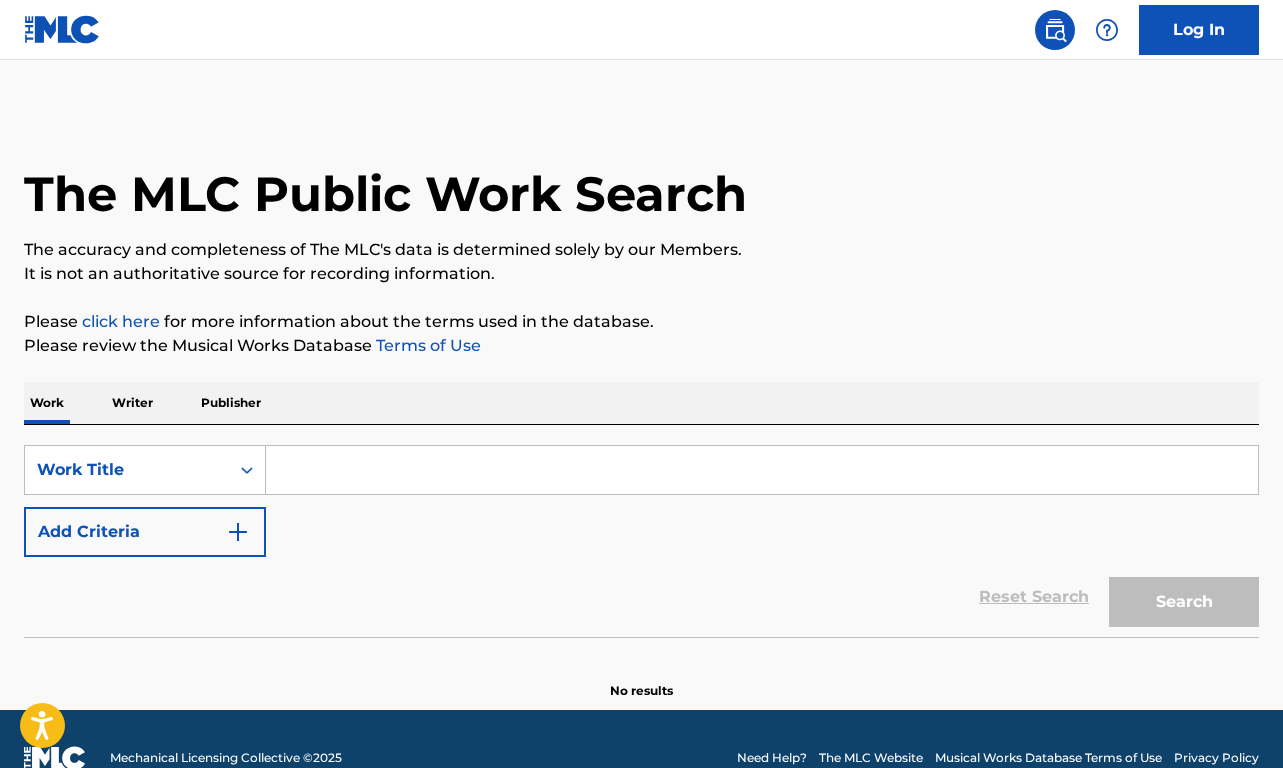 click on "Writer" at bounding box center (132, 403) 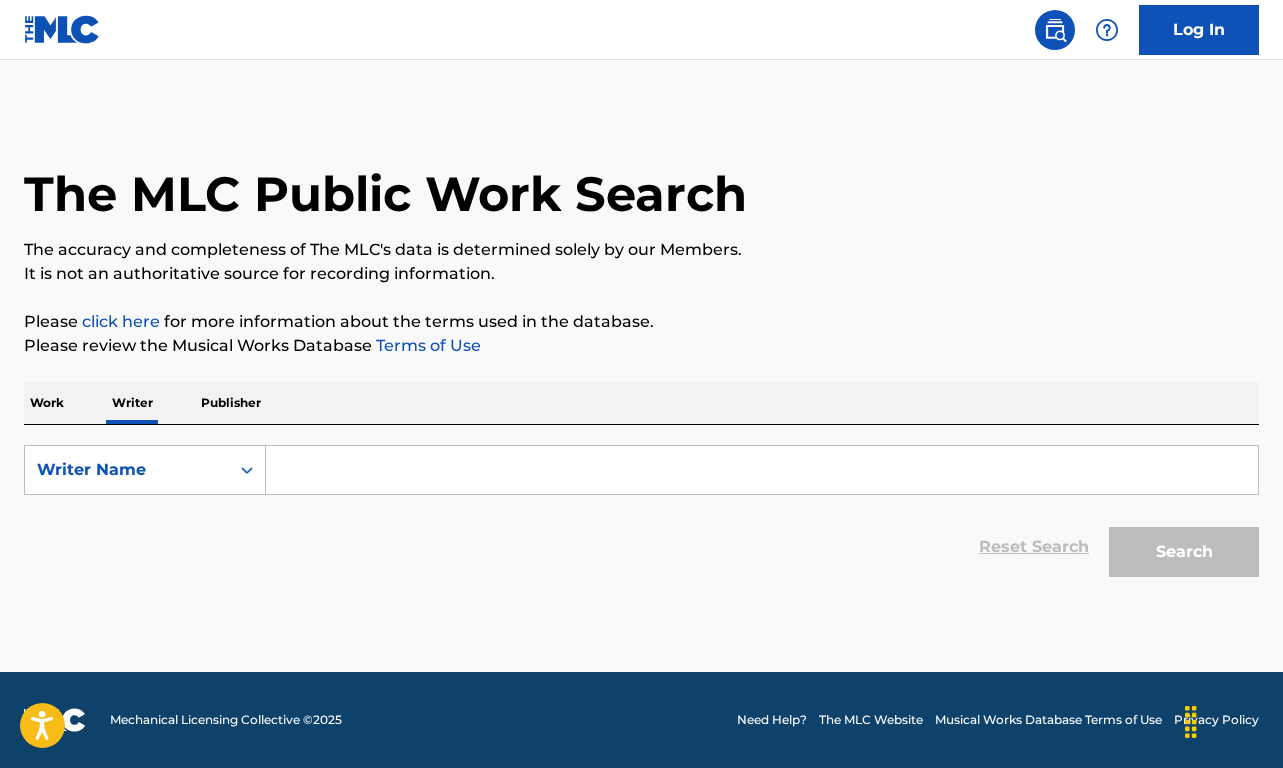 click at bounding box center (762, 470) 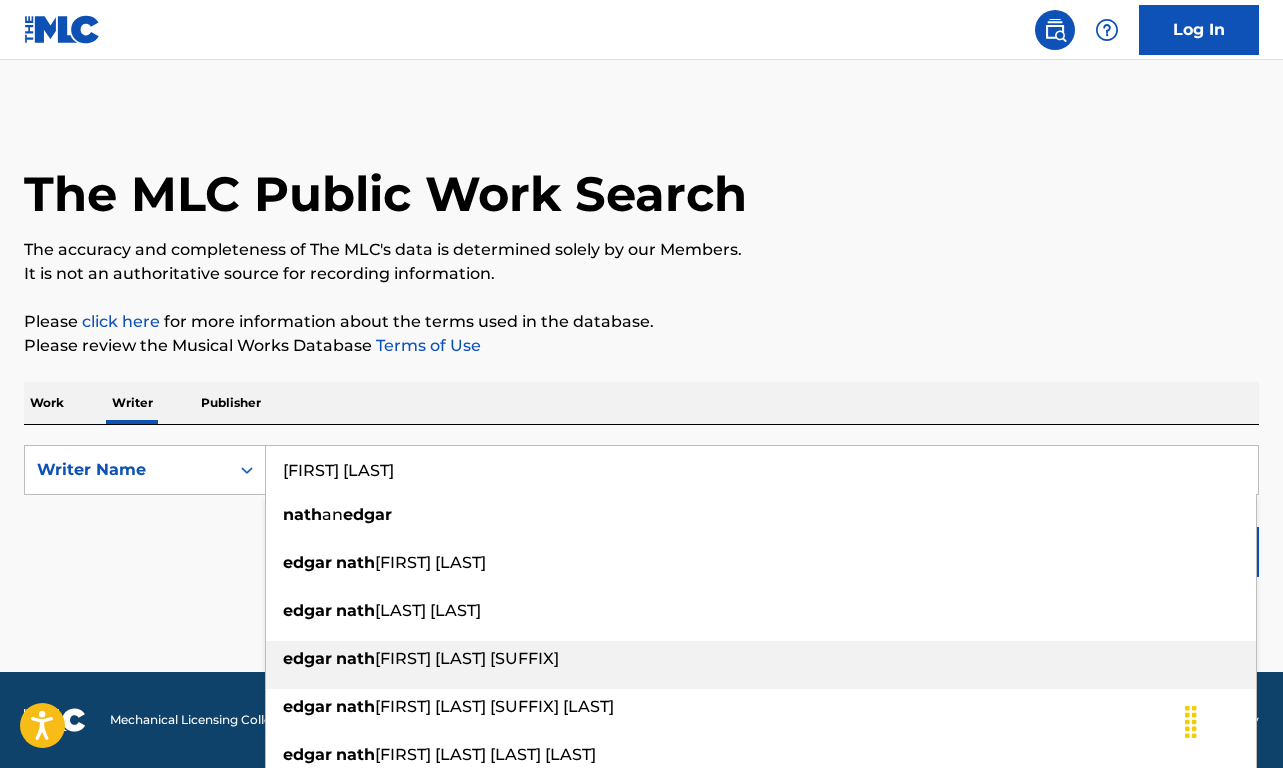 type on "[FIRST] [LAST] [LAST]" 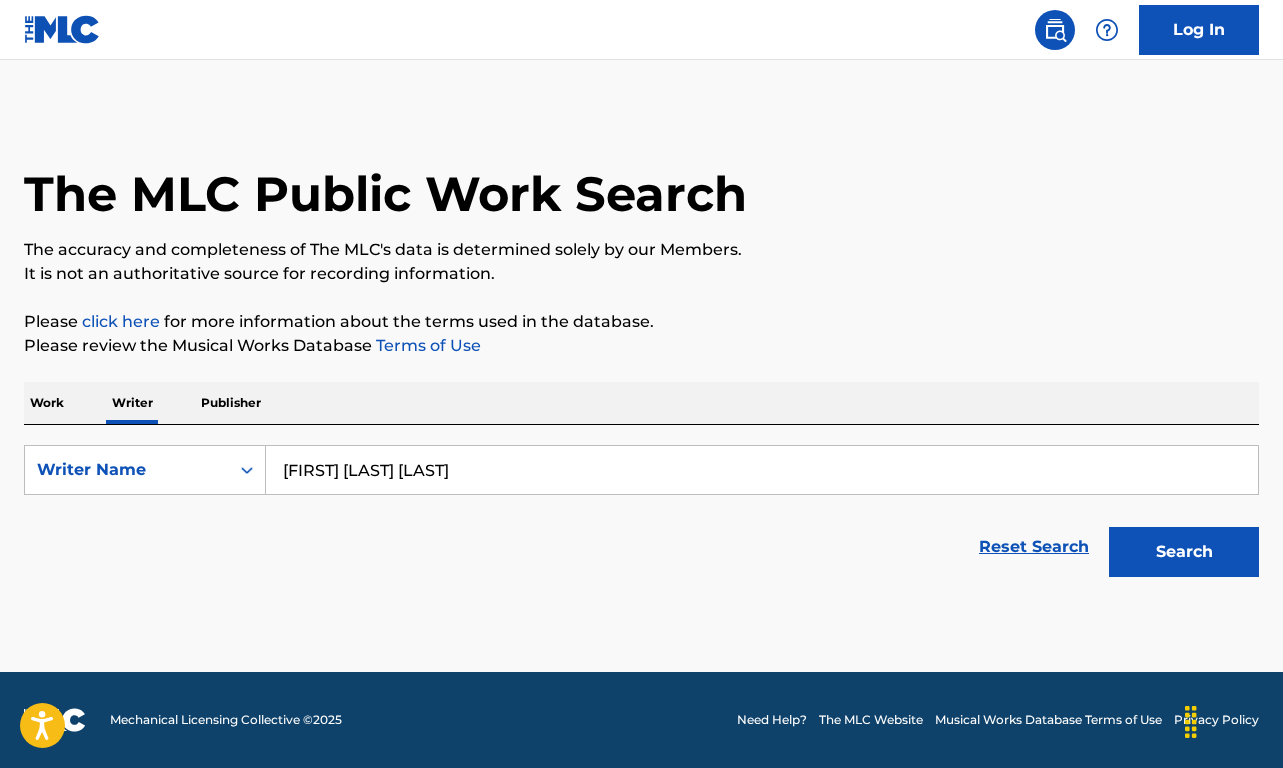 click on "Search" at bounding box center [1184, 552] 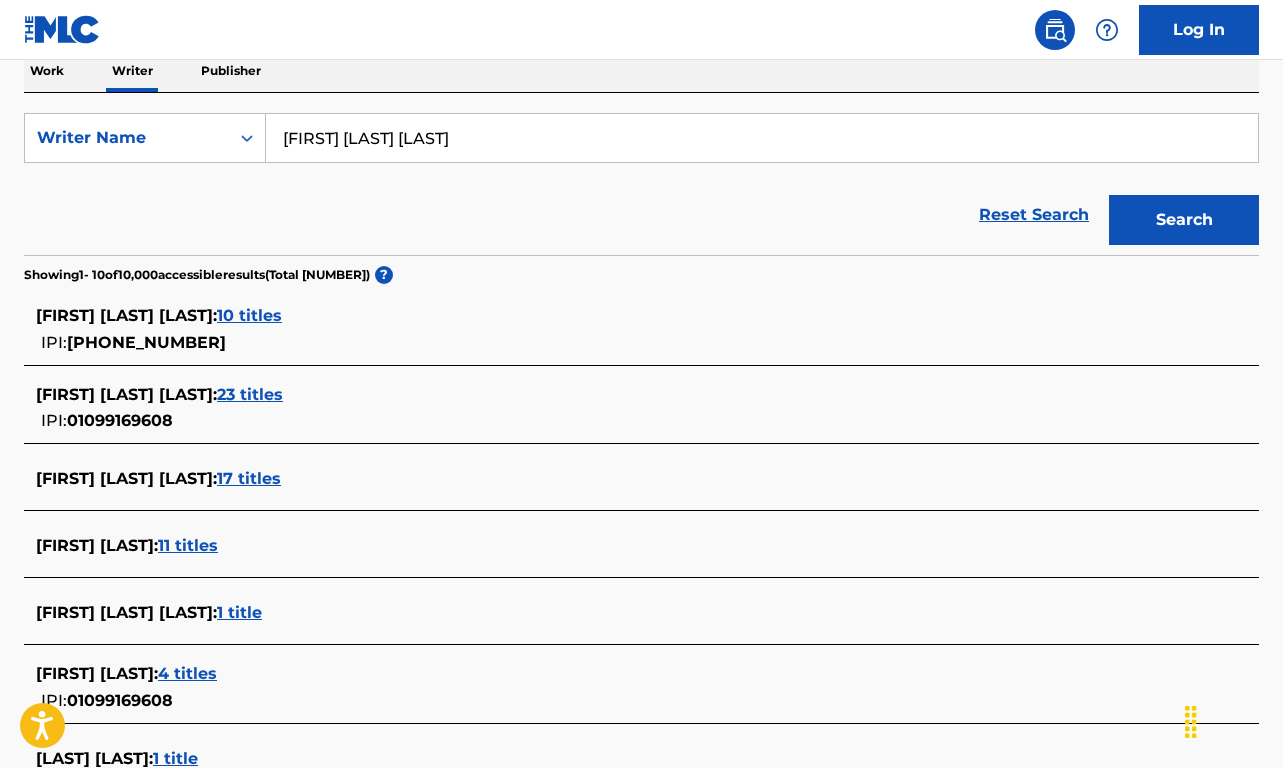 scroll, scrollTop: 339, scrollLeft: 0, axis: vertical 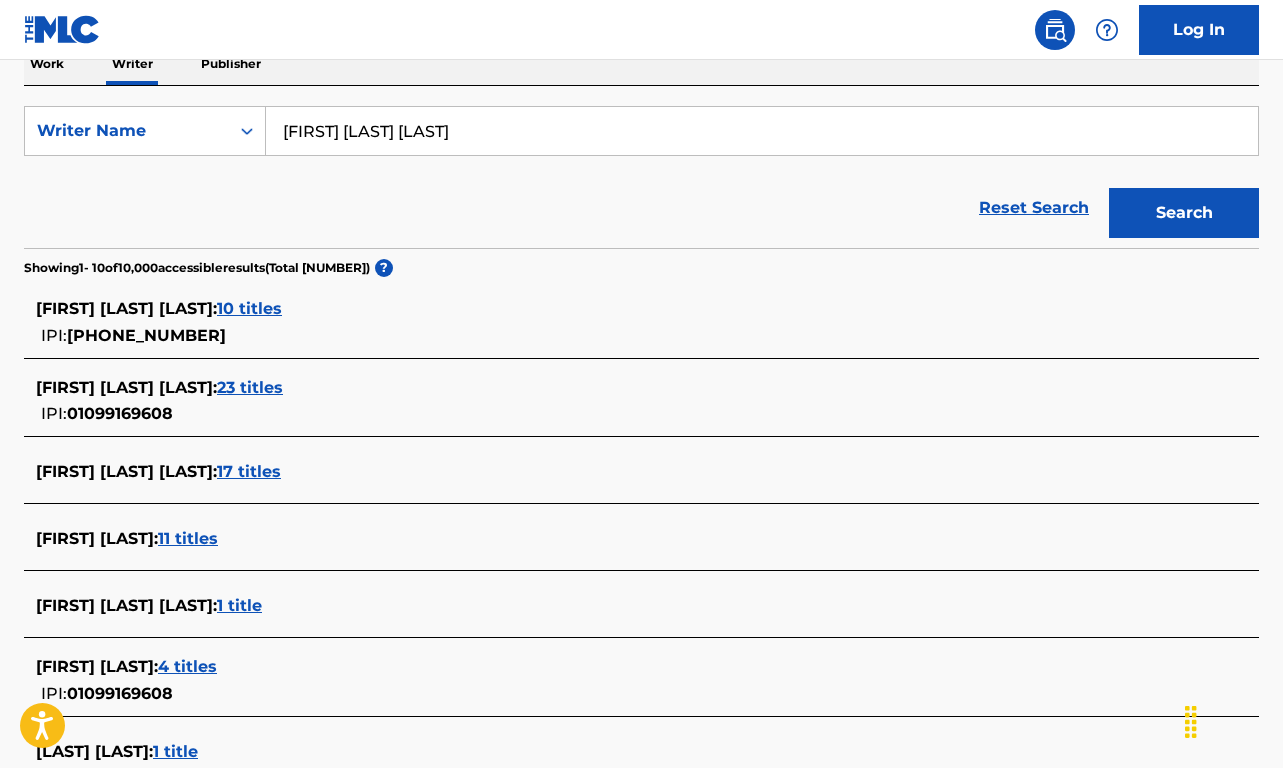 click on "23 titles" at bounding box center [250, 387] 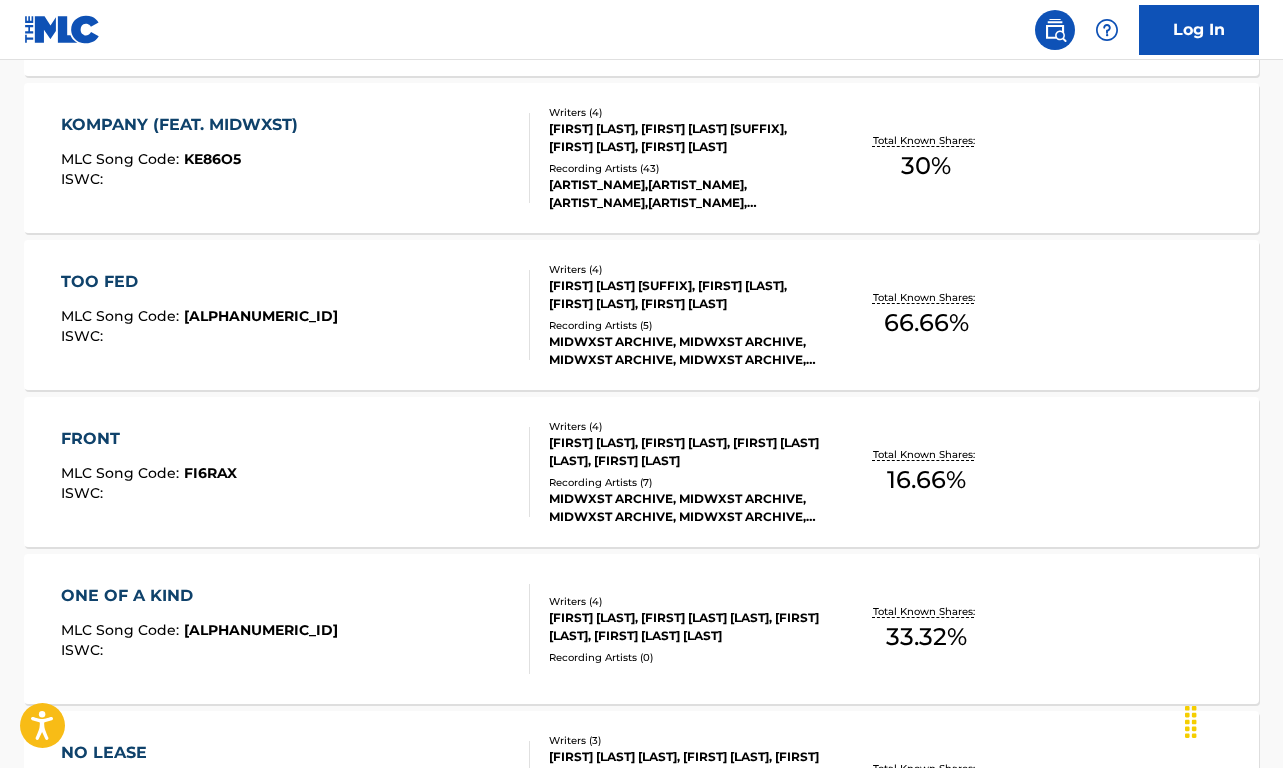 scroll, scrollTop: 1217, scrollLeft: 1, axis: both 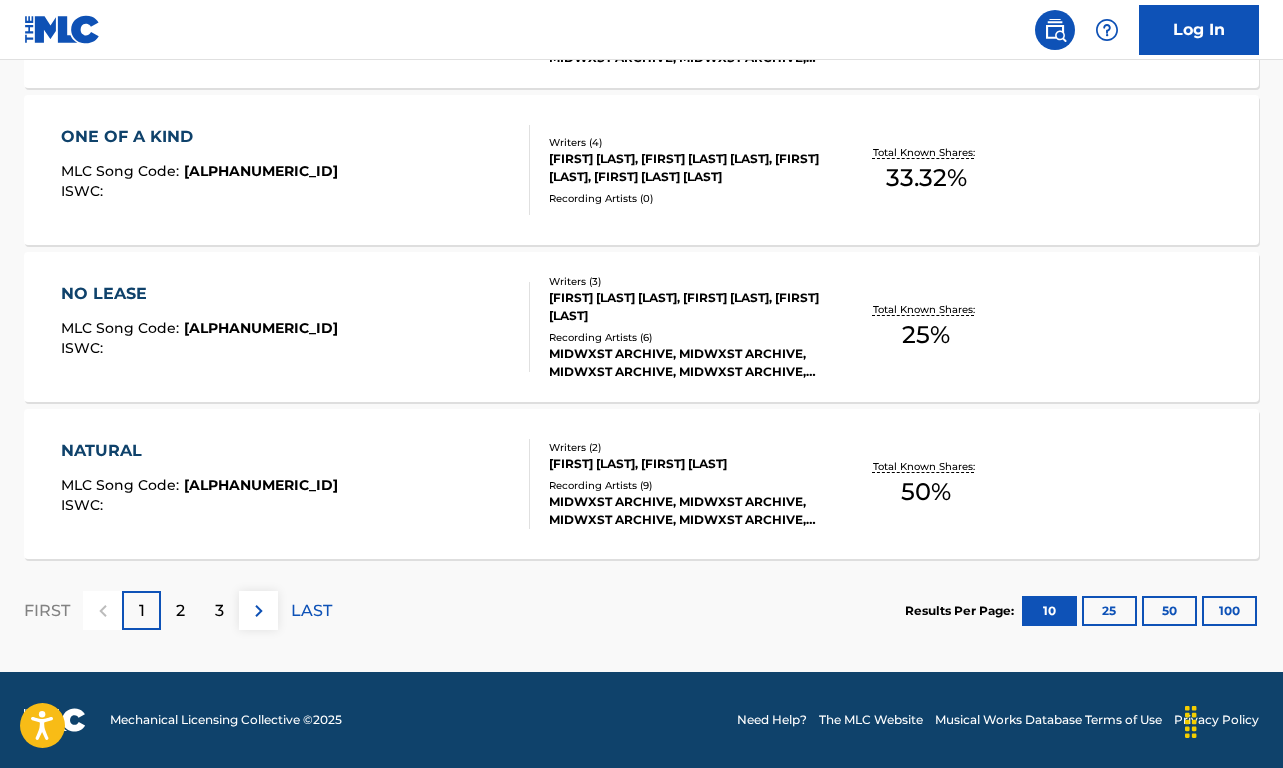 click on "3" at bounding box center (219, 611) 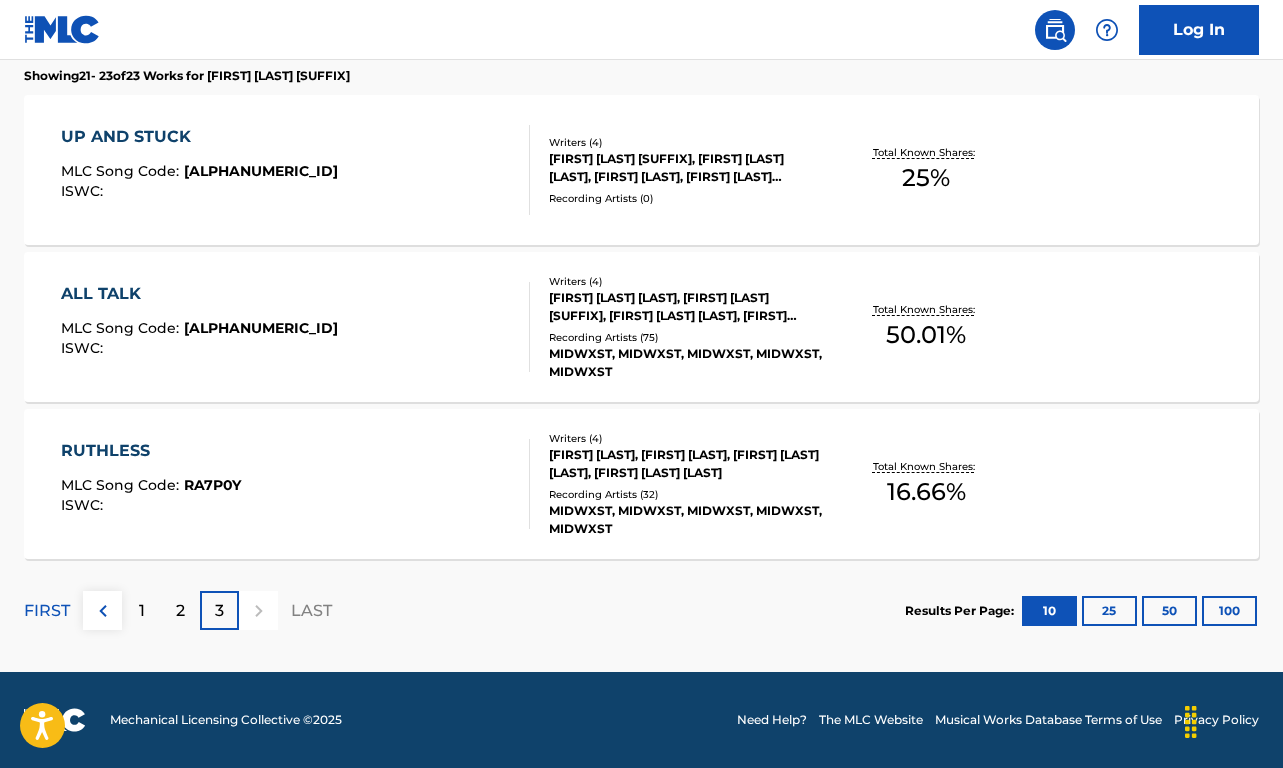 click on "2" at bounding box center (180, 610) 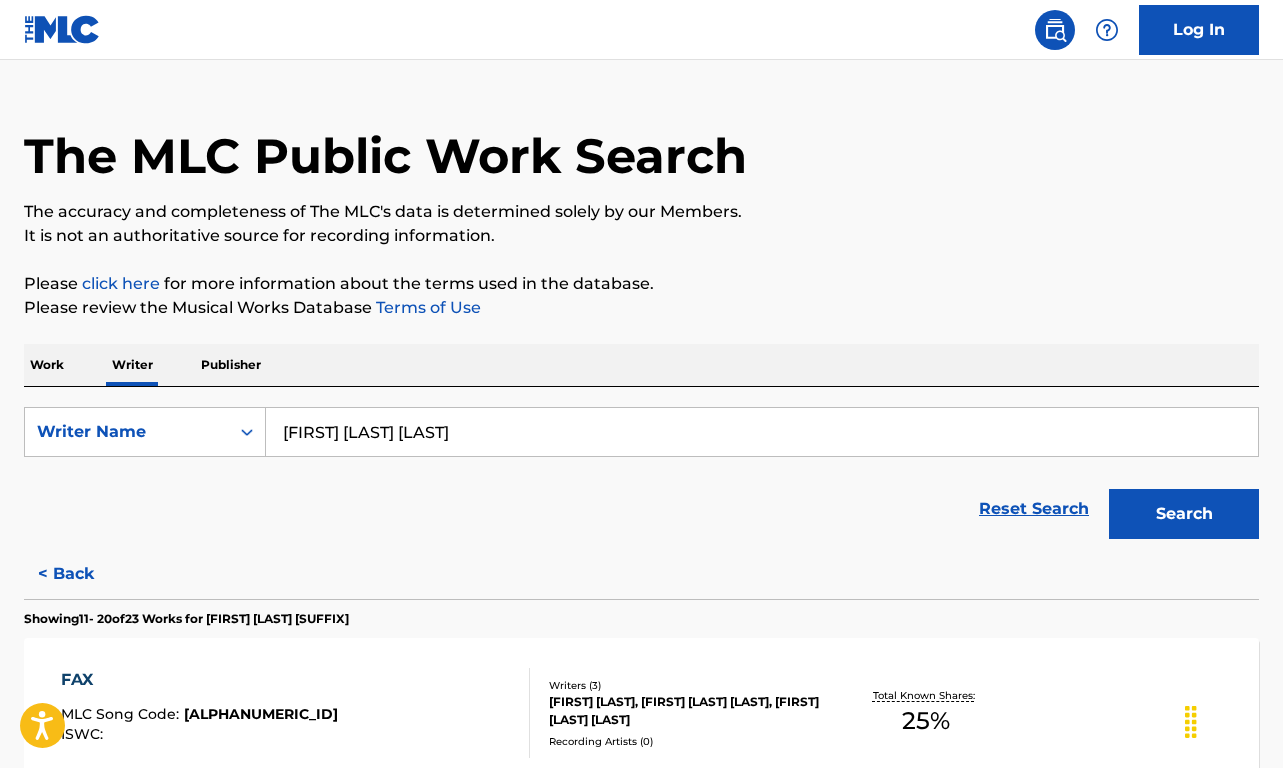 scroll, scrollTop: 98, scrollLeft: 0, axis: vertical 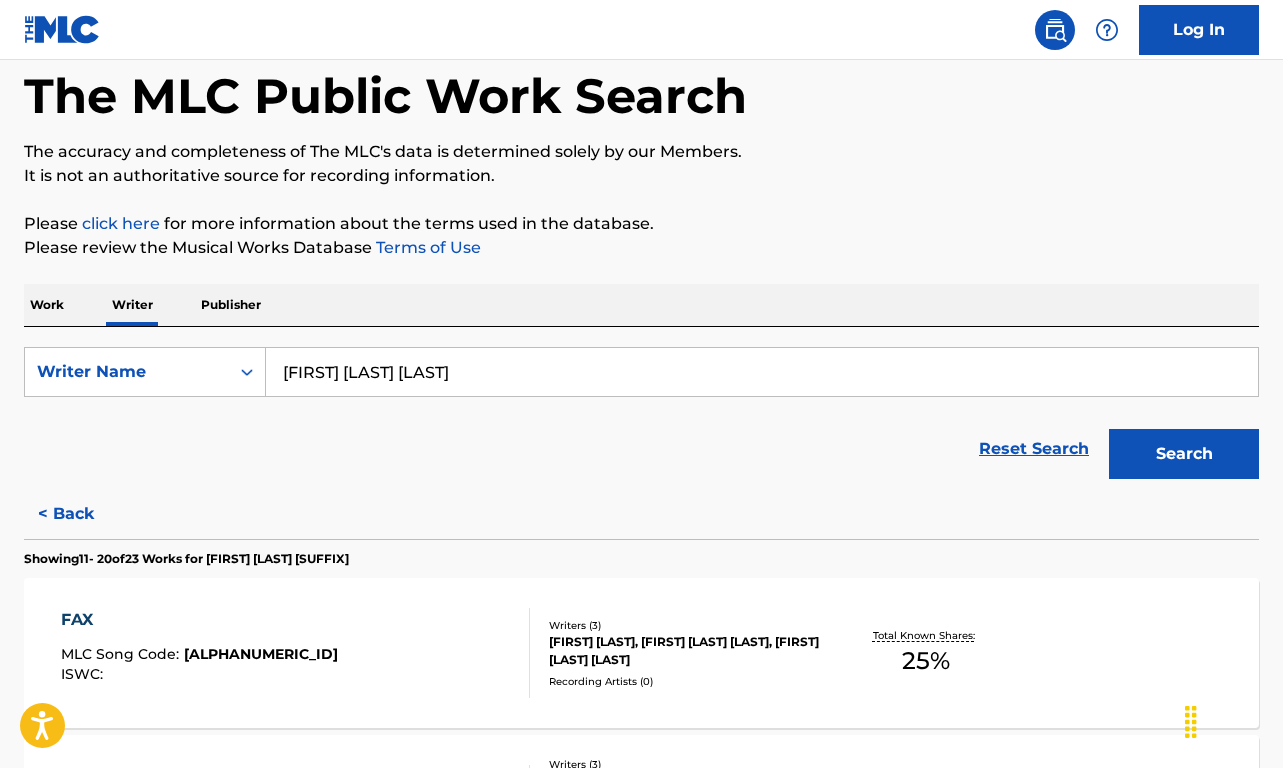 click on "< Back" at bounding box center (84, 514) 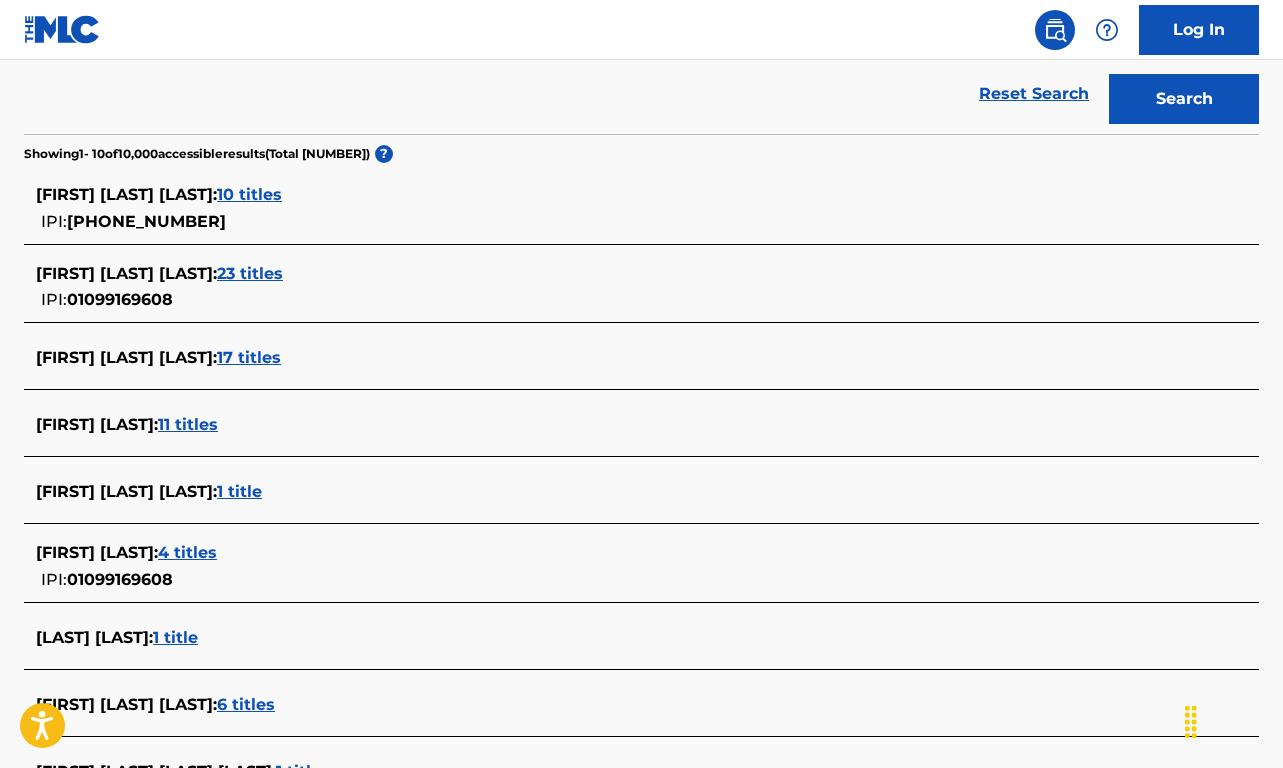 scroll, scrollTop: 442, scrollLeft: 0, axis: vertical 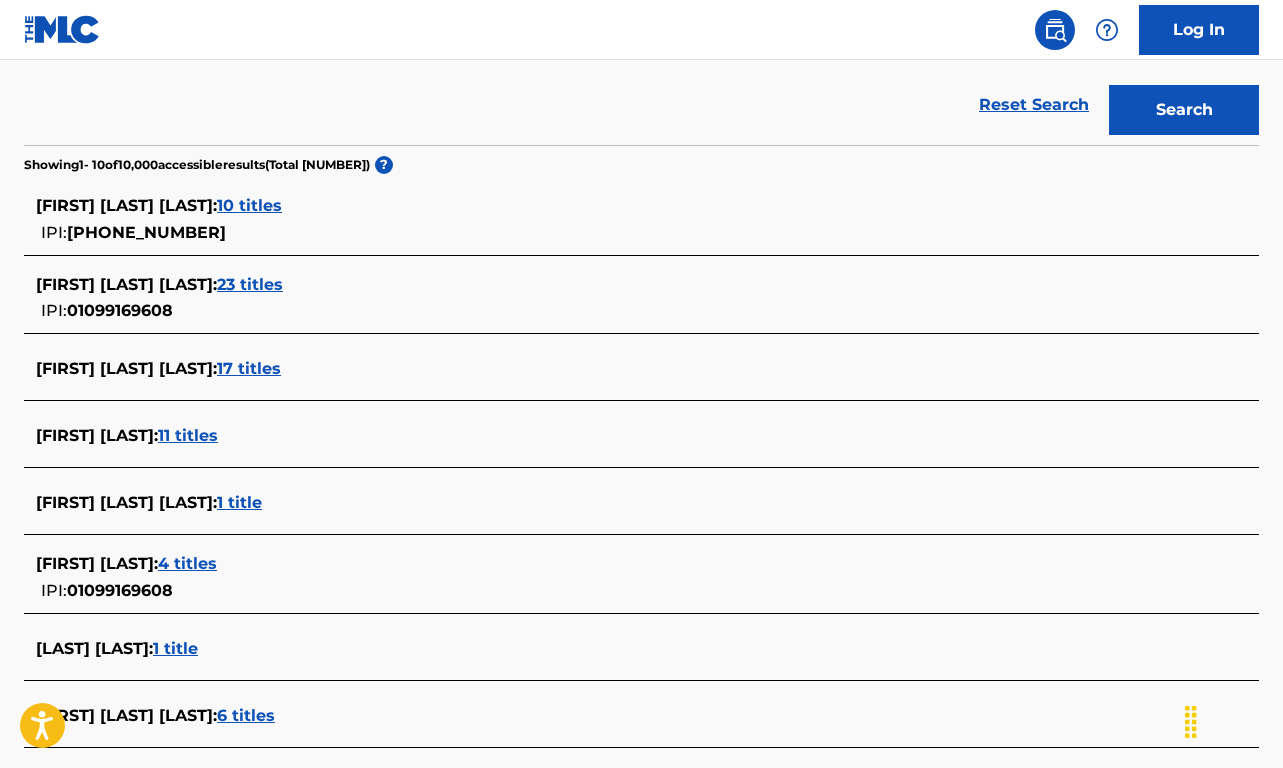 click on "17 titles" at bounding box center (249, 368) 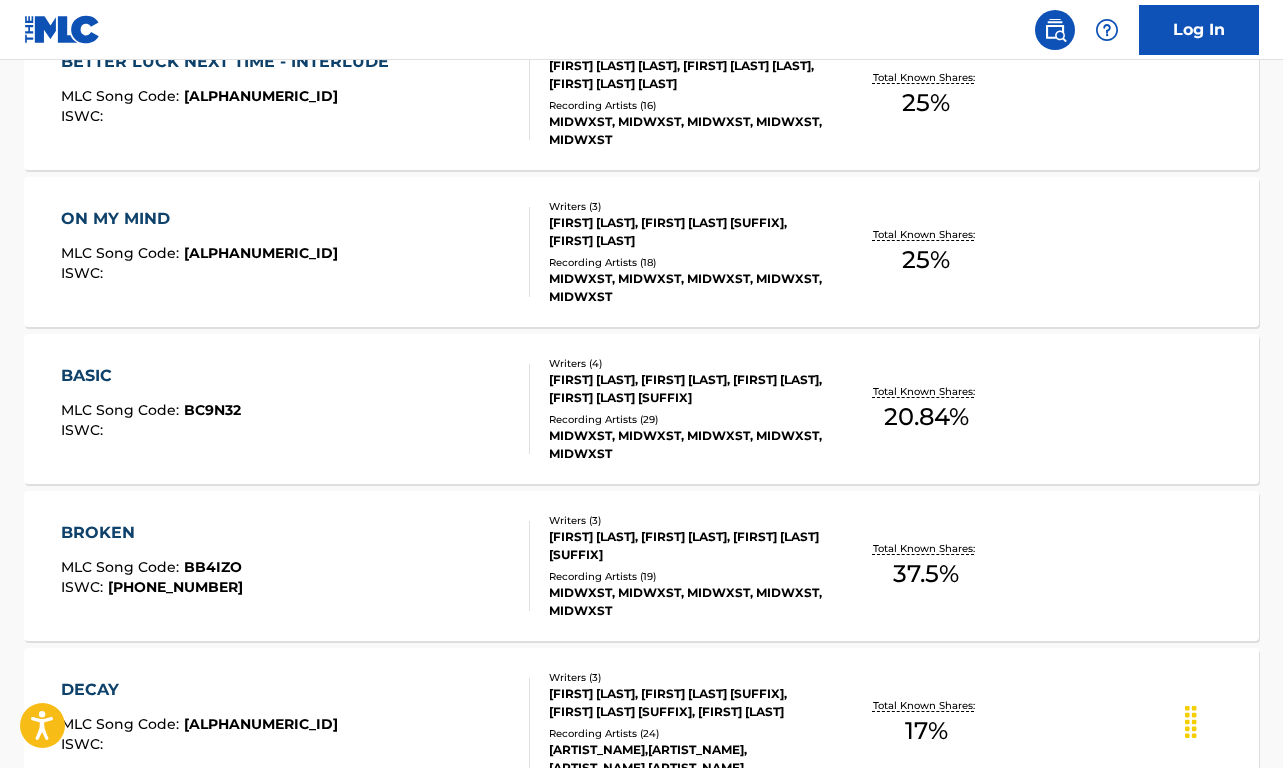 scroll, scrollTop: 1288, scrollLeft: 0, axis: vertical 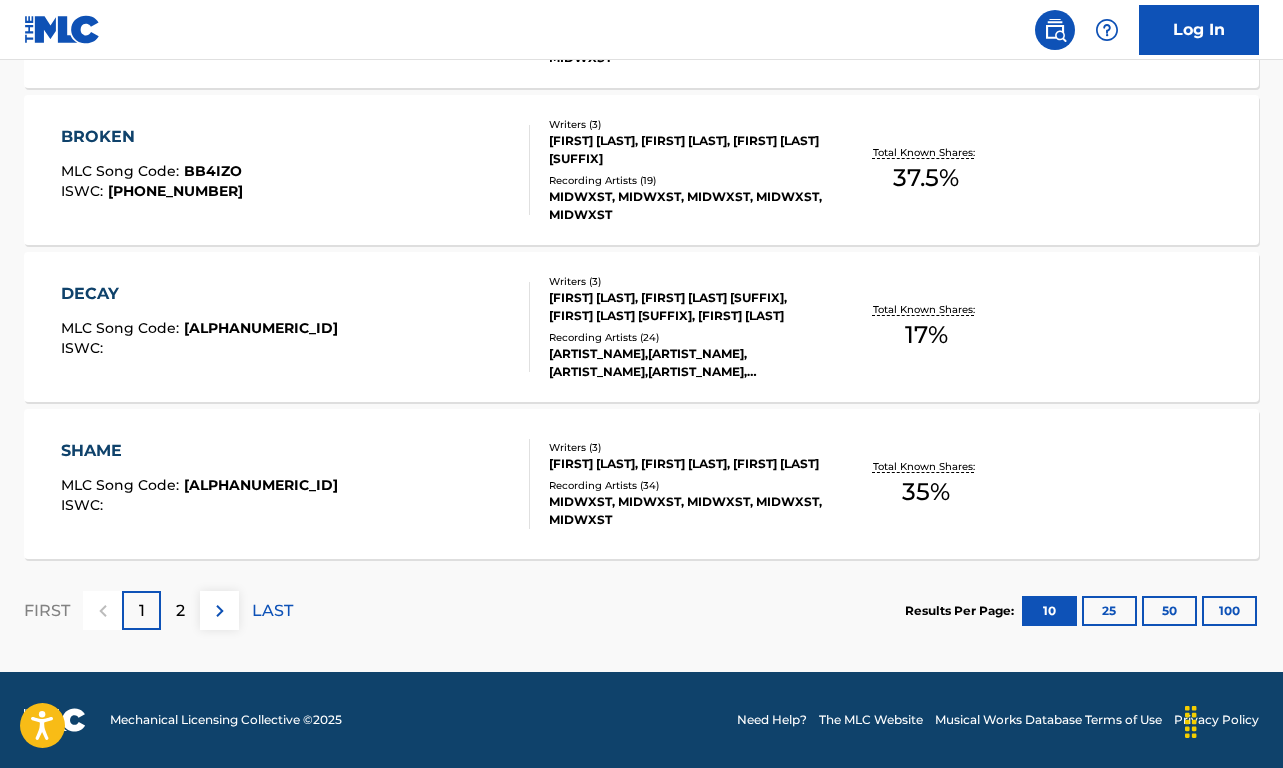 click on "2" at bounding box center [180, 610] 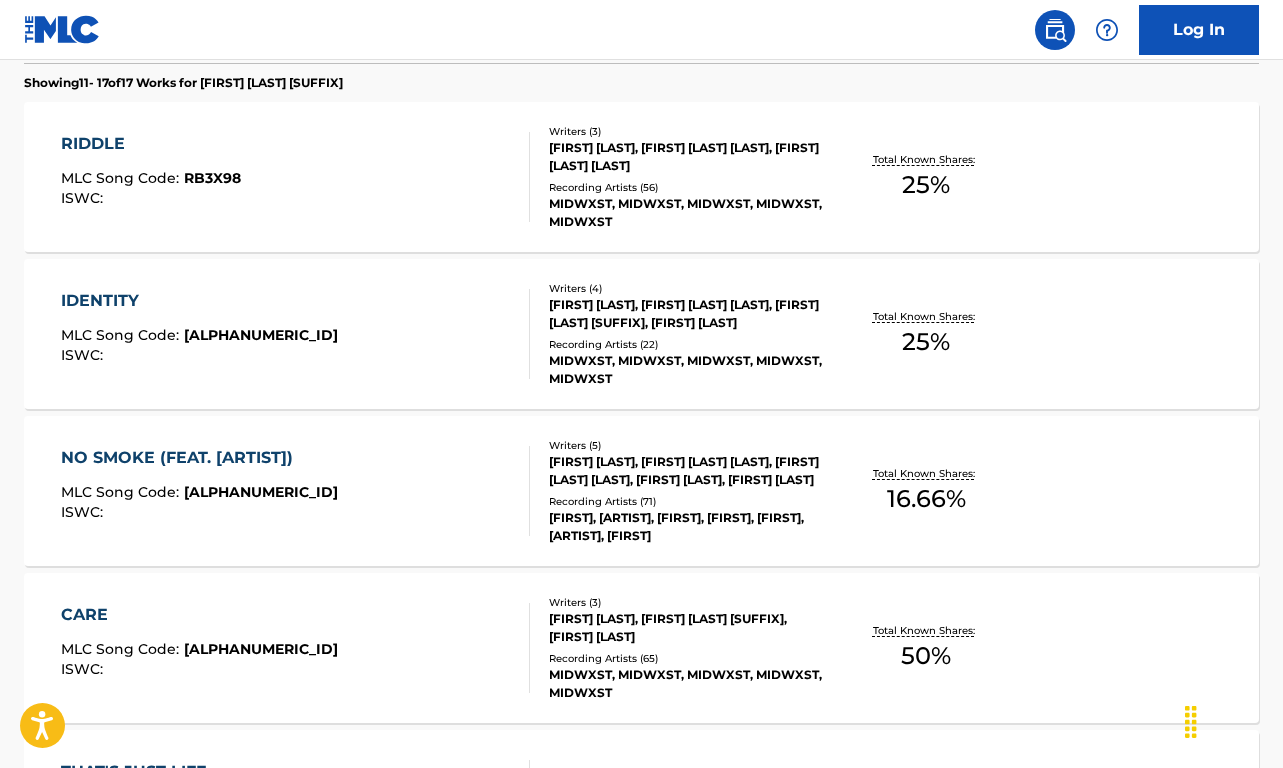 scroll, scrollTop: 636, scrollLeft: 0, axis: vertical 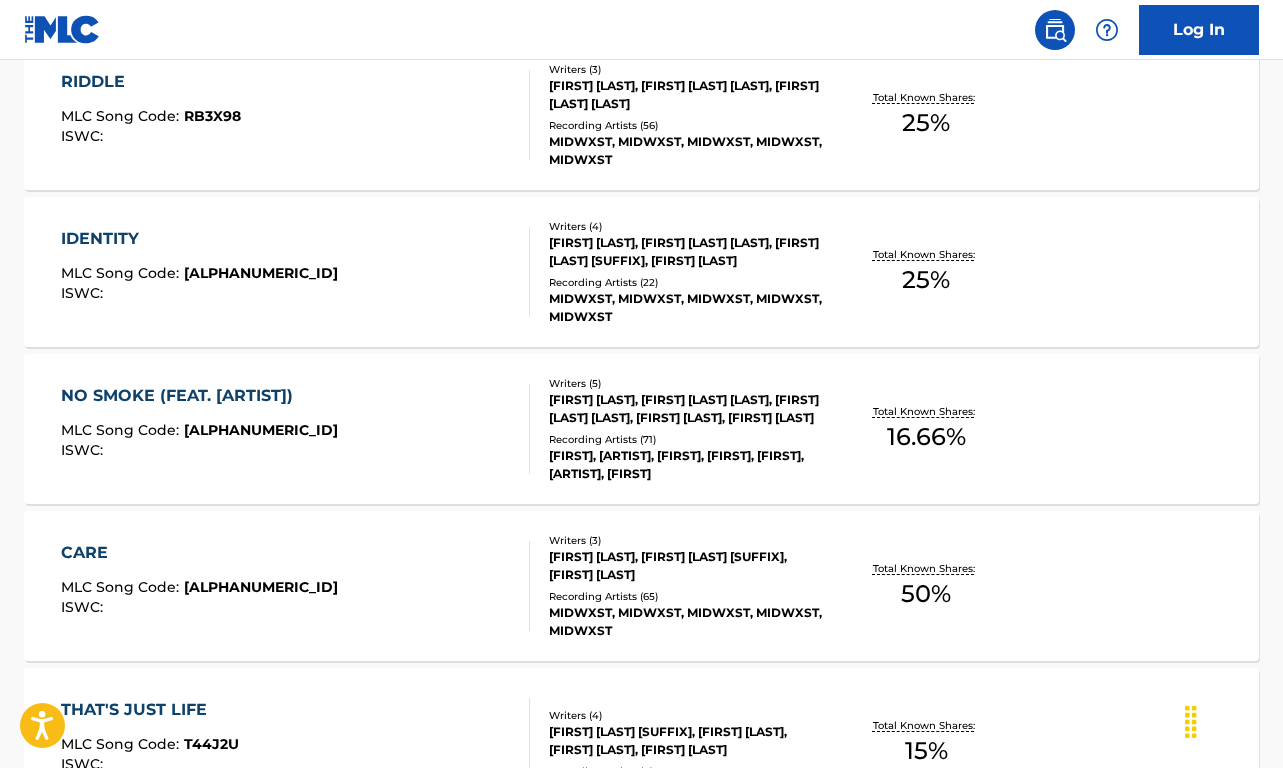 click on "(FEAT. [ARTIST]) [MLC Song Code] : [ISWC] : Writers ( 5 ) [FIRST] [LAST], [FIRST] [LAST] [LAST], [FIRST] [LAST] [LAST], [FIRST] [LAST], [FIRST] [LAST] Recording Artists ( 71 ) [FIRST], [ARTIST], [FIRST], [FIRST], [FIRST], [ARTIST], [FIRST] Total Known Shares: 16.66 %" at bounding box center (641, 429) 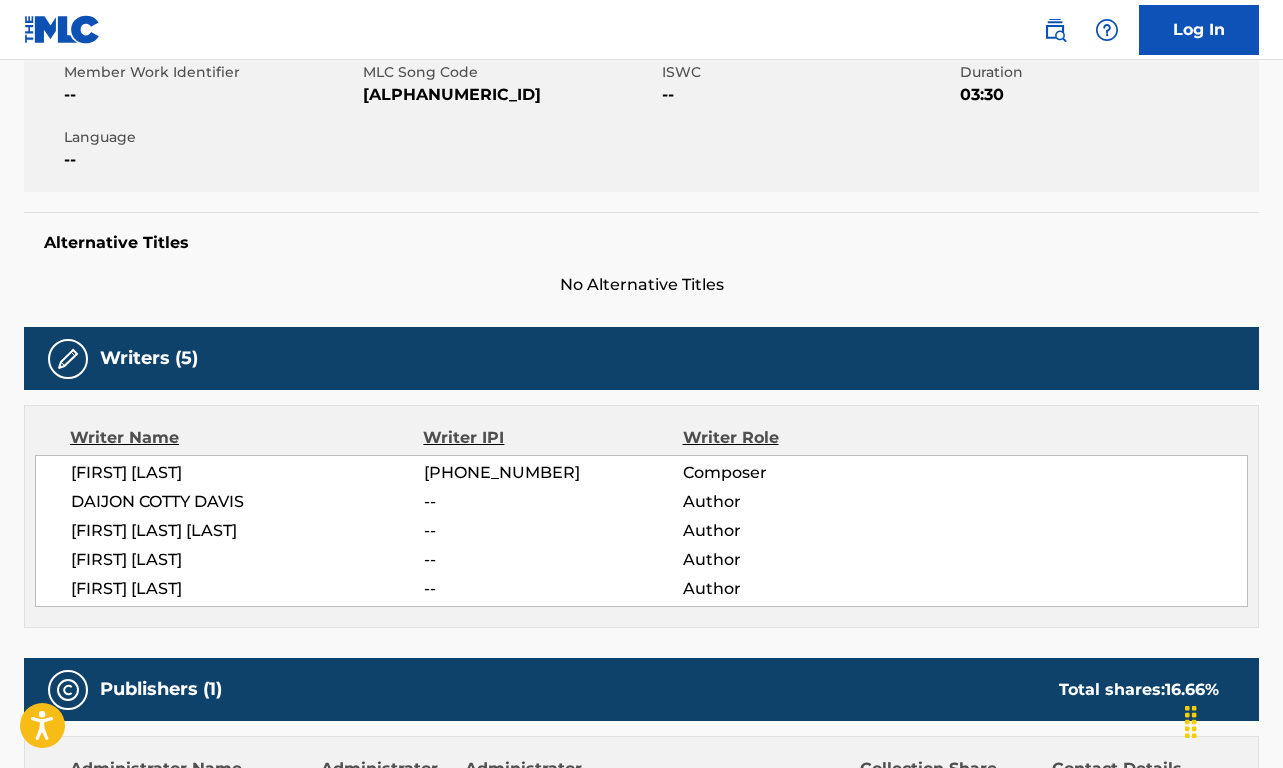 scroll, scrollTop: 376, scrollLeft: 0, axis: vertical 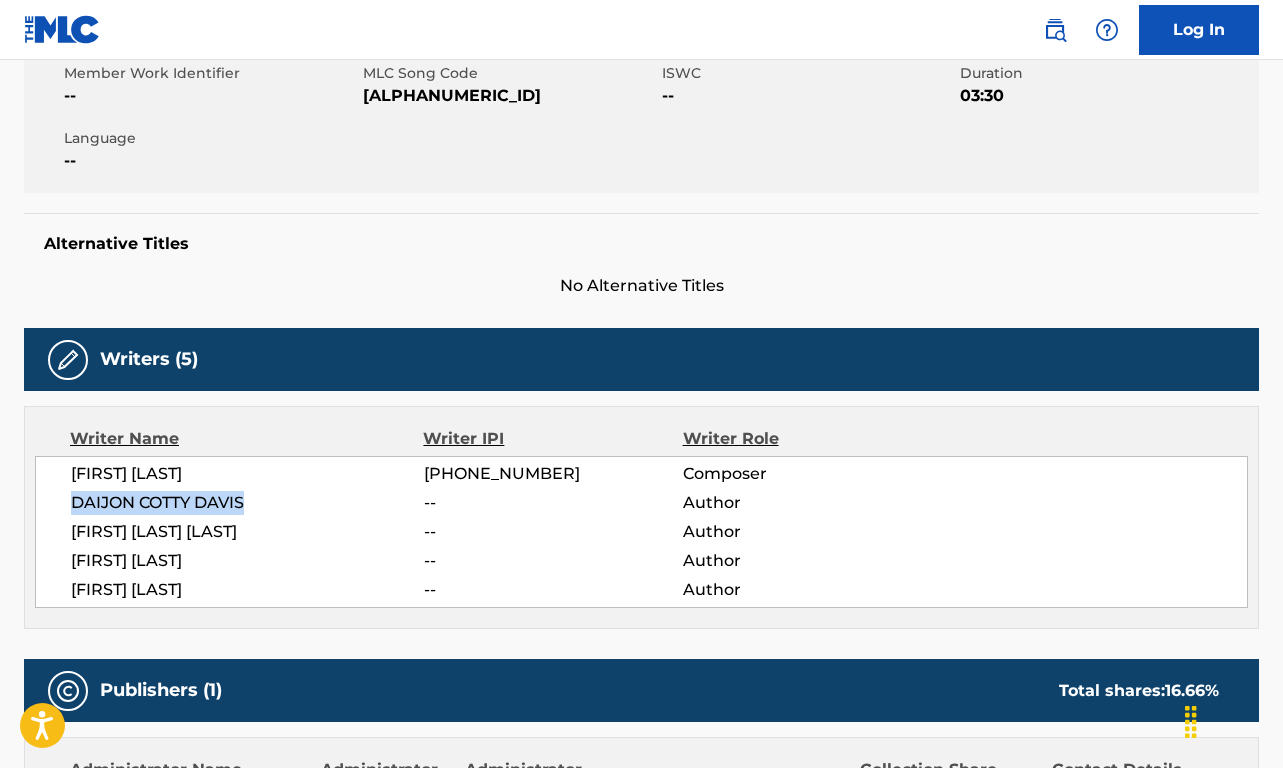 drag, startPoint x: 75, startPoint y: 500, endPoint x: 254, endPoint y: 501, distance: 179.00279 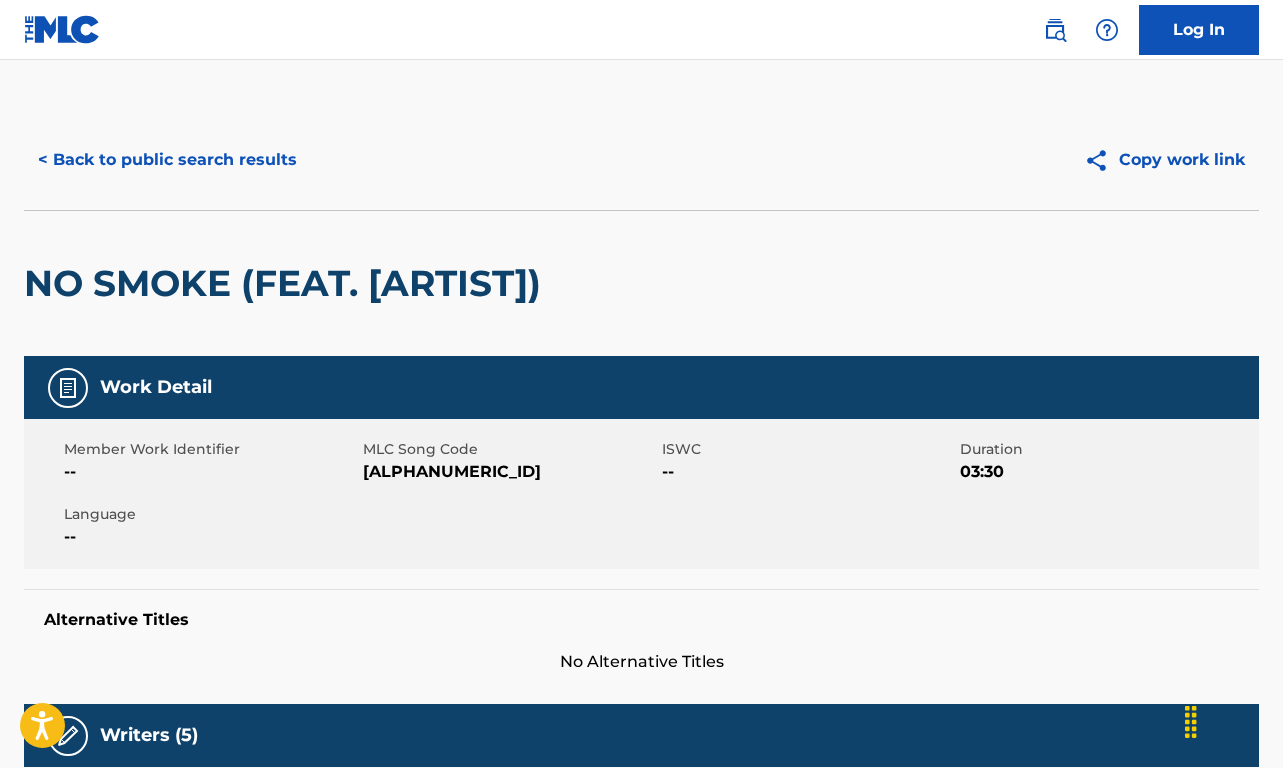 scroll, scrollTop: 0, scrollLeft: 0, axis: both 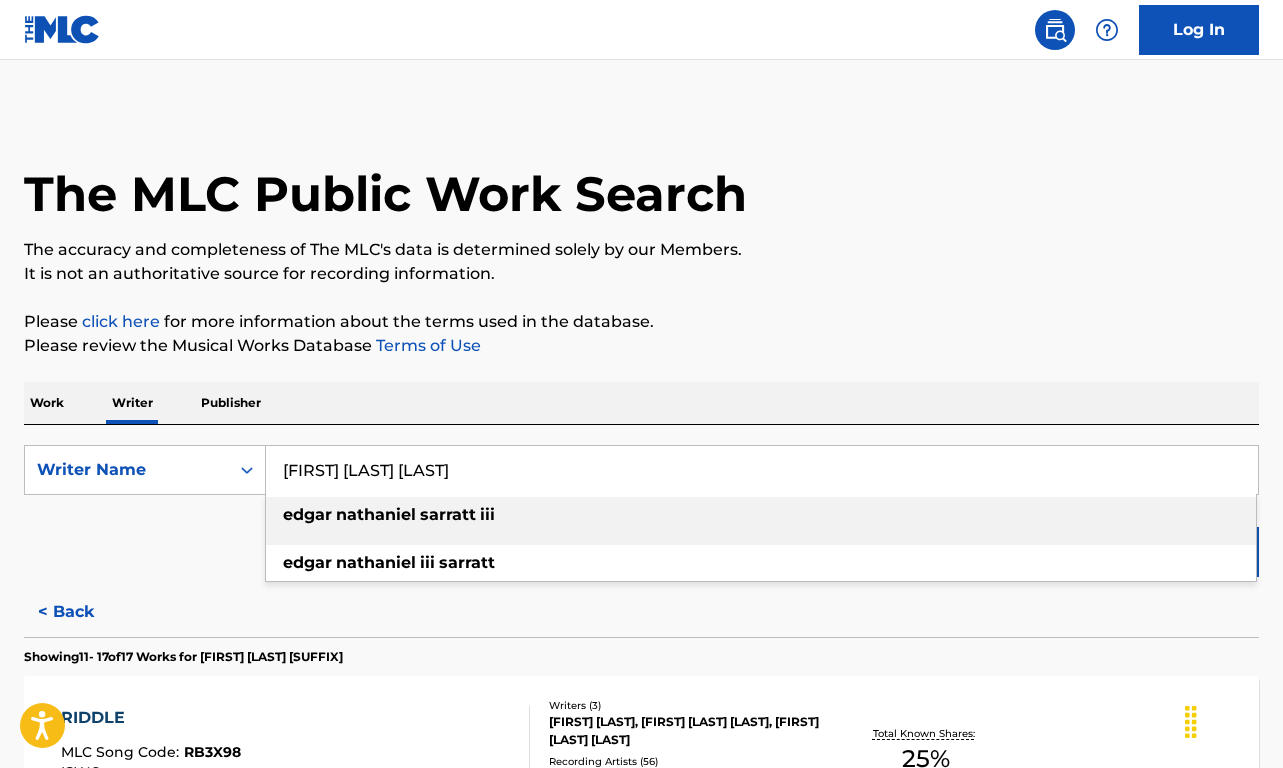 drag, startPoint x: 508, startPoint y: 472, endPoint x: 9, endPoint y: 472, distance: 499 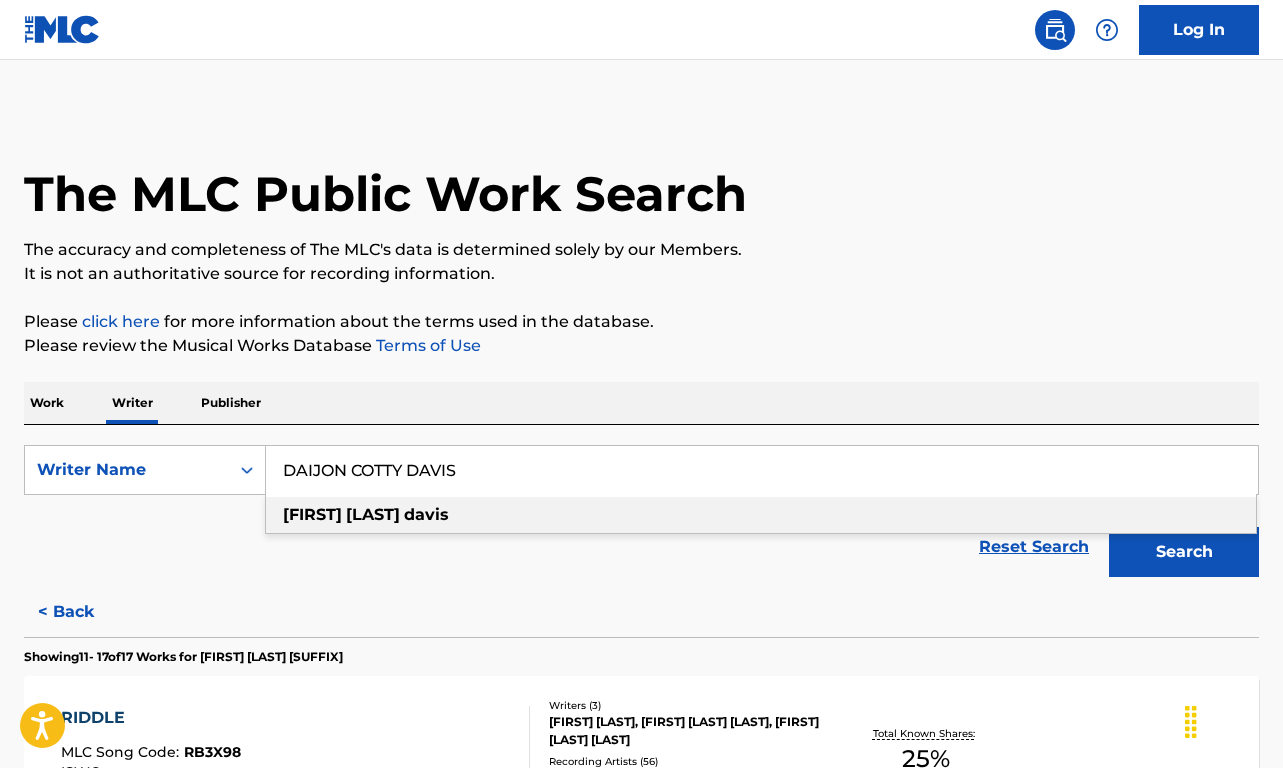type on "[FIRST] [LAST] [LAST]" 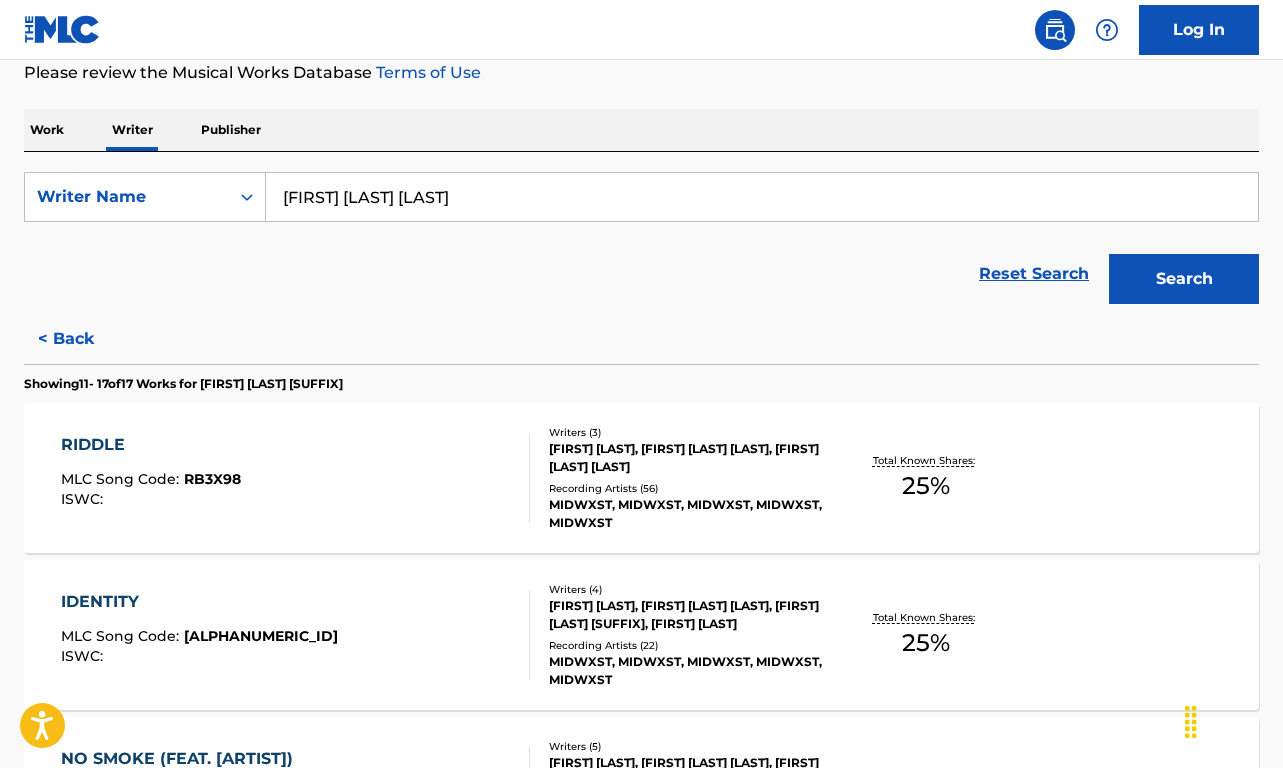 click on "Search" at bounding box center (1184, 279) 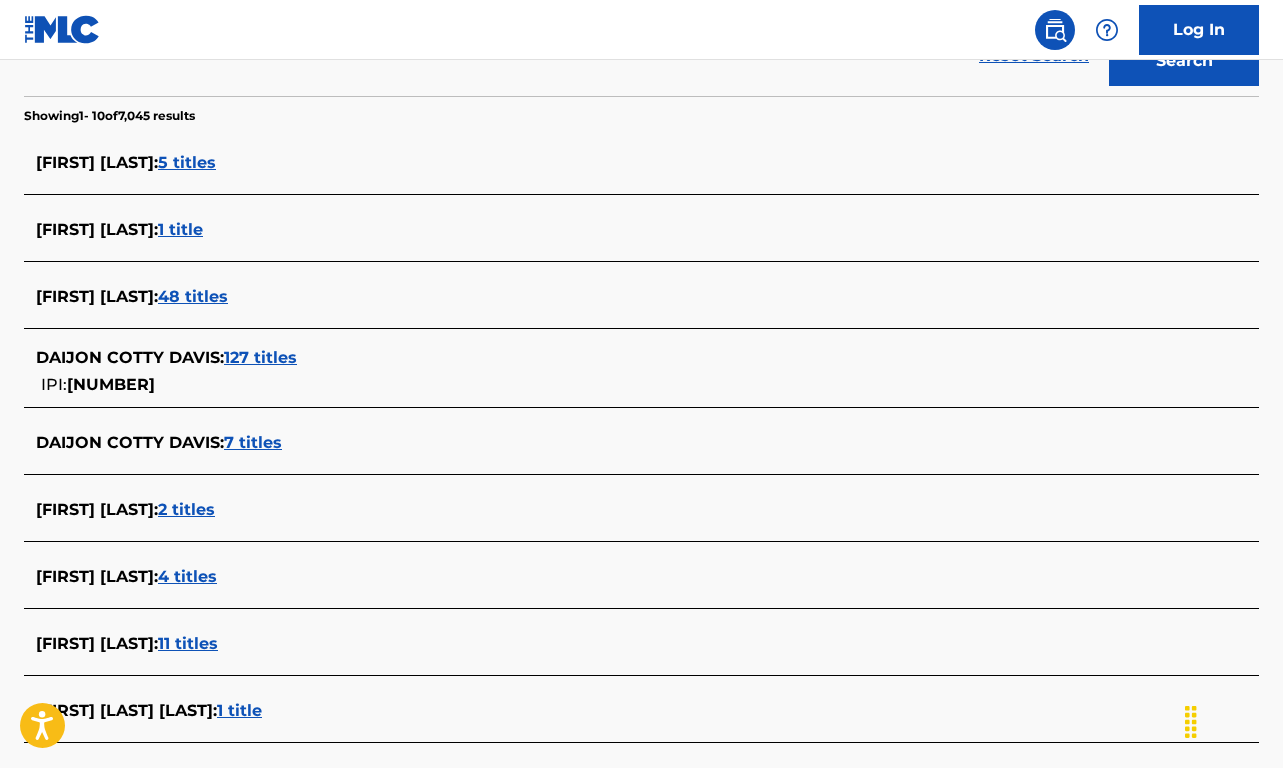 scroll, scrollTop: 506, scrollLeft: 0, axis: vertical 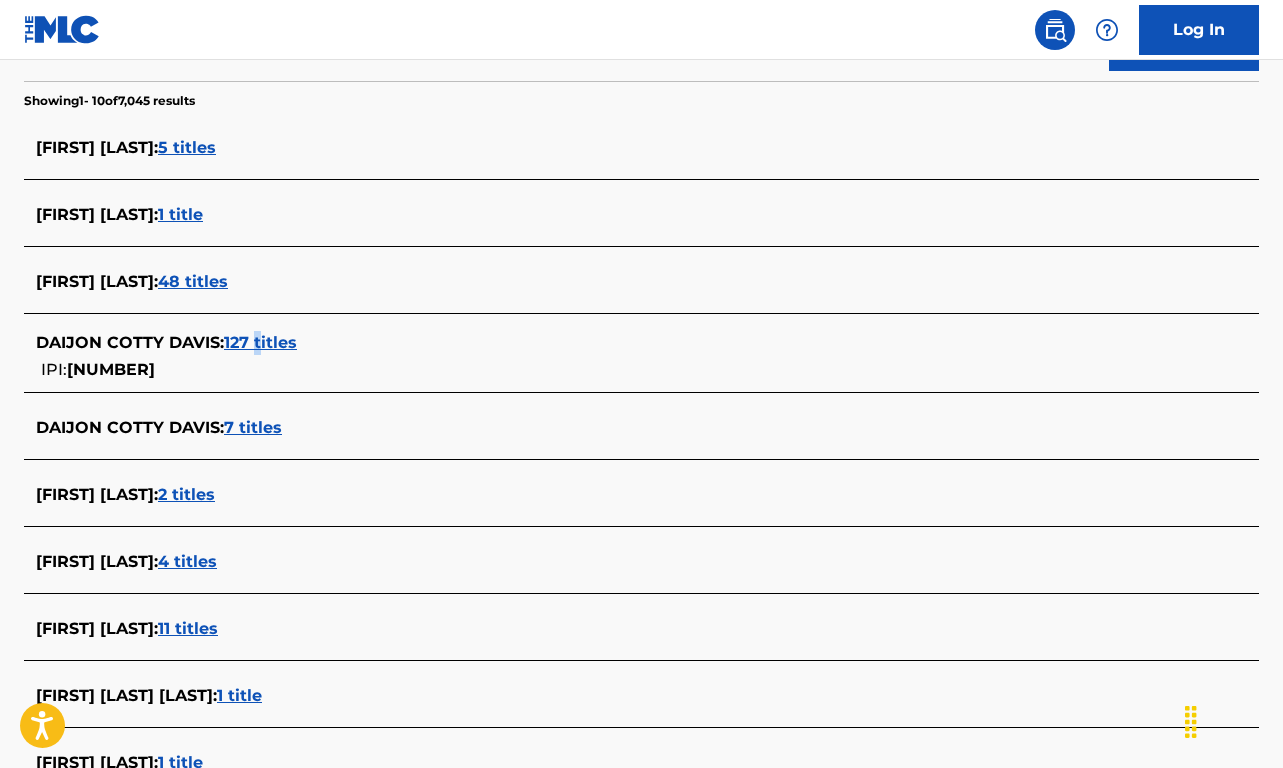 click on "127 titles" at bounding box center [260, 342] 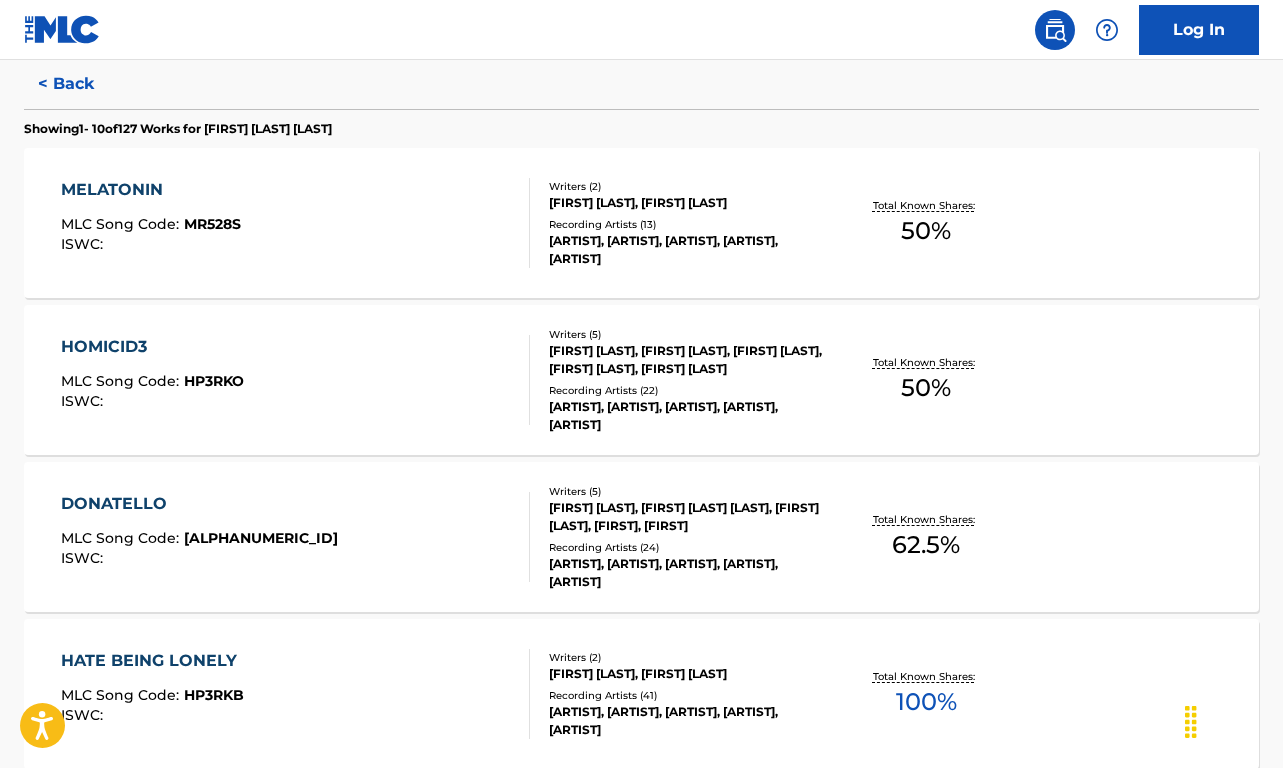 scroll, scrollTop: 492, scrollLeft: 0, axis: vertical 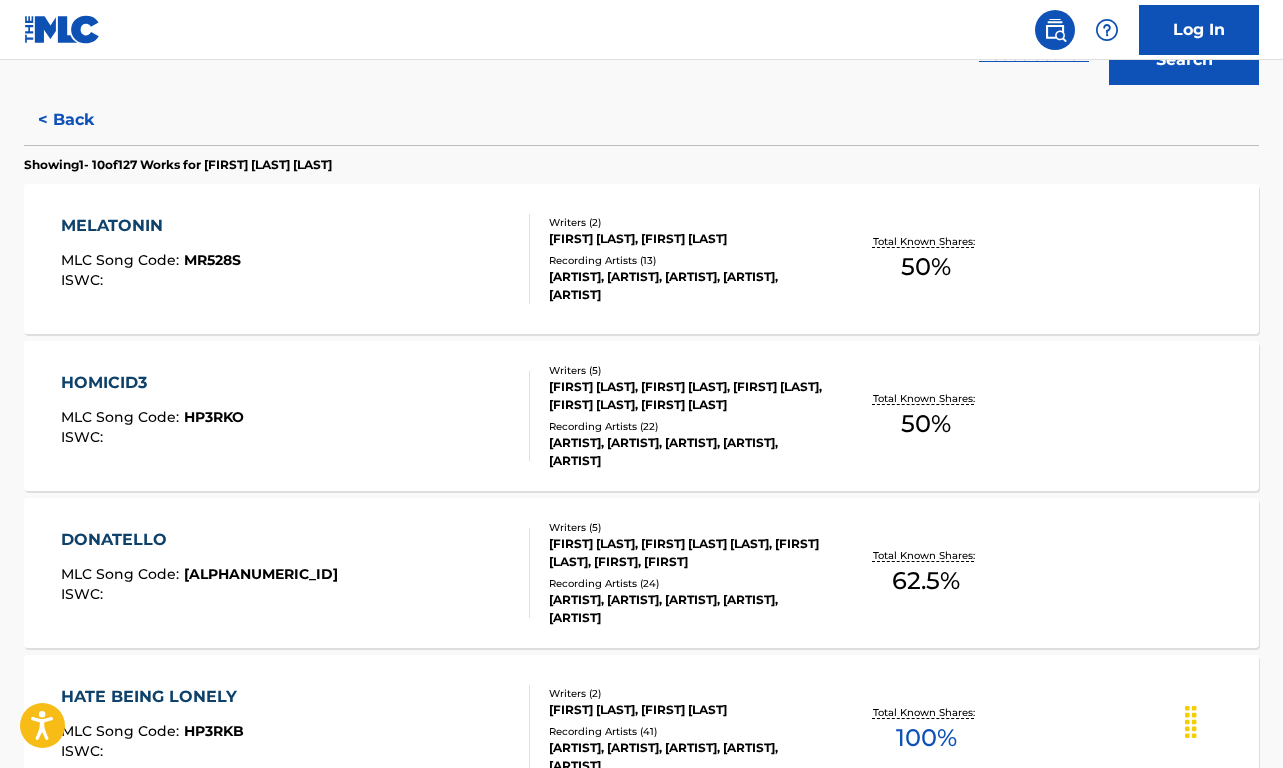 click on "HOMICID3 MLC Song Code : [SONG_CODE] ISWC :" at bounding box center (295, 416) 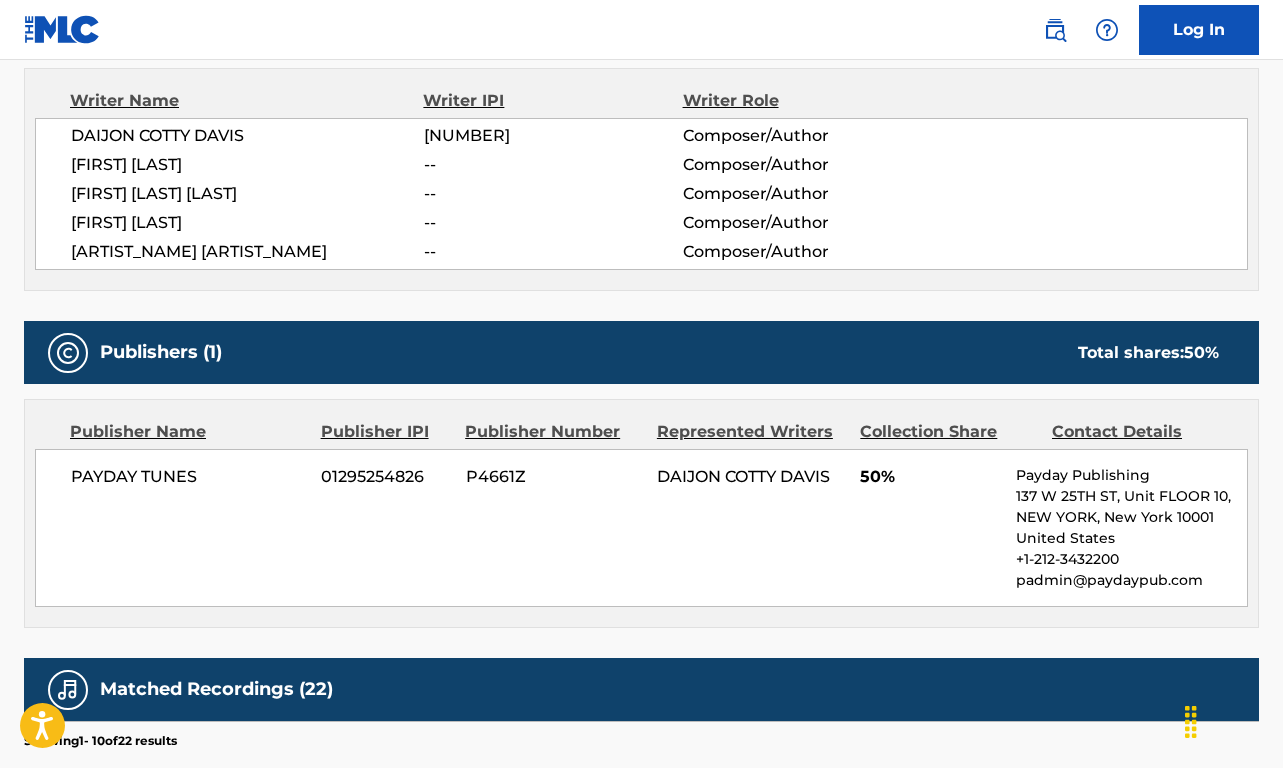 scroll, scrollTop: 715, scrollLeft: 0, axis: vertical 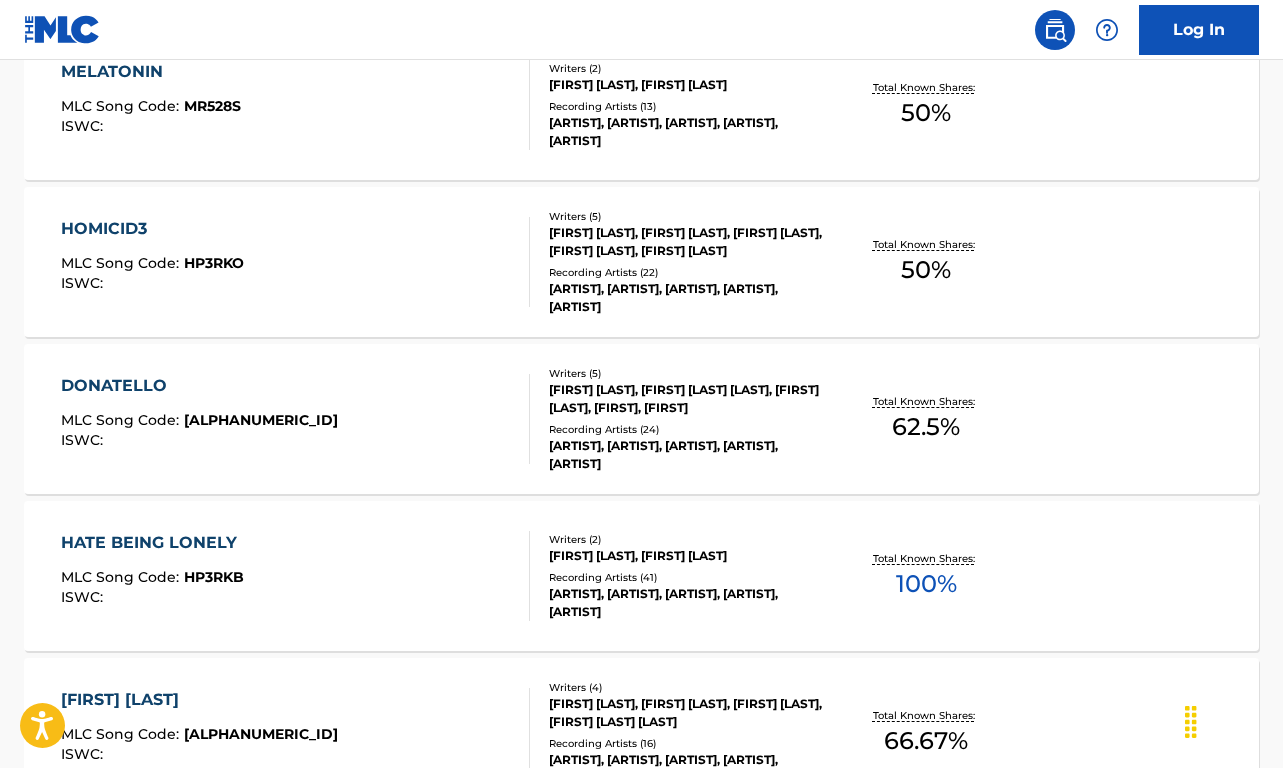 click on "DONATELLO MLC Song Code : [SONG_CODE] ISWC : Writers ( [NUMBER] ) [FIRST] [LAST] [LAST], [FIRST] [LAST] [LAST], [FIRST] [LAST], [ARTIST_NAME], [ARTIST_NAME] Recording Artists ( [NUMBER] ) [ARTIST], [ARTIST], [ARTIST], [ARTIST], [ARTIST] Total Known Shares: [PERCENTAGE] %" at bounding box center [641, 419] 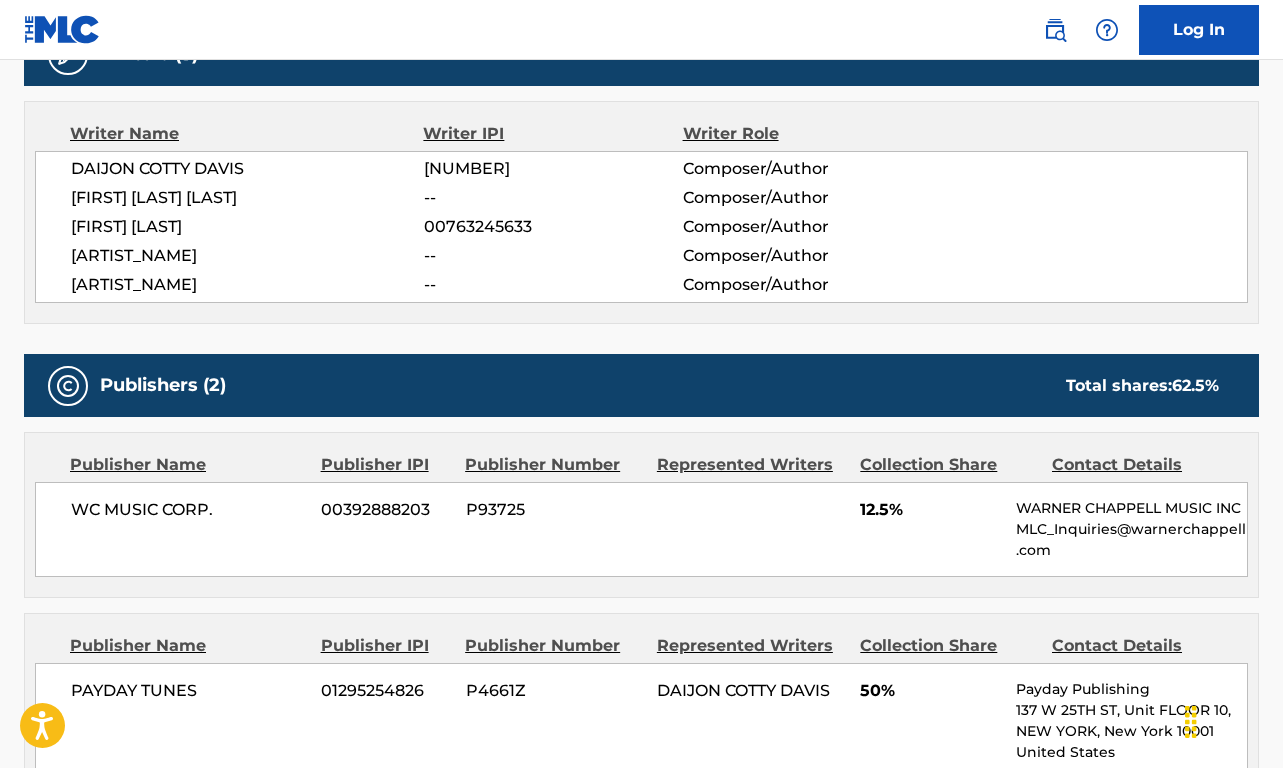 scroll, scrollTop: 681, scrollLeft: 0, axis: vertical 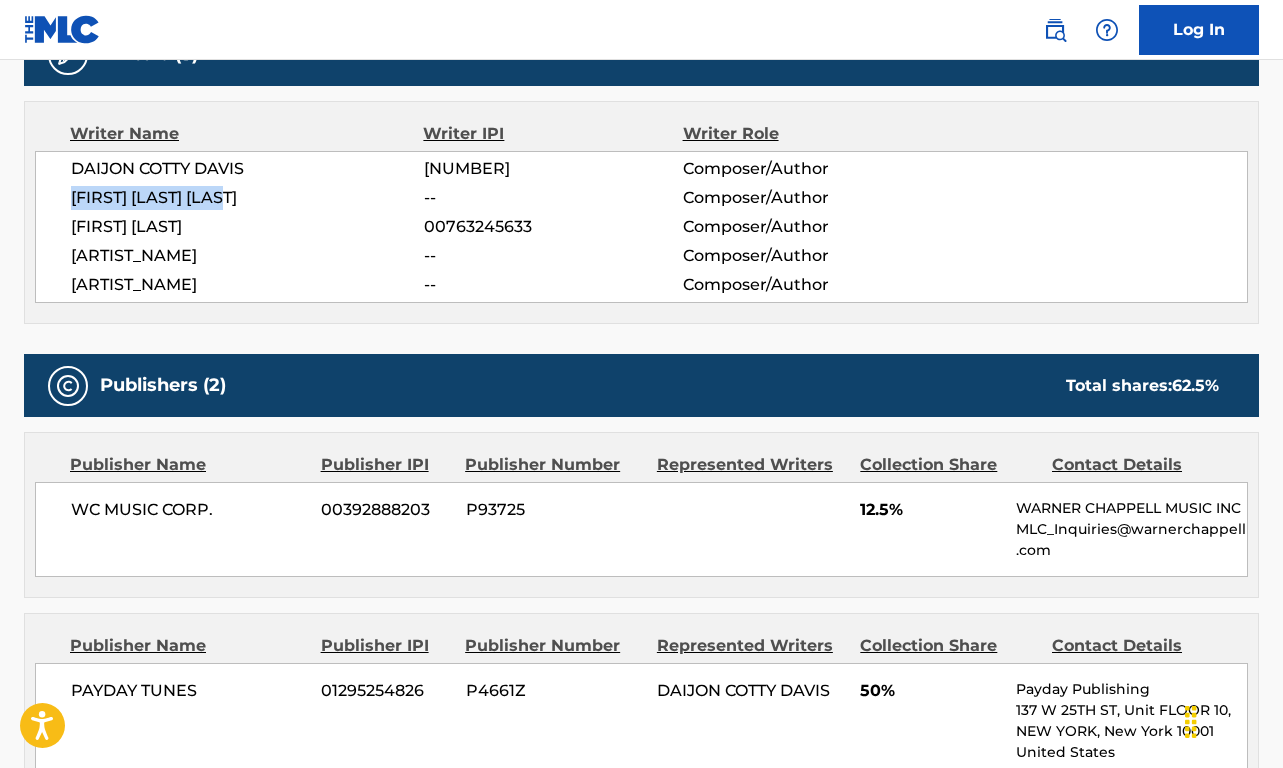 drag, startPoint x: 71, startPoint y: 190, endPoint x: 283, endPoint y: 186, distance: 212.03773 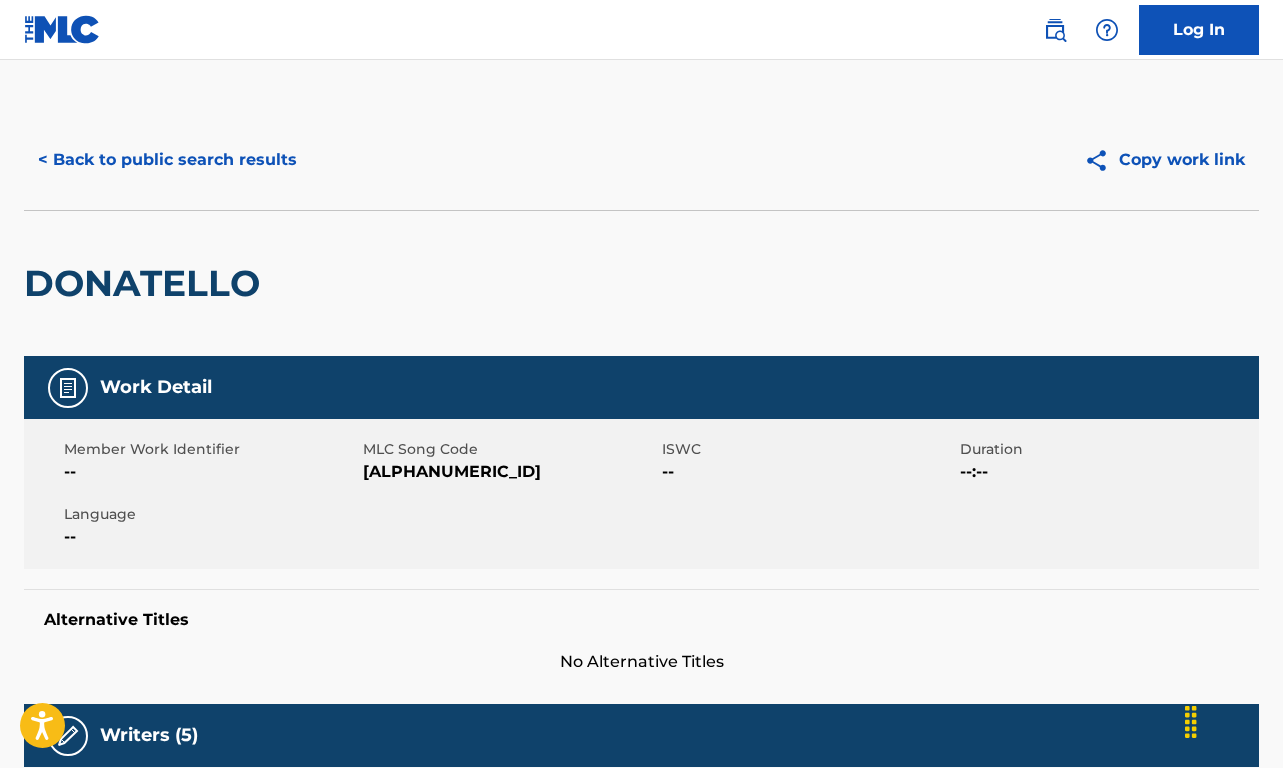 scroll, scrollTop: 0, scrollLeft: 0, axis: both 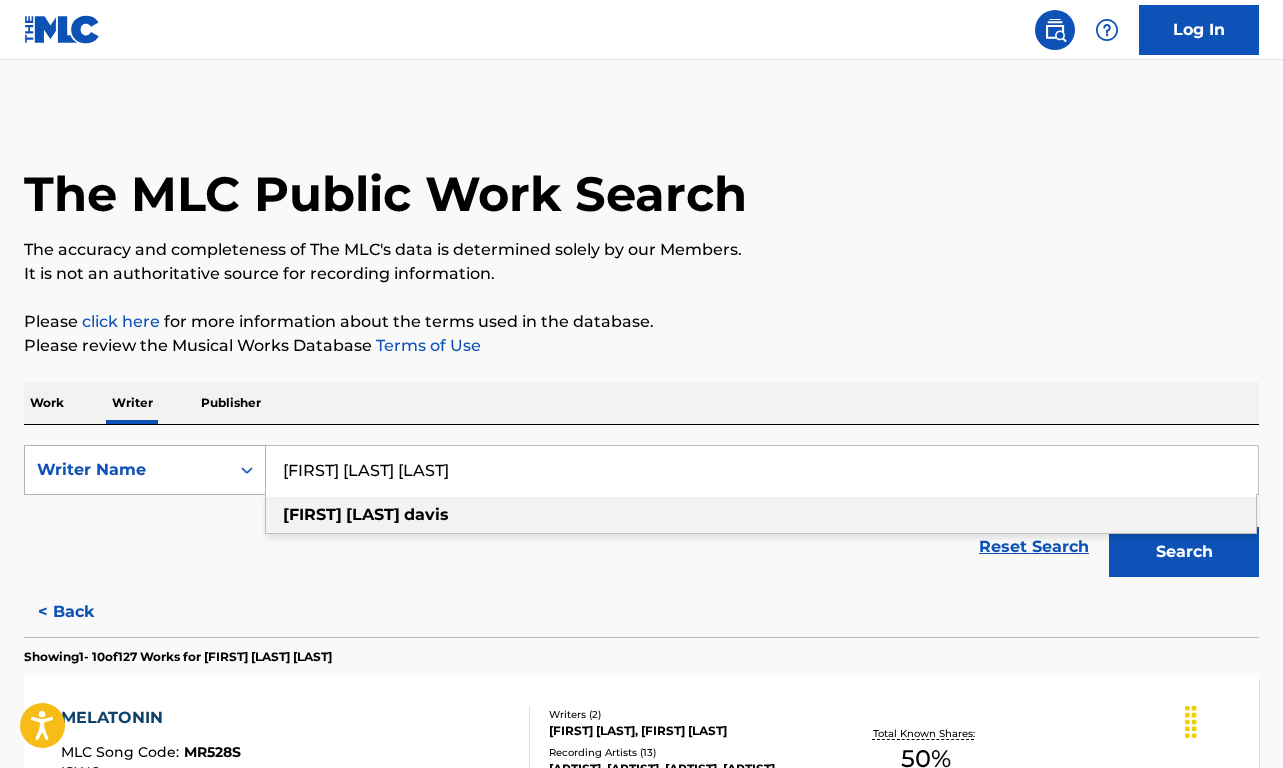 drag, startPoint x: 438, startPoint y: 481, endPoint x: 260, endPoint y: 462, distance: 179.01117 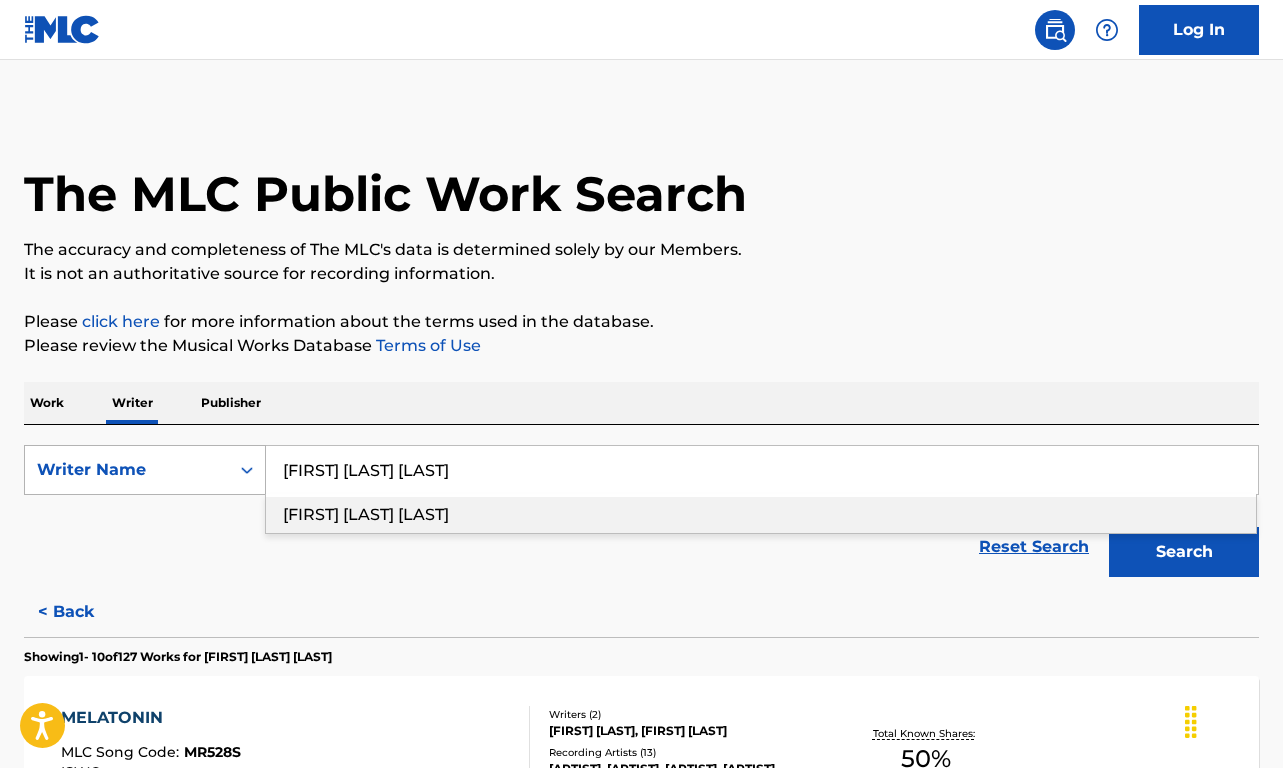 type on "[LAST] [LAST] [LAST]" 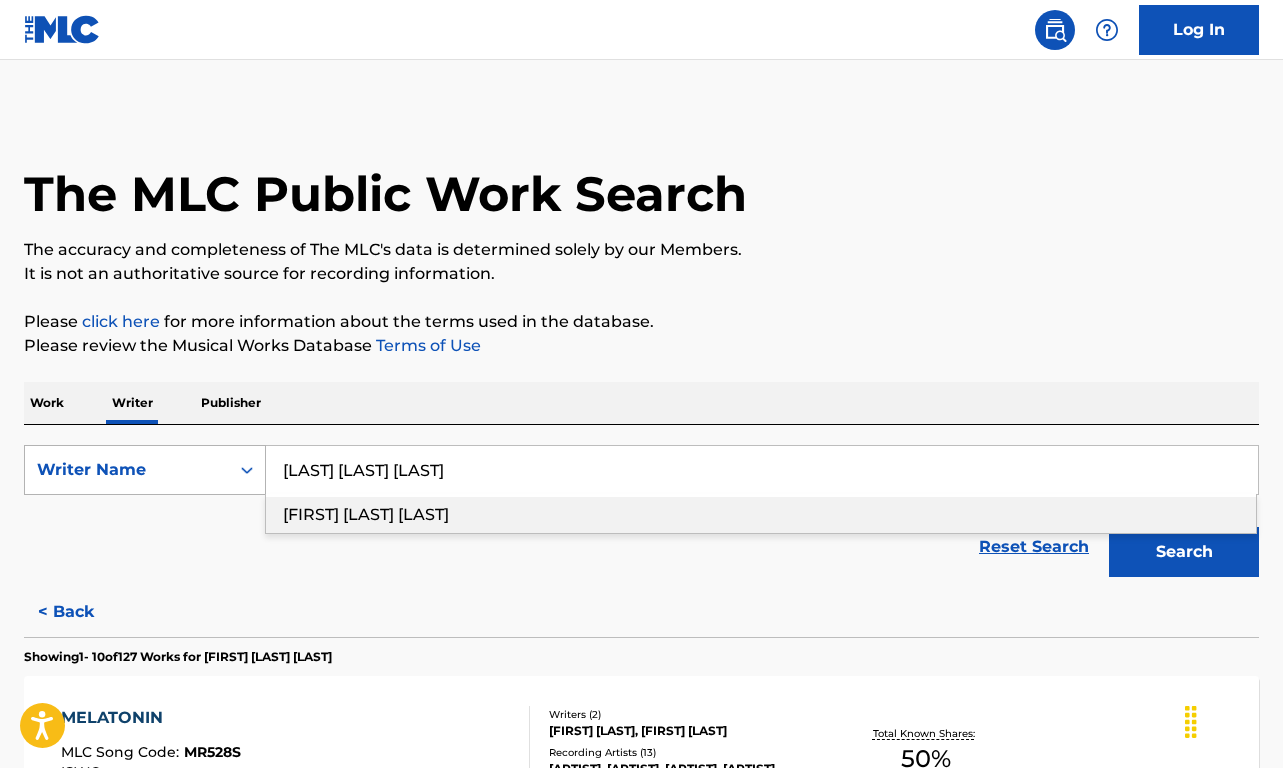 click on "Search" at bounding box center [1184, 552] 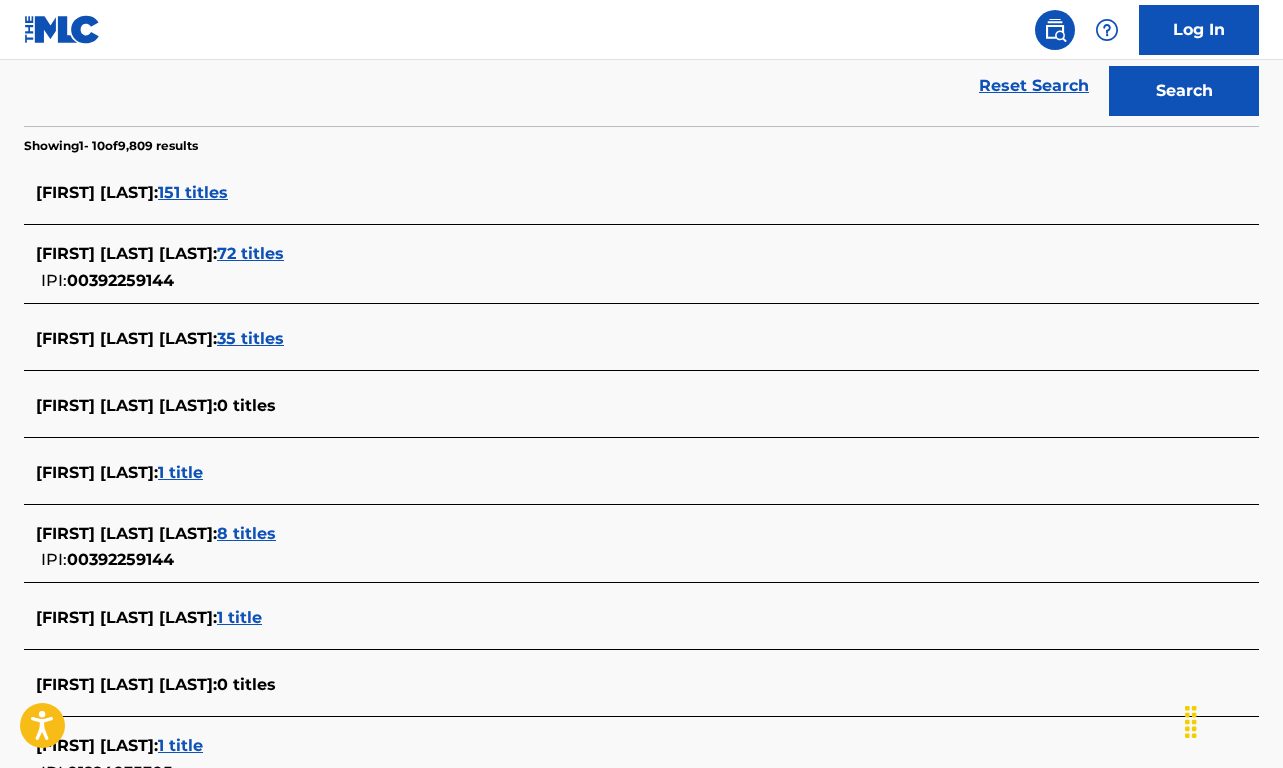 scroll, scrollTop: 505, scrollLeft: 0, axis: vertical 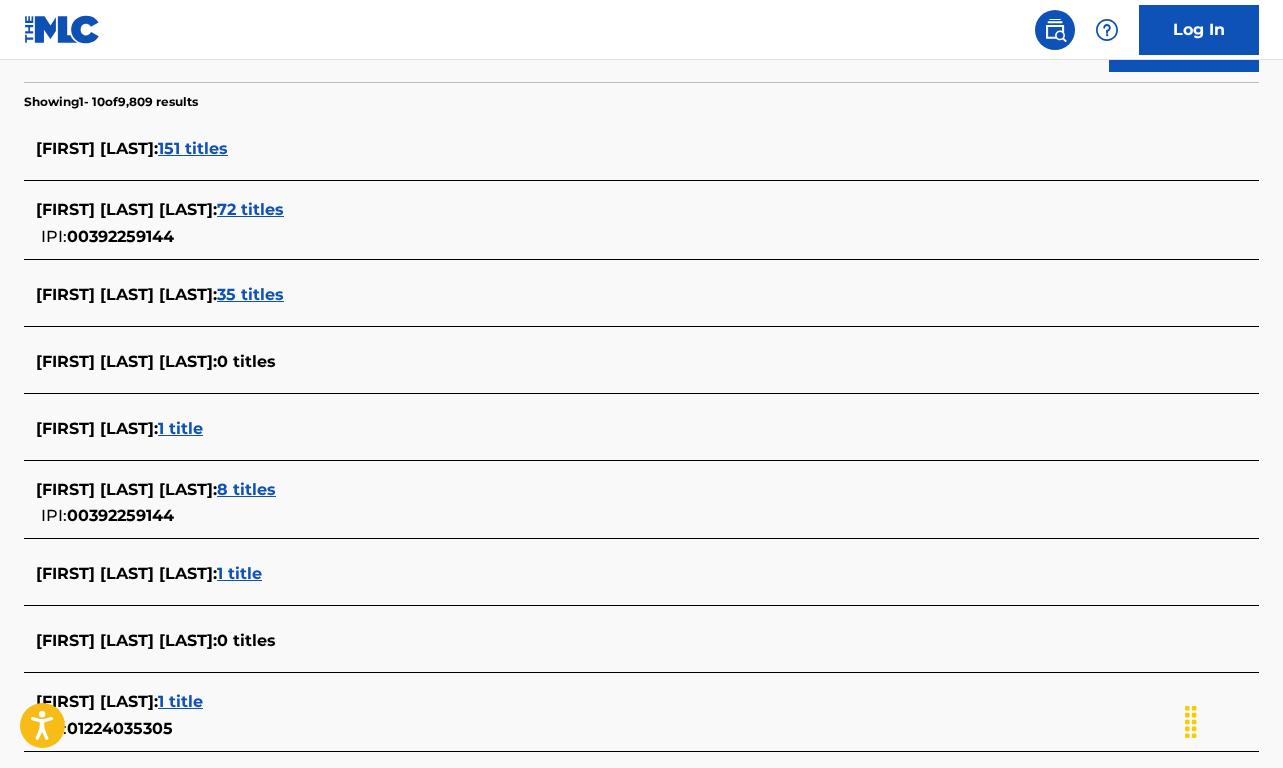click on "72 titles" at bounding box center (250, 209) 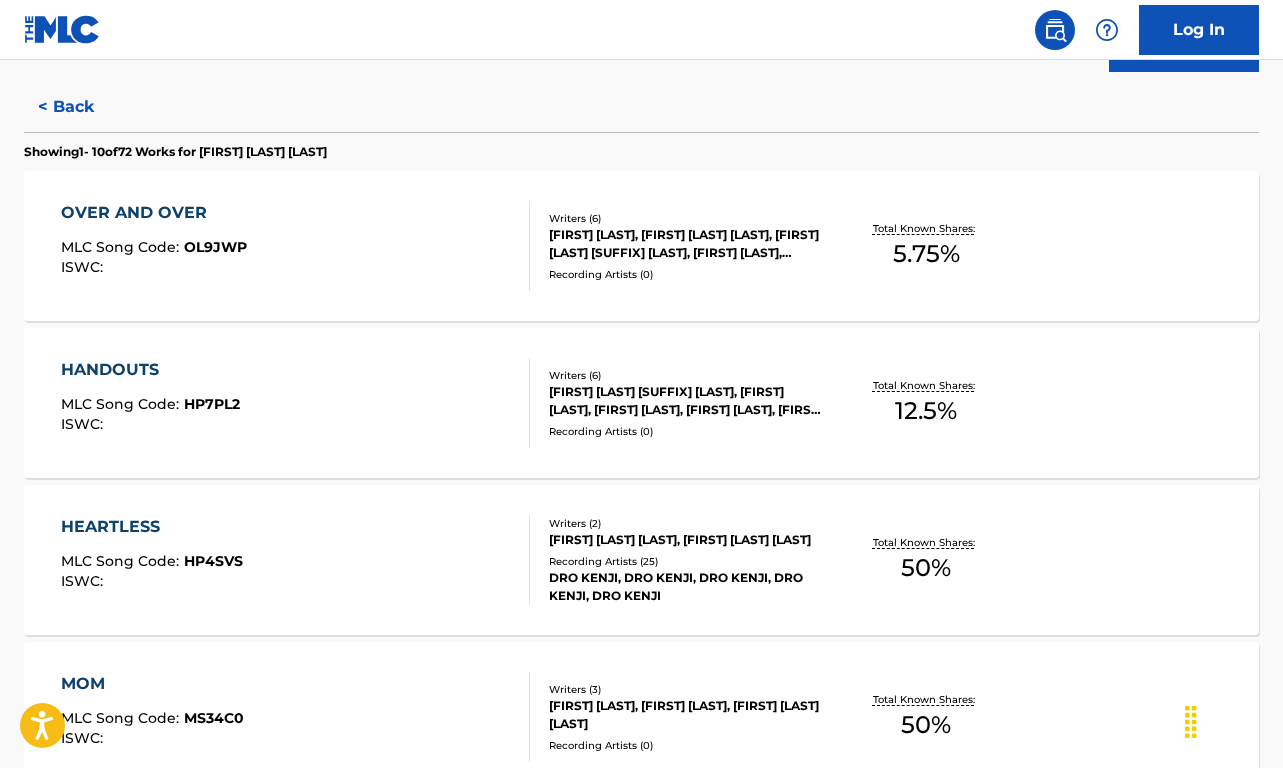 scroll, scrollTop: 543, scrollLeft: 0, axis: vertical 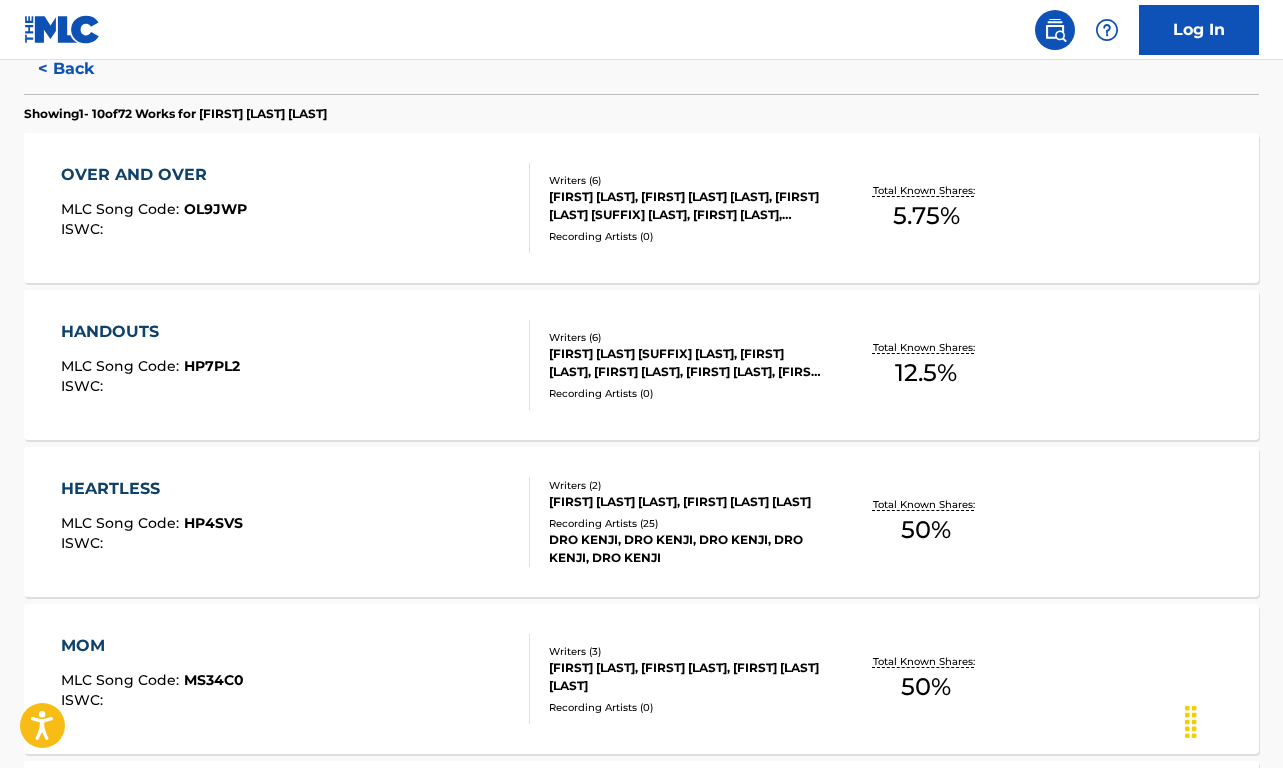 click on "[ID] [ISWC] :" at bounding box center (295, 365) 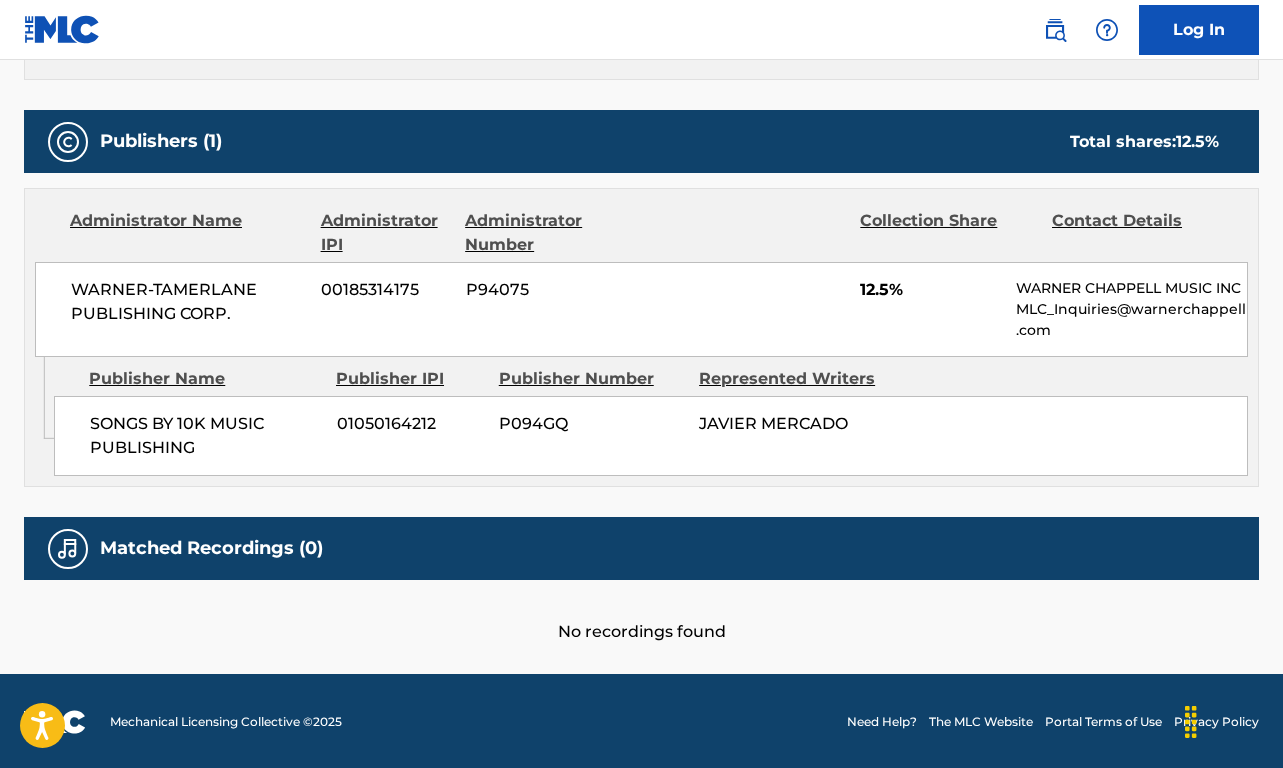 scroll, scrollTop: 953, scrollLeft: 0, axis: vertical 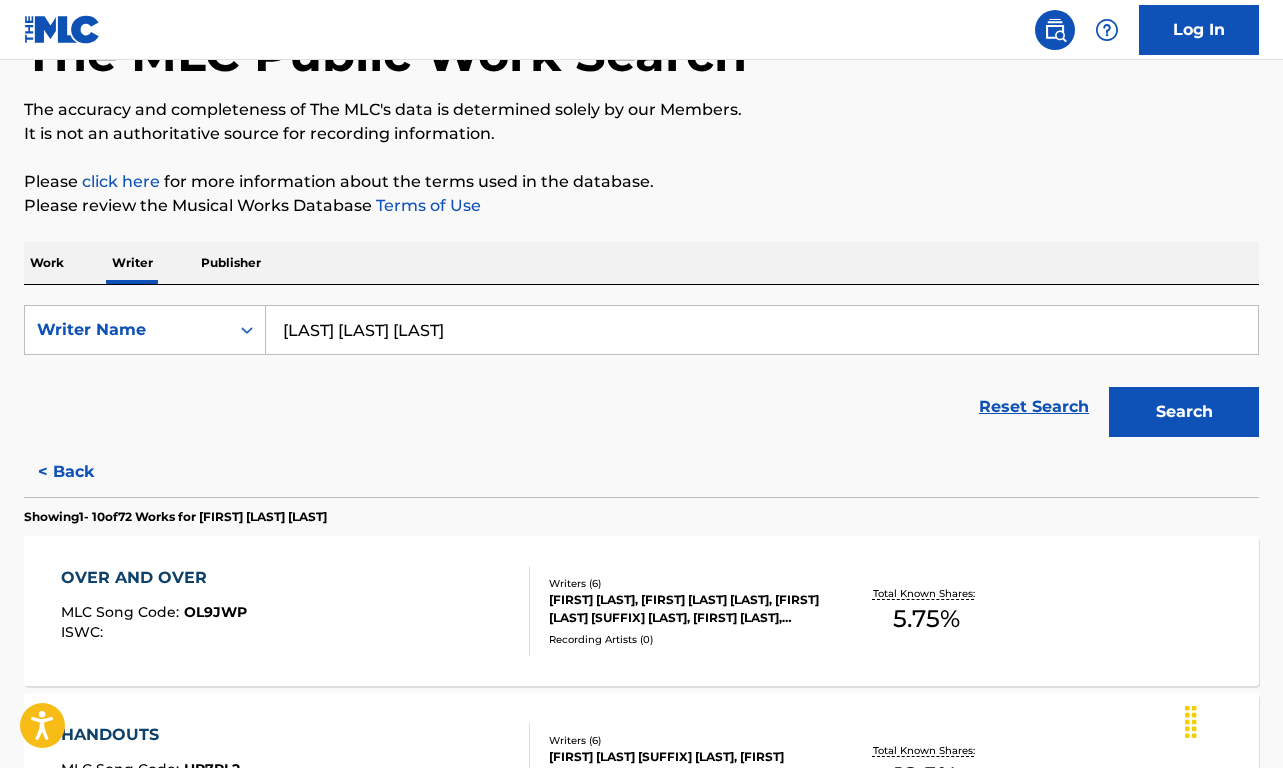 click on "< Back" at bounding box center [84, 472] 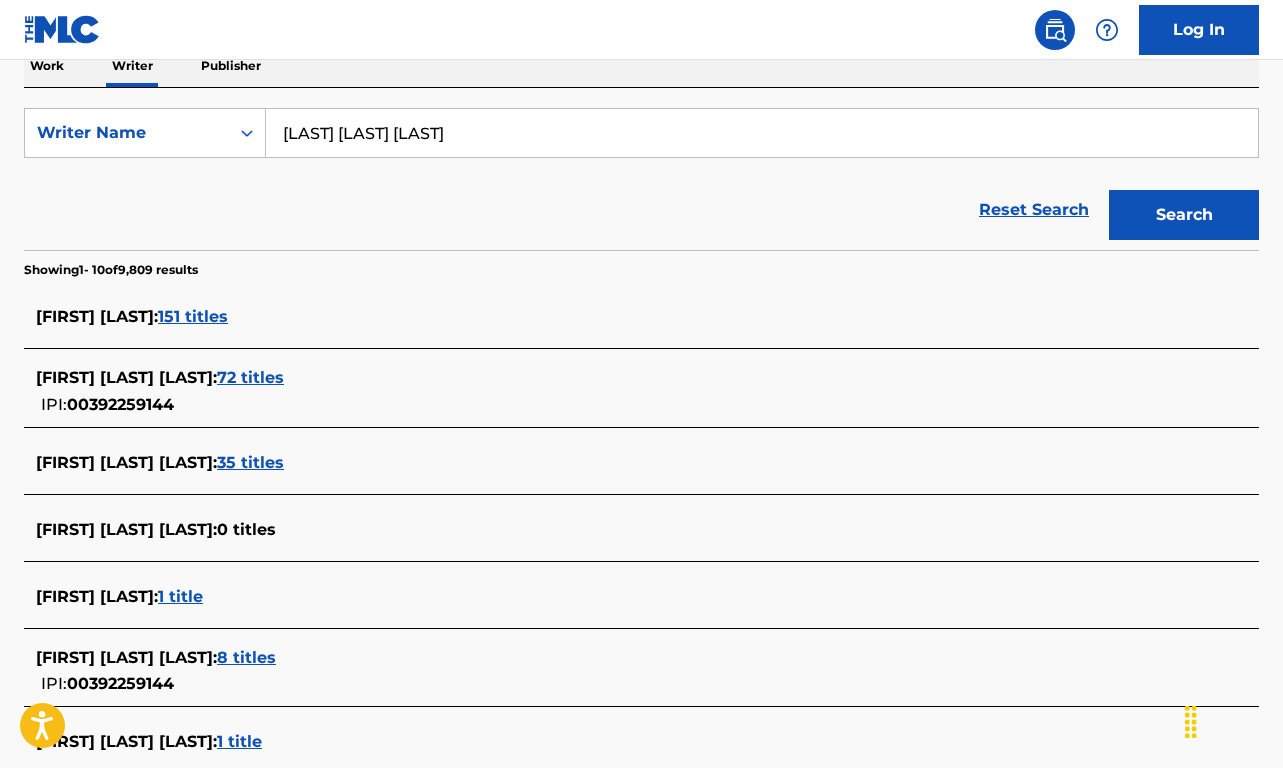 scroll, scrollTop: 335, scrollLeft: 0, axis: vertical 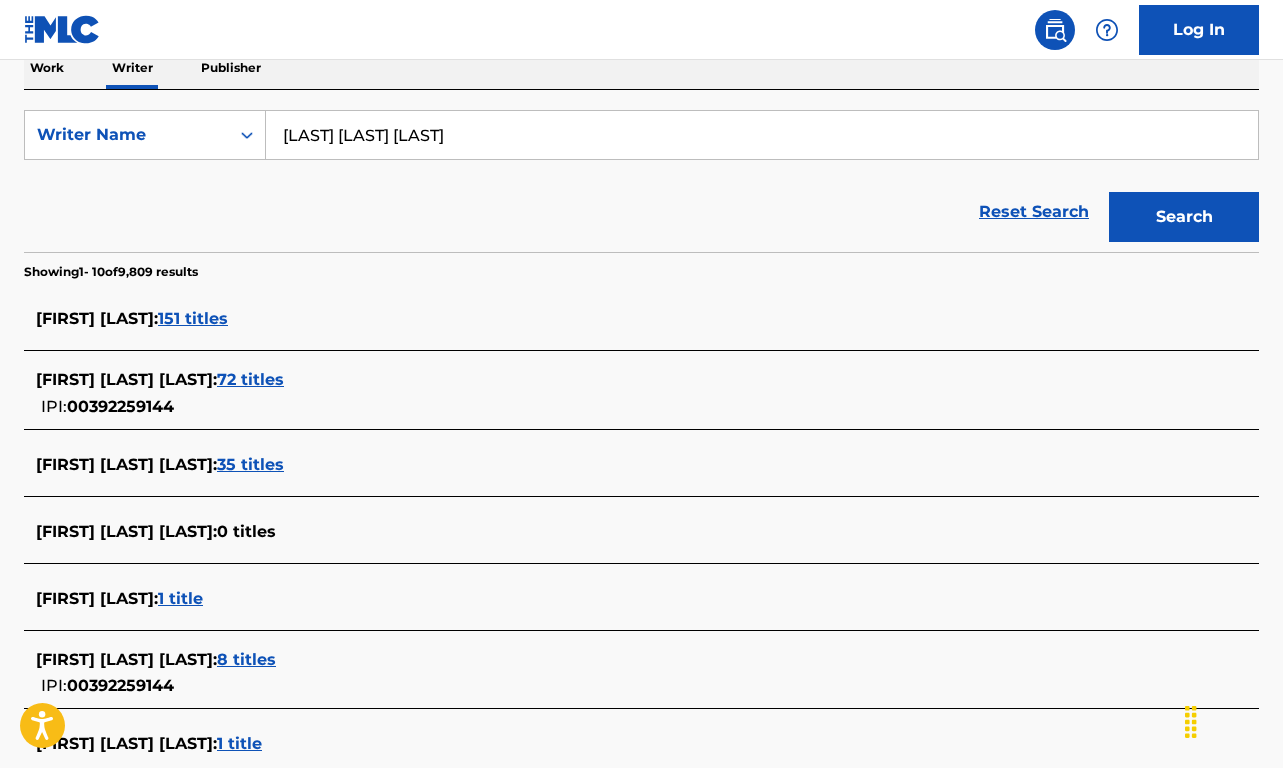 click on "151 titles" at bounding box center (193, 318) 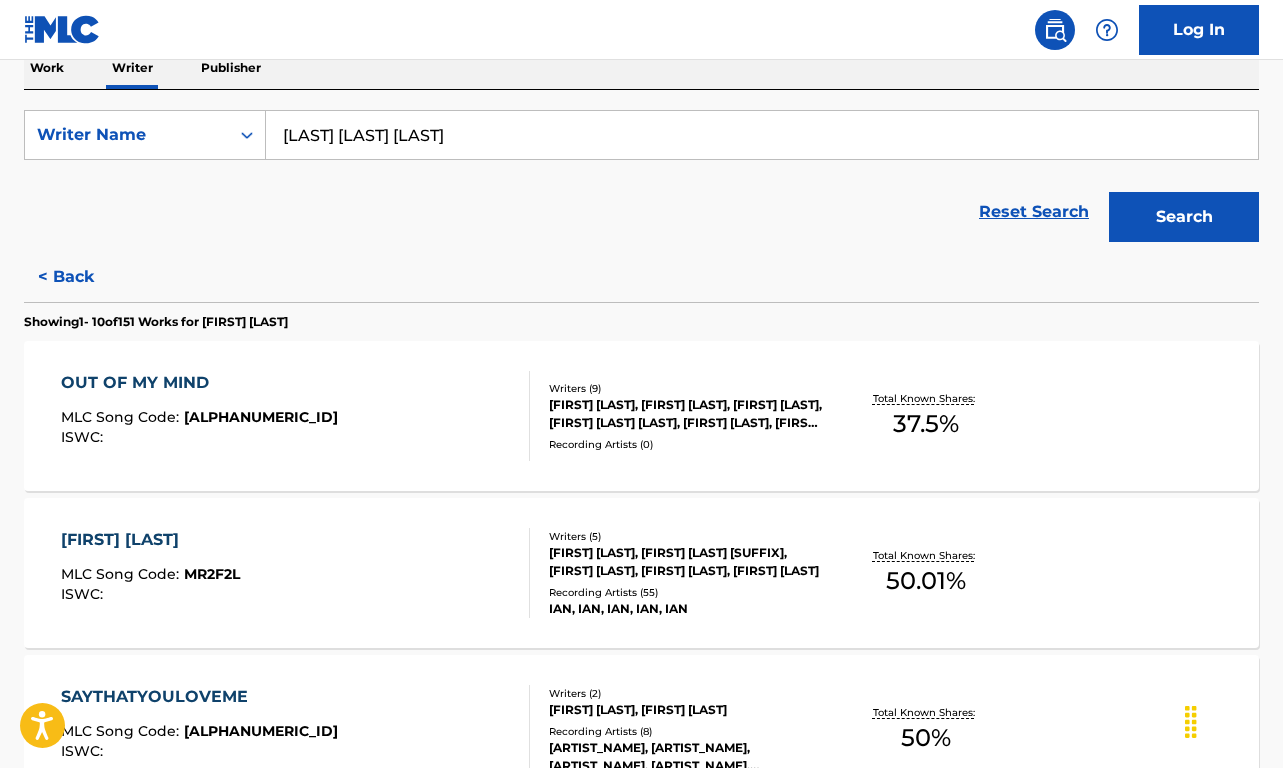 scroll, scrollTop: 386, scrollLeft: 0, axis: vertical 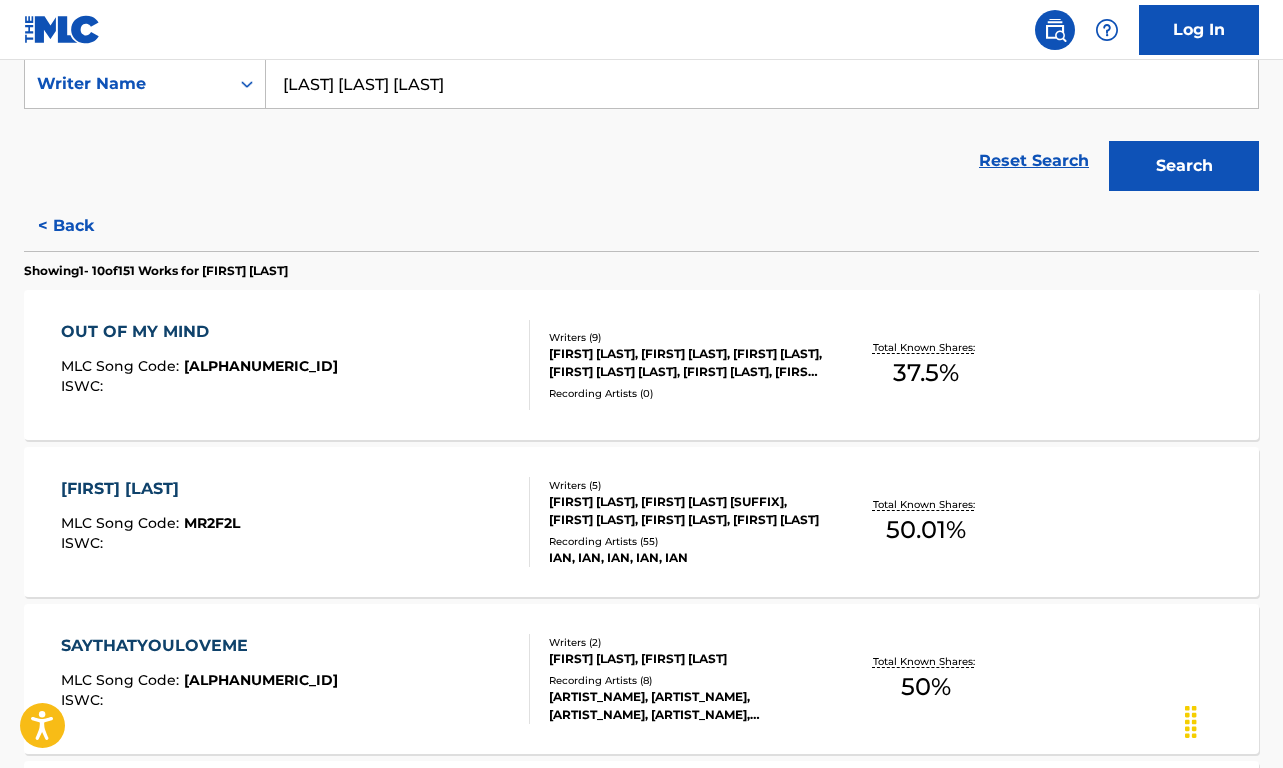 click on "[FIRST] [LAST] [MLC Song Code] : [ISWC] :" at bounding box center (295, 522) 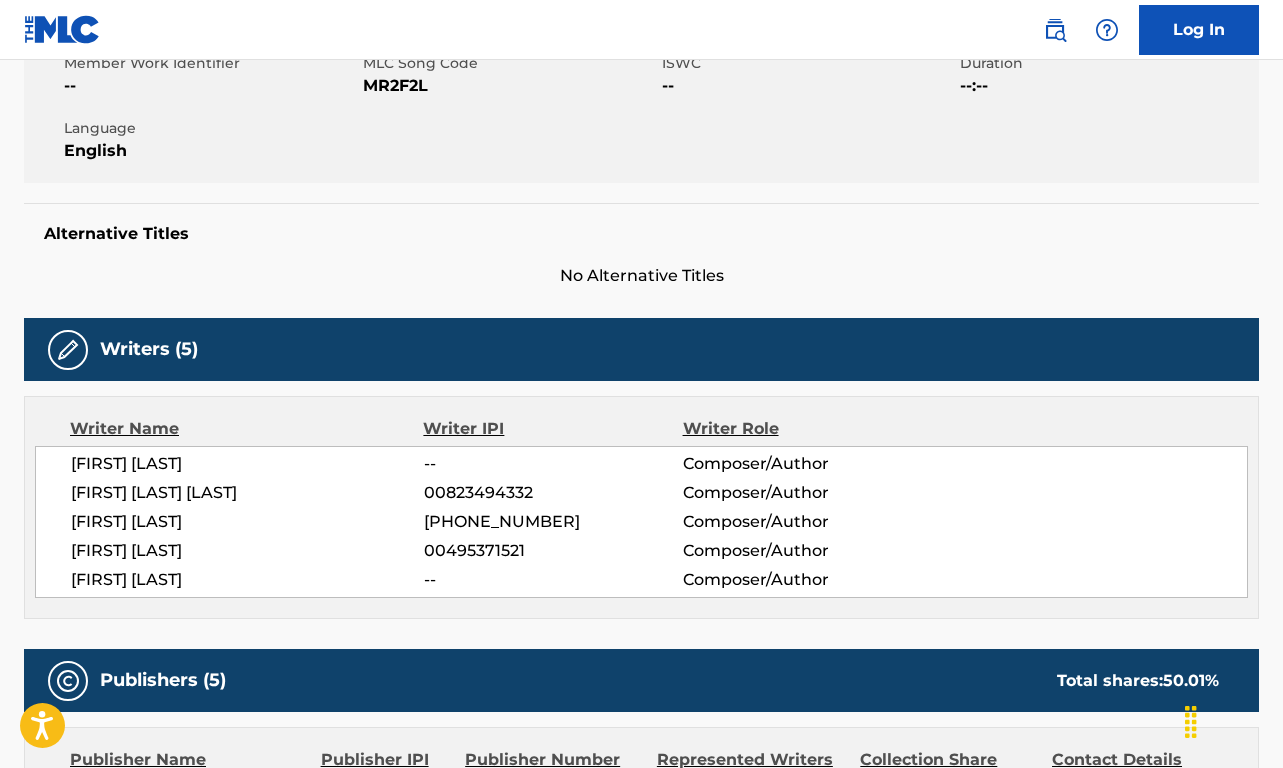 scroll 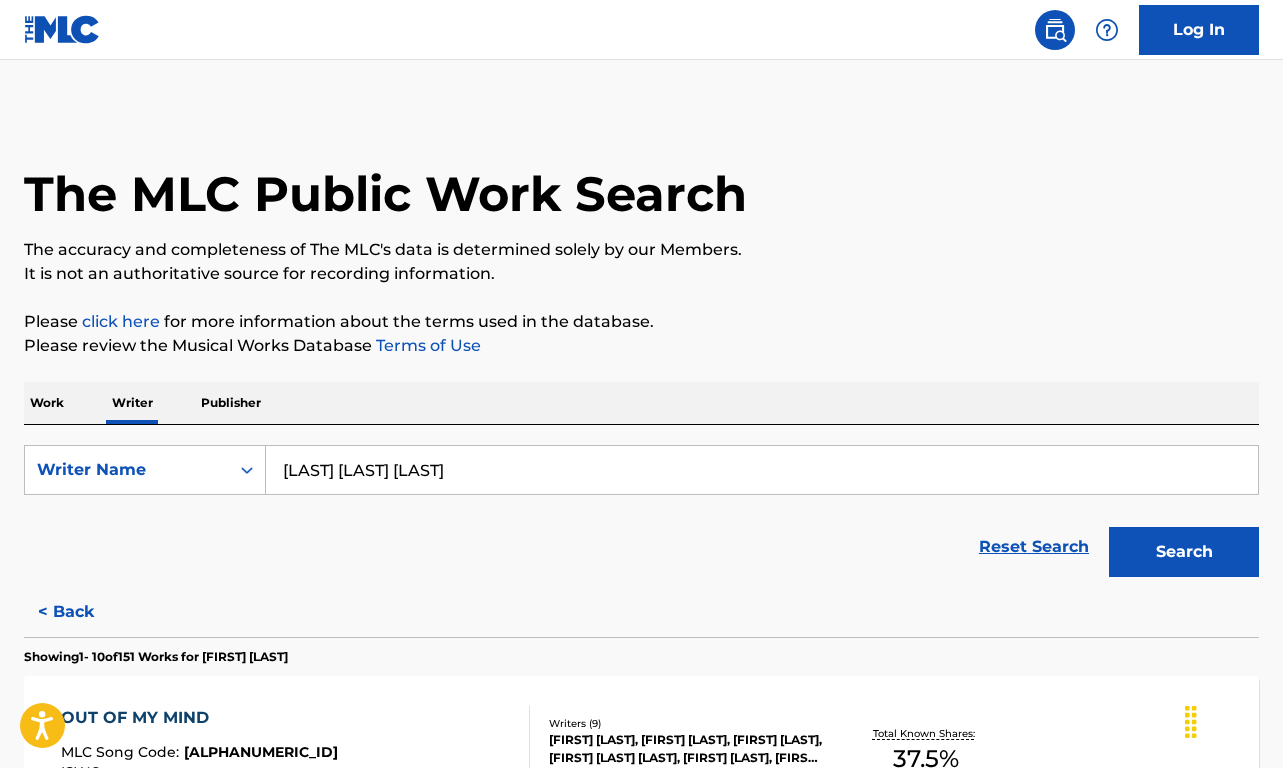 click on "< Back" at bounding box center [84, 612] 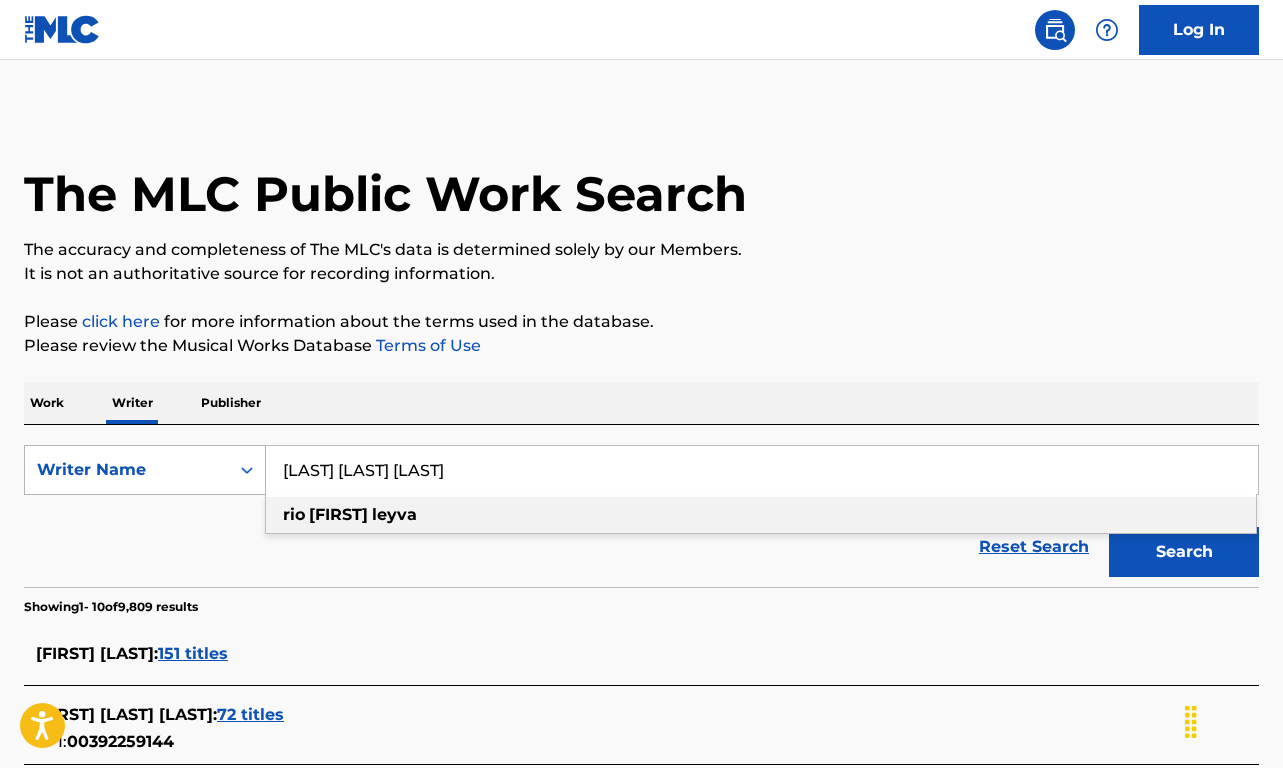 drag, startPoint x: 455, startPoint y: 471, endPoint x: 36, endPoint y: 462, distance: 419.09665 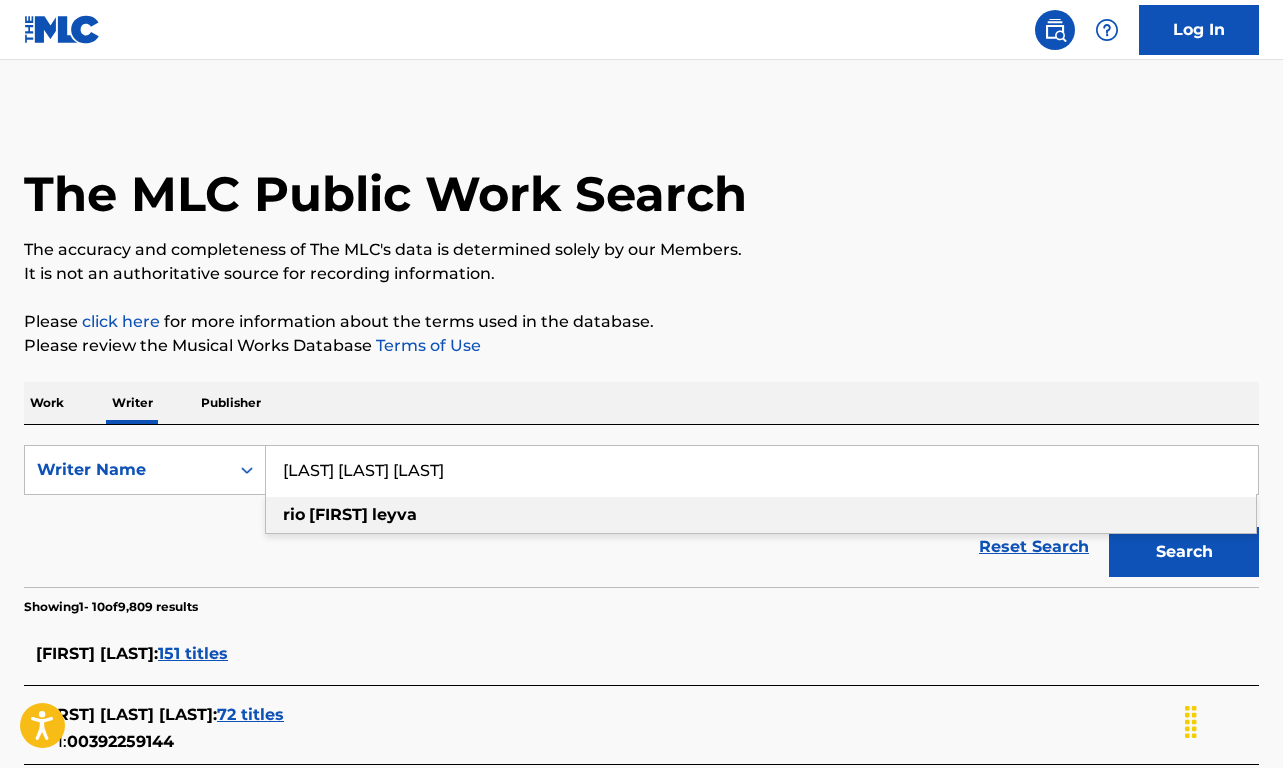 click on "Work" at bounding box center (47, 403) 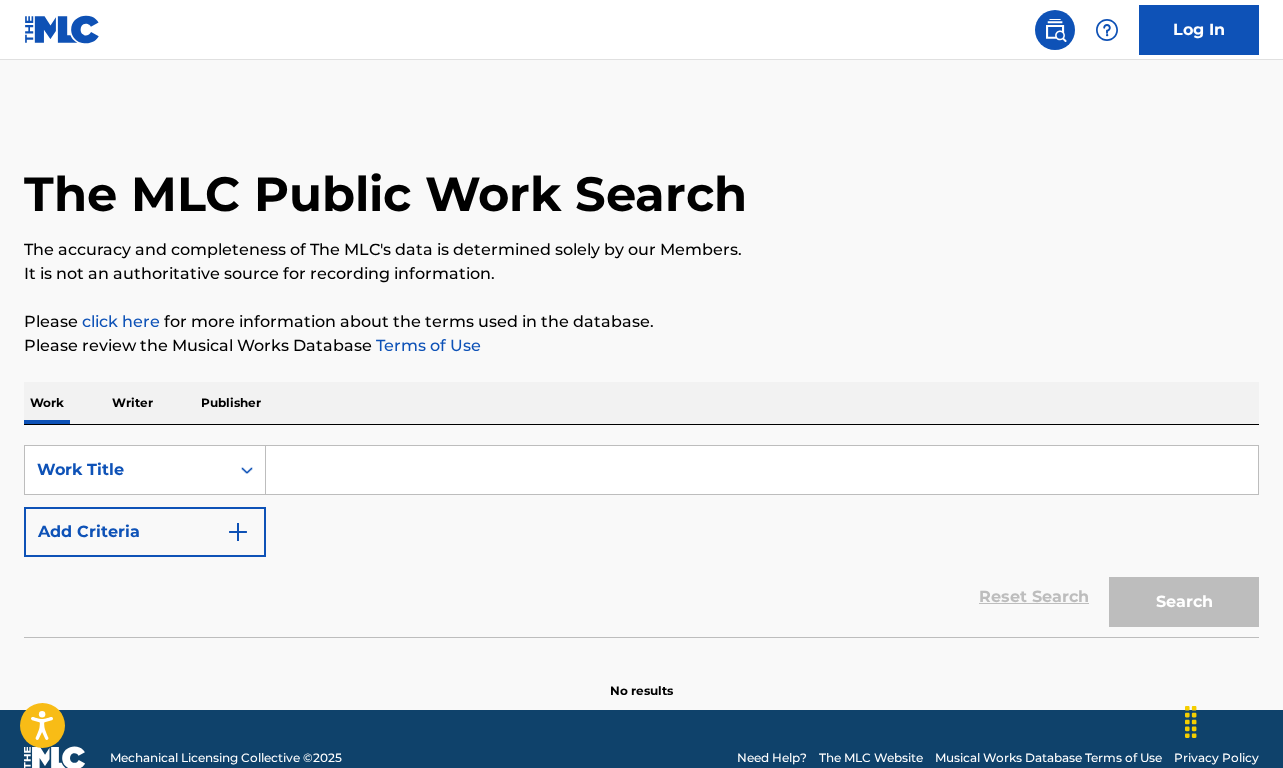 click at bounding box center (762, 470) 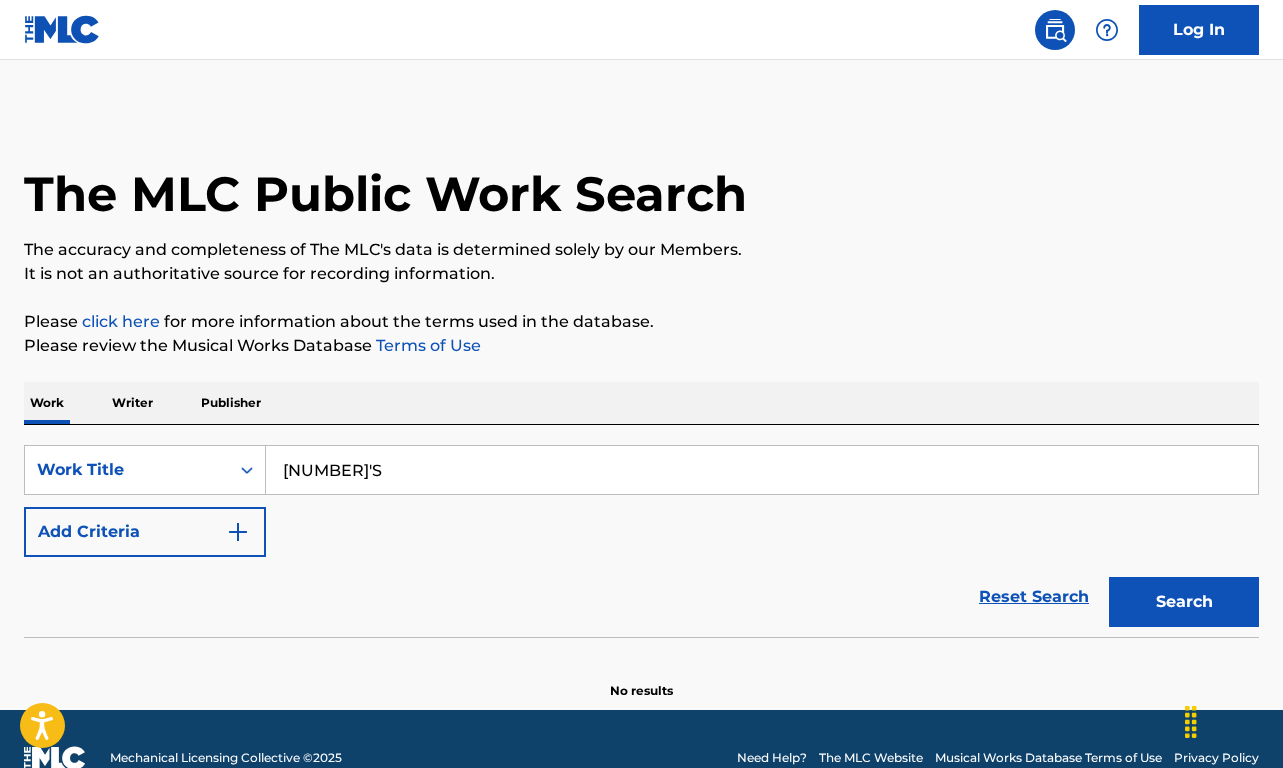 type on "[NUMBER]'S" 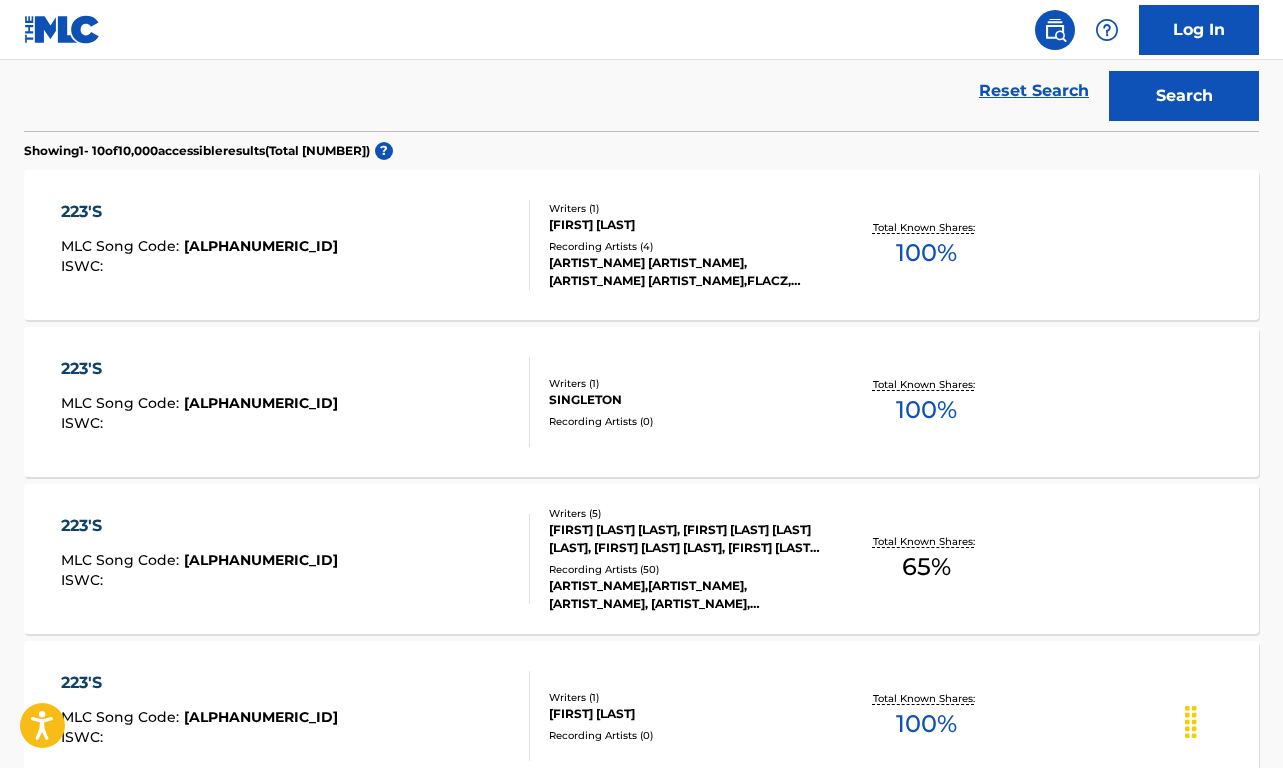 scroll, scrollTop: 529, scrollLeft: 0, axis: vertical 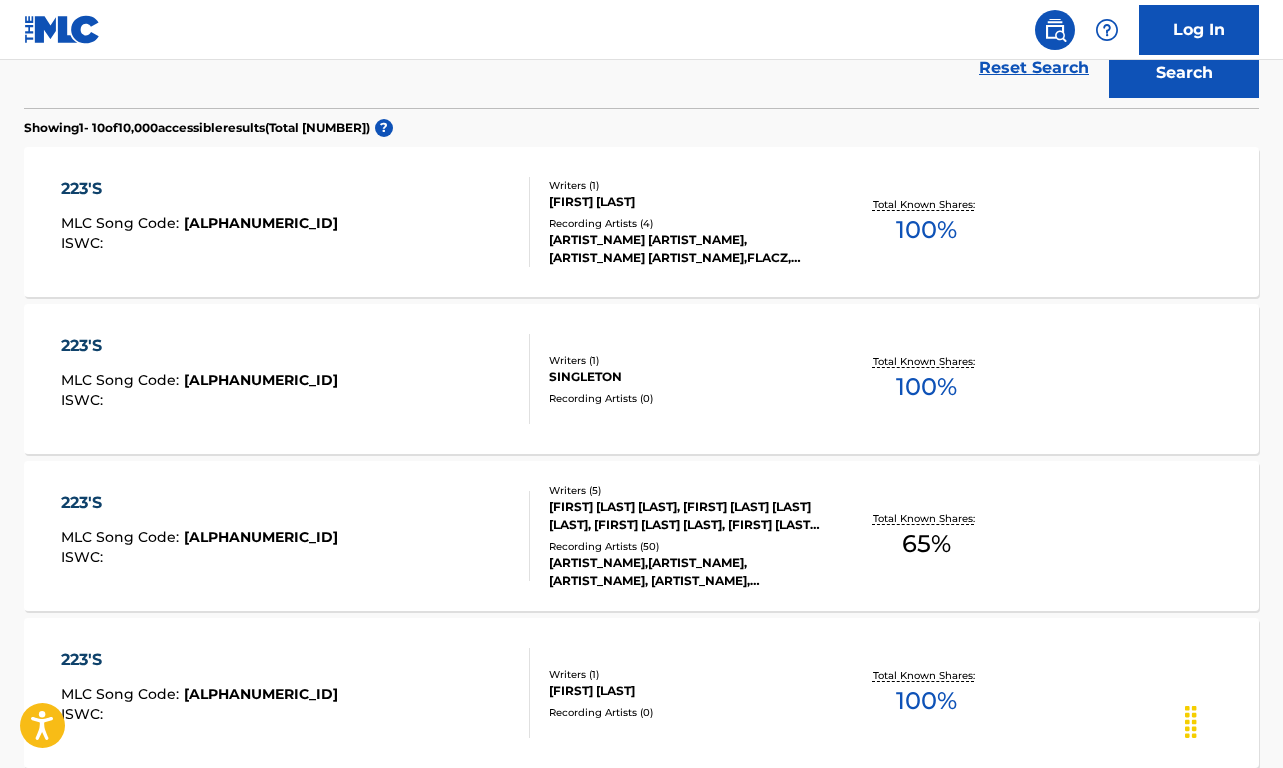 click on "[MLC Song Code] : [ISWC] :" at bounding box center (295, 536) 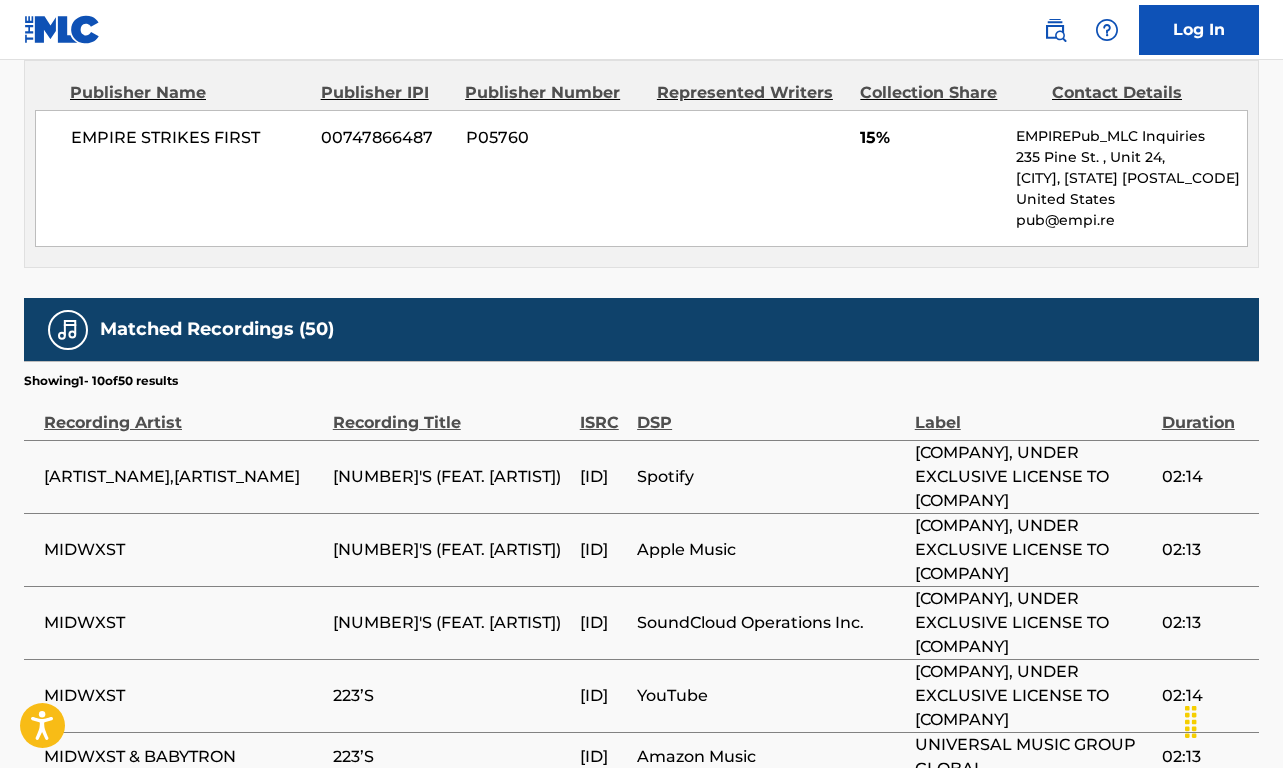 scroll, scrollTop: 2996, scrollLeft: 0, axis: vertical 